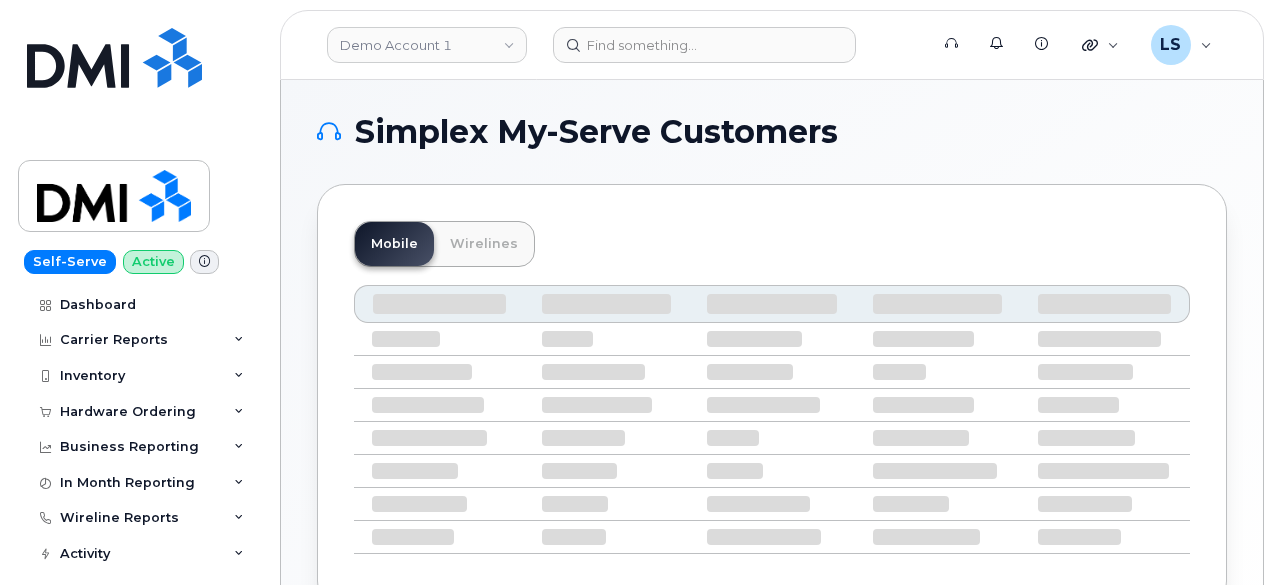 scroll, scrollTop: 0, scrollLeft: 0, axis: both 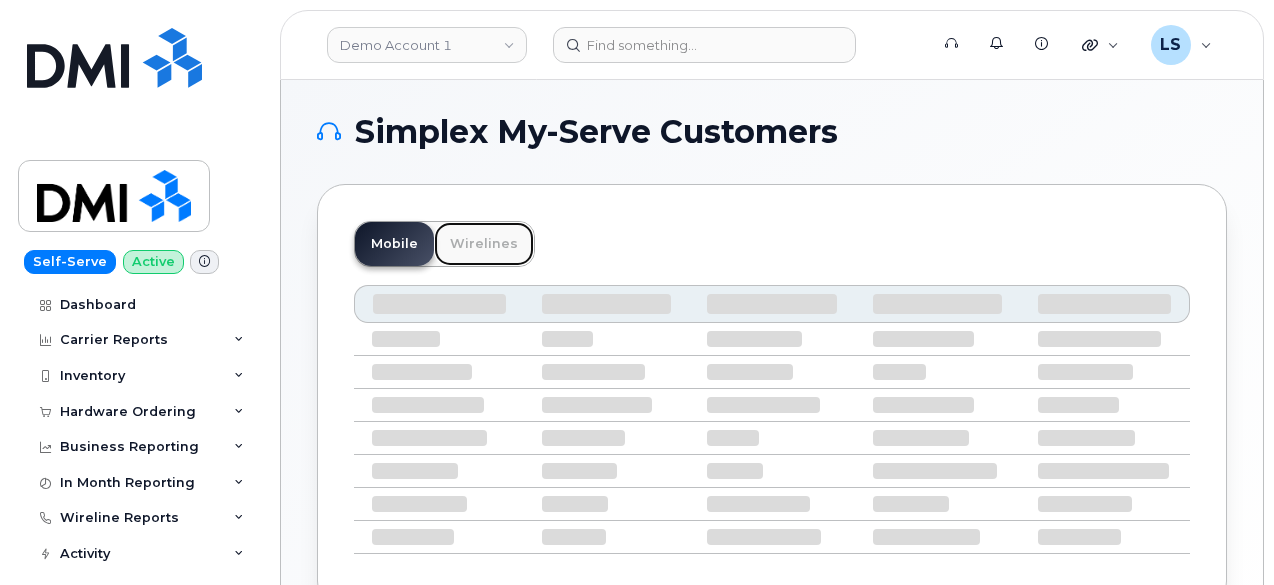 click on "Wirelines" 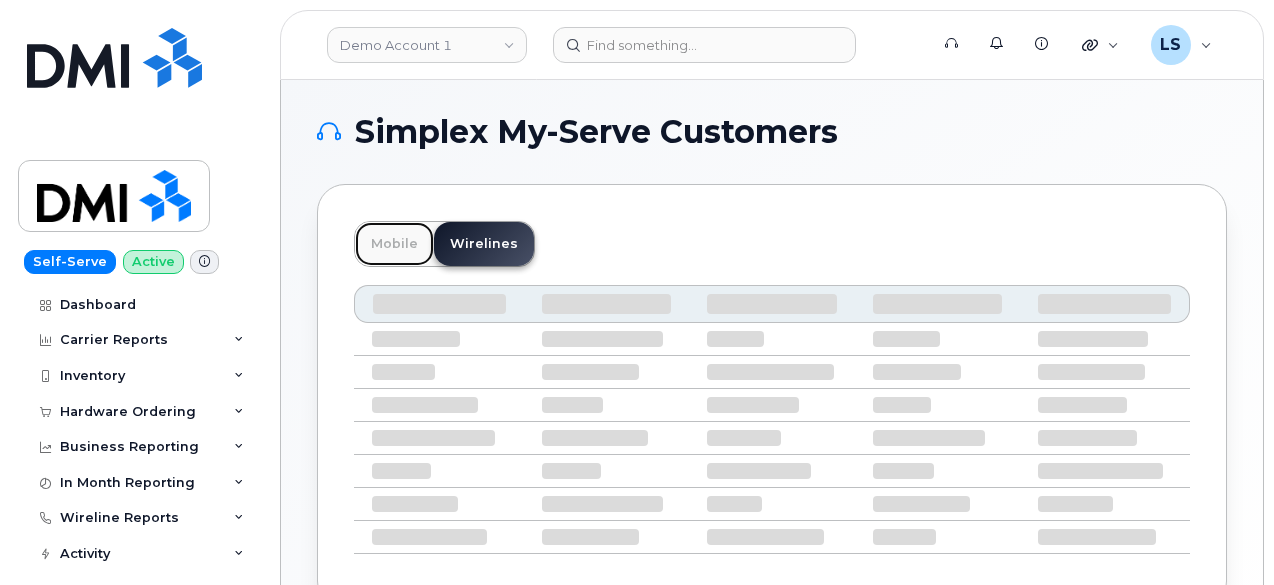 click on "Mobile" 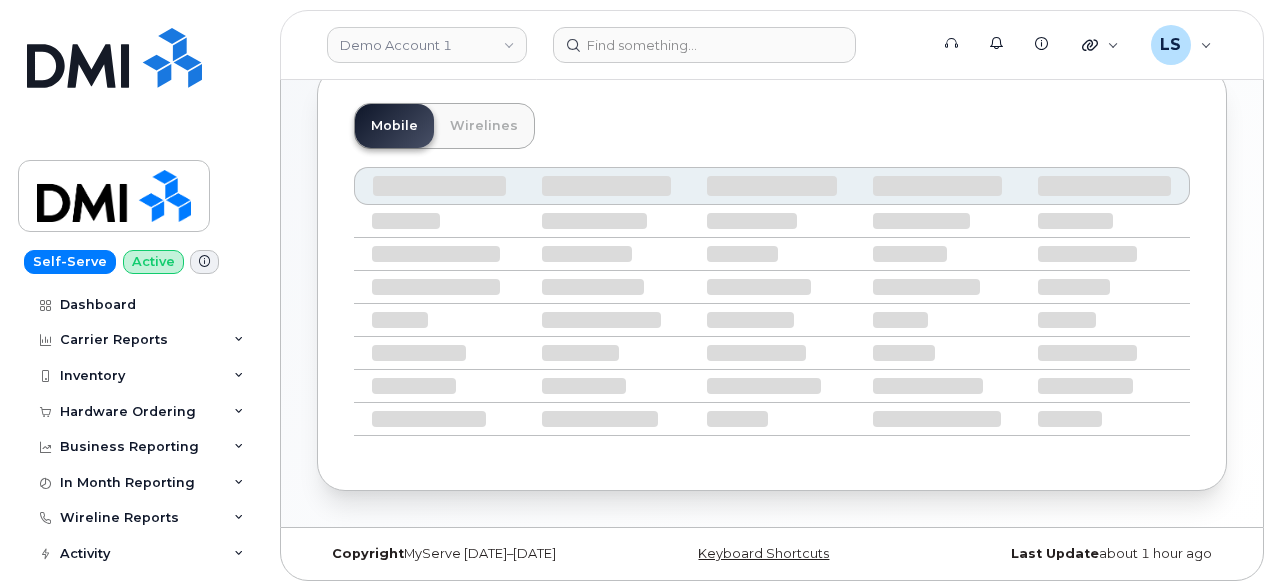 scroll, scrollTop: 118, scrollLeft: 0, axis: vertical 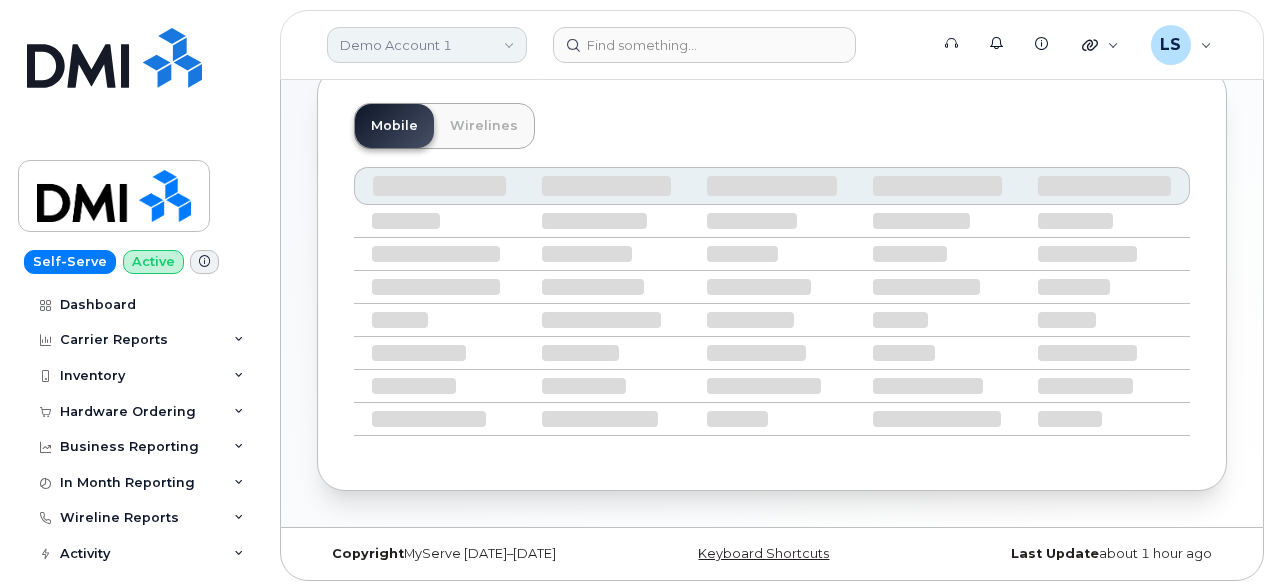 click on "Demo Account 1" 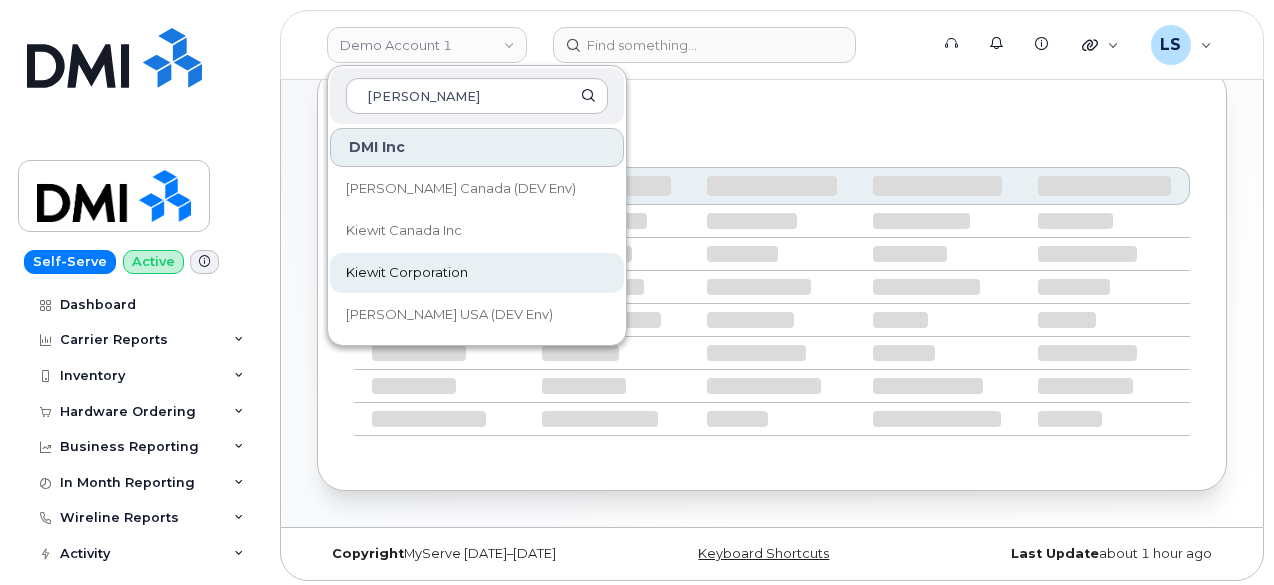 type on "kiewit" 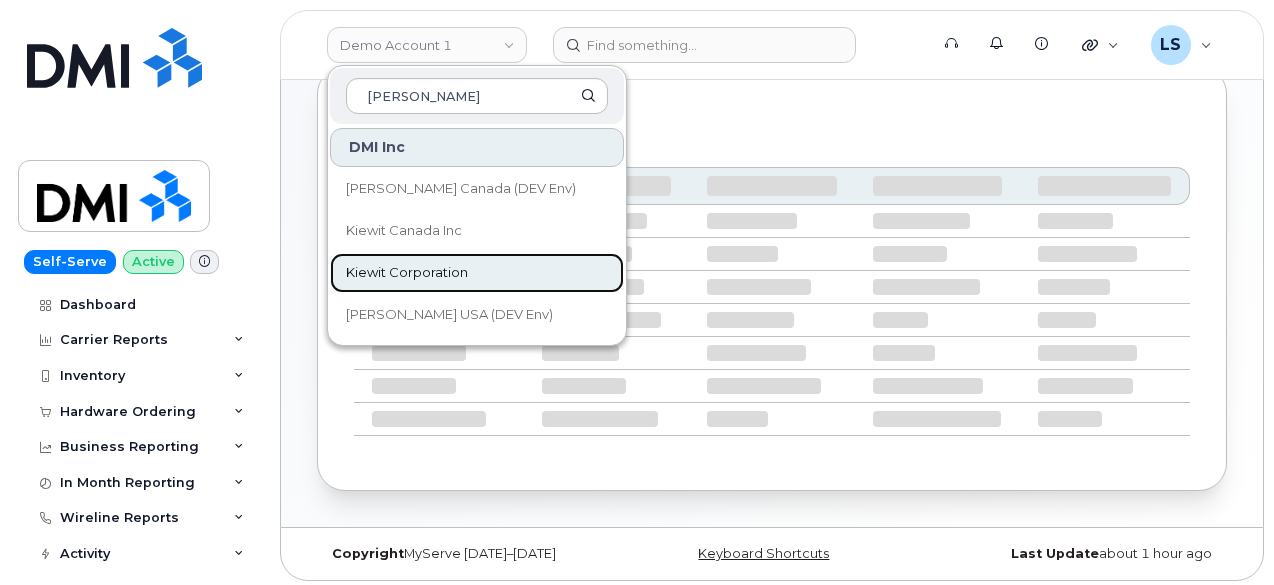 click on "Kiewit Corporation" 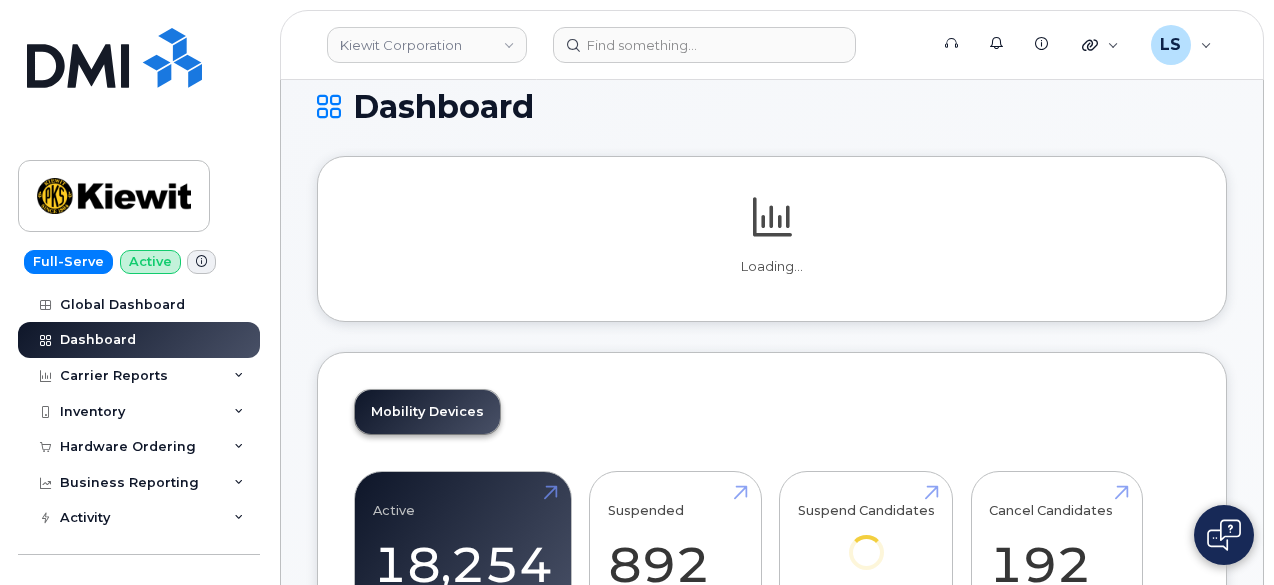 scroll, scrollTop: 0, scrollLeft: 0, axis: both 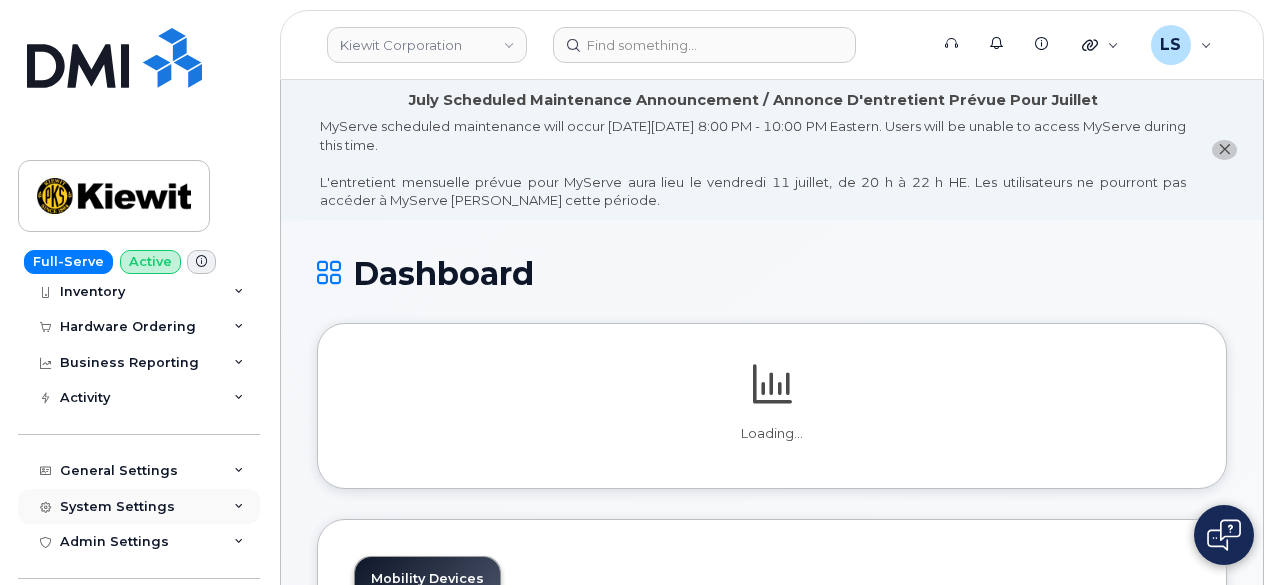 click on "System Settings" at bounding box center (139, 507) 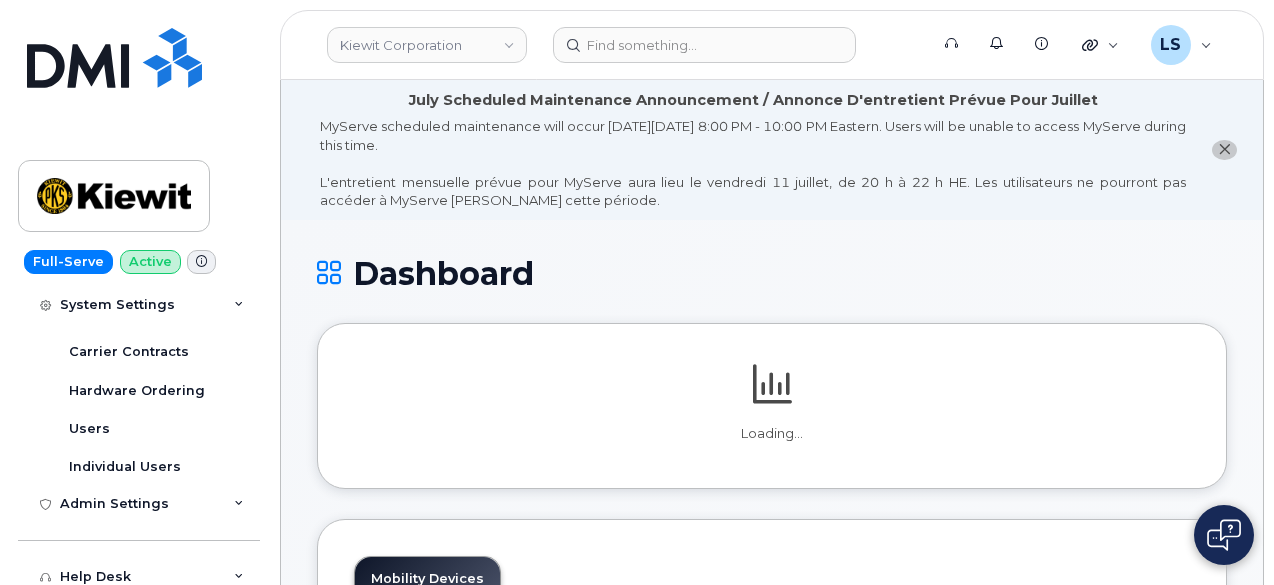 scroll, scrollTop: 466, scrollLeft: 0, axis: vertical 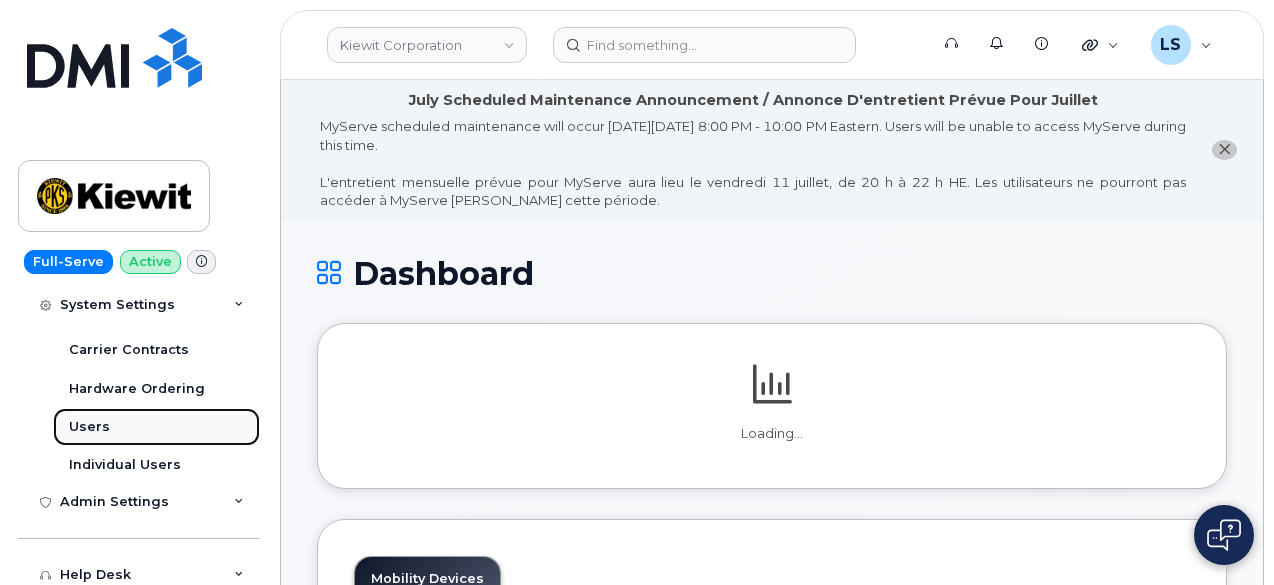 click on "Users" at bounding box center (156, 427) 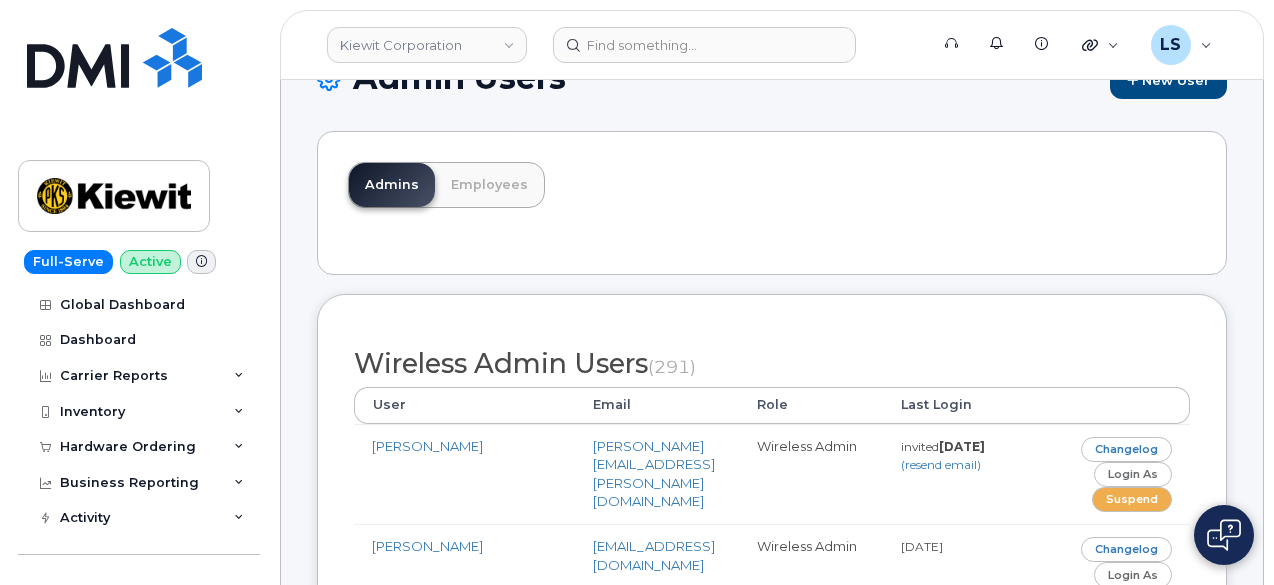 scroll, scrollTop: 58, scrollLeft: 0, axis: vertical 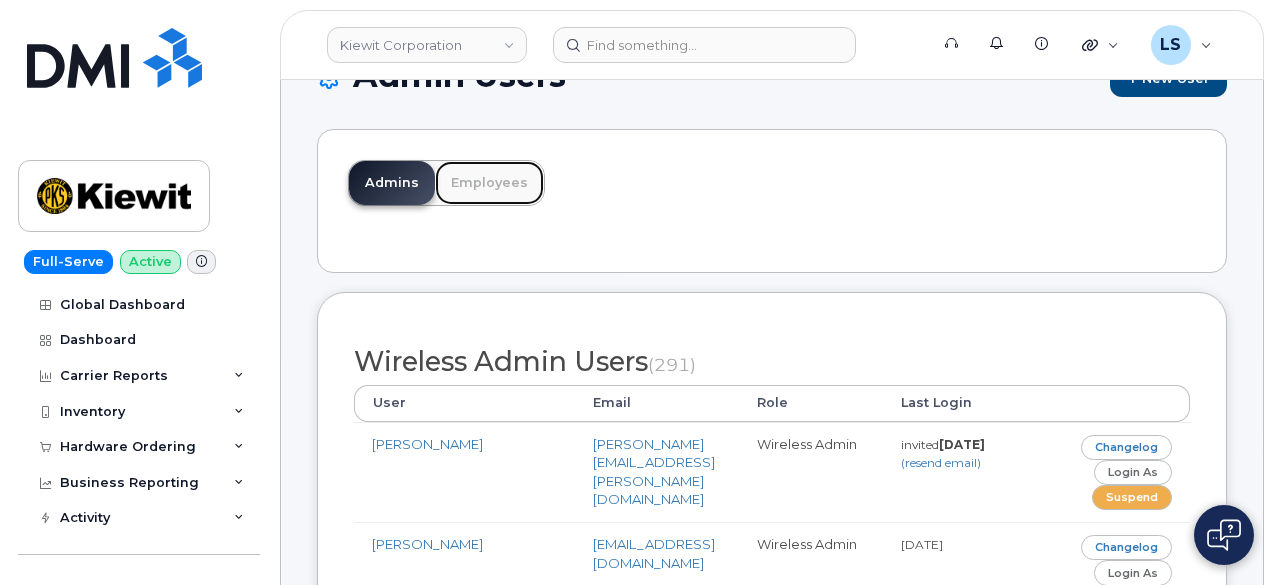 click on "Employees" at bounding box center (489, 183) 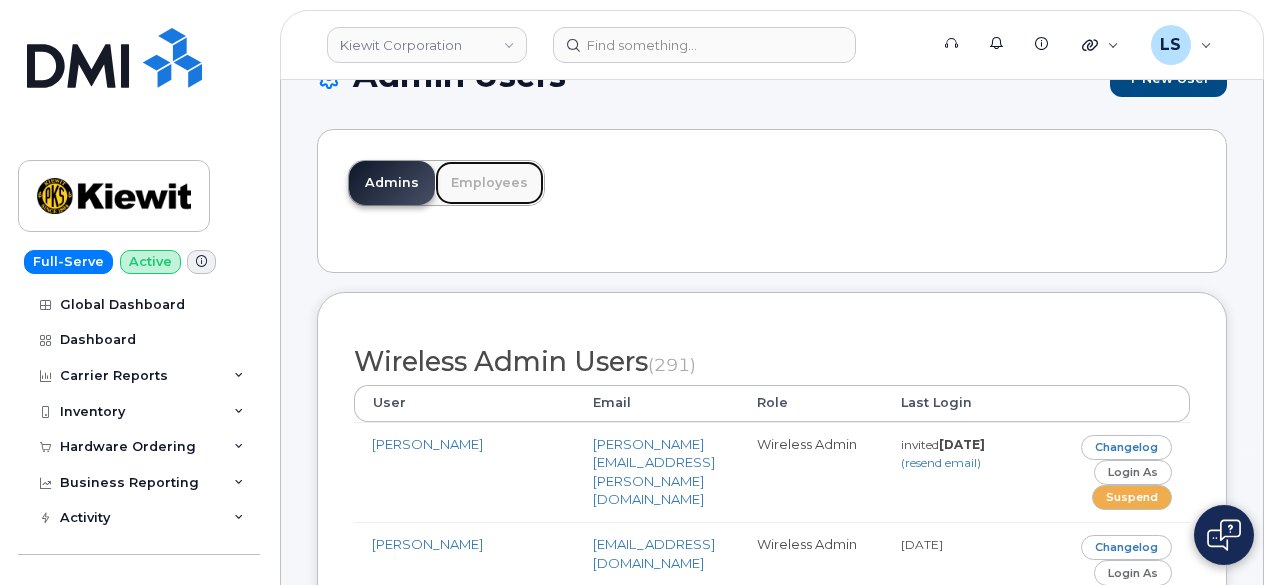 click on "Employees" at bounding box center (489, 183) 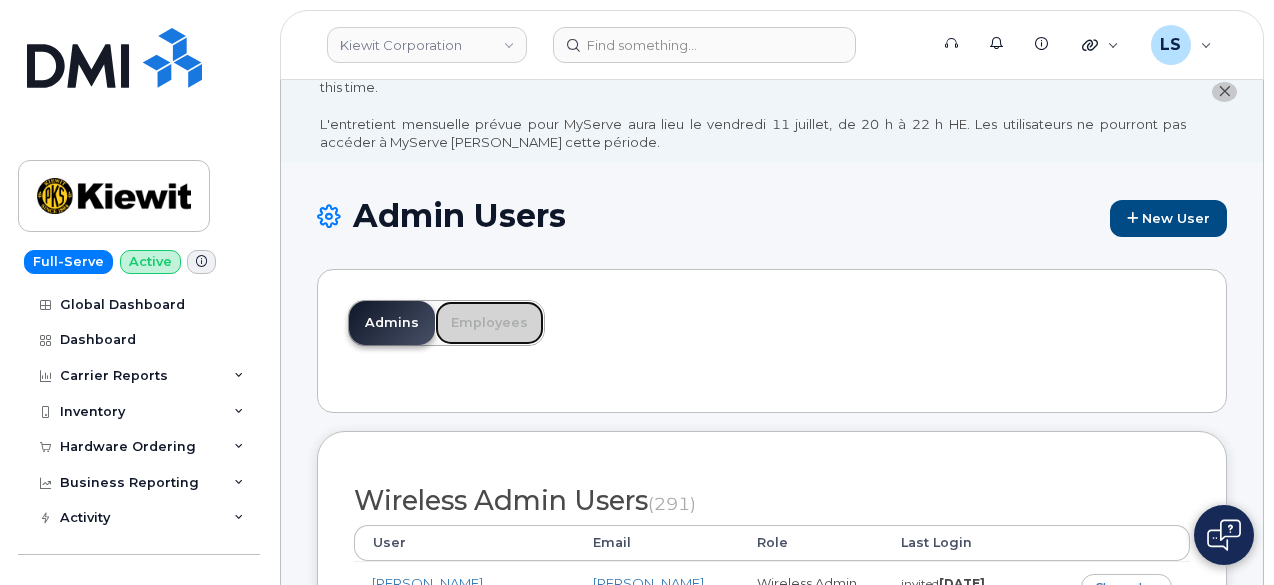 scroll, scrollTop: 198, scrollLeft: 0, axis: vertical 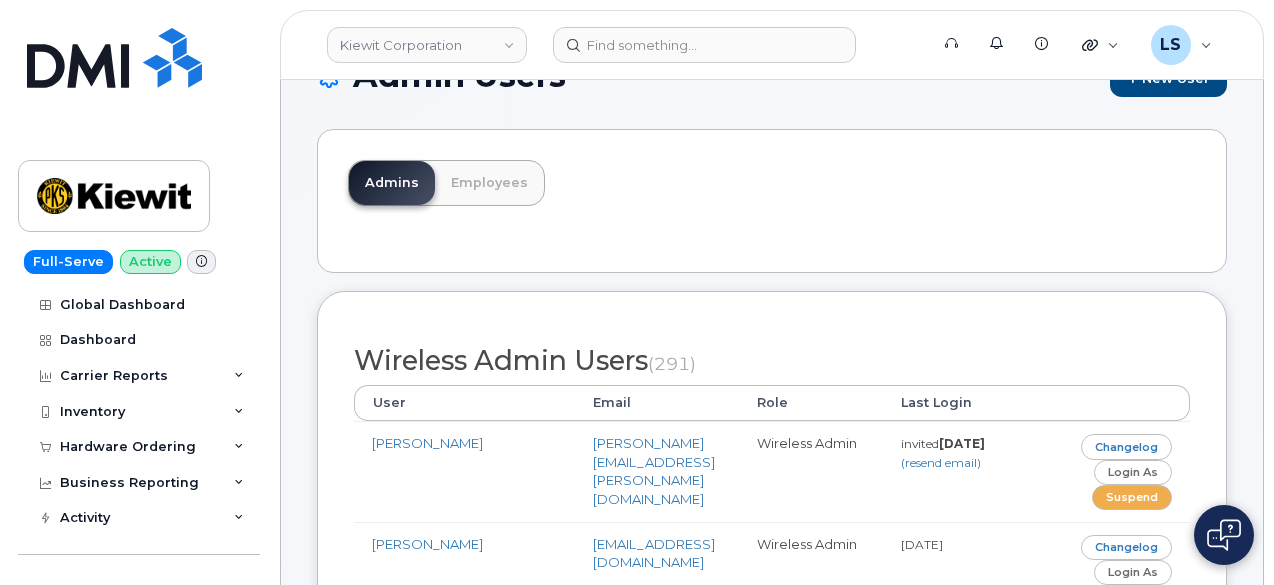 drag, startPoint x: 858, startPoint y: 374, endPoint x: 860, endPoint y: 341, distance: 33.06055 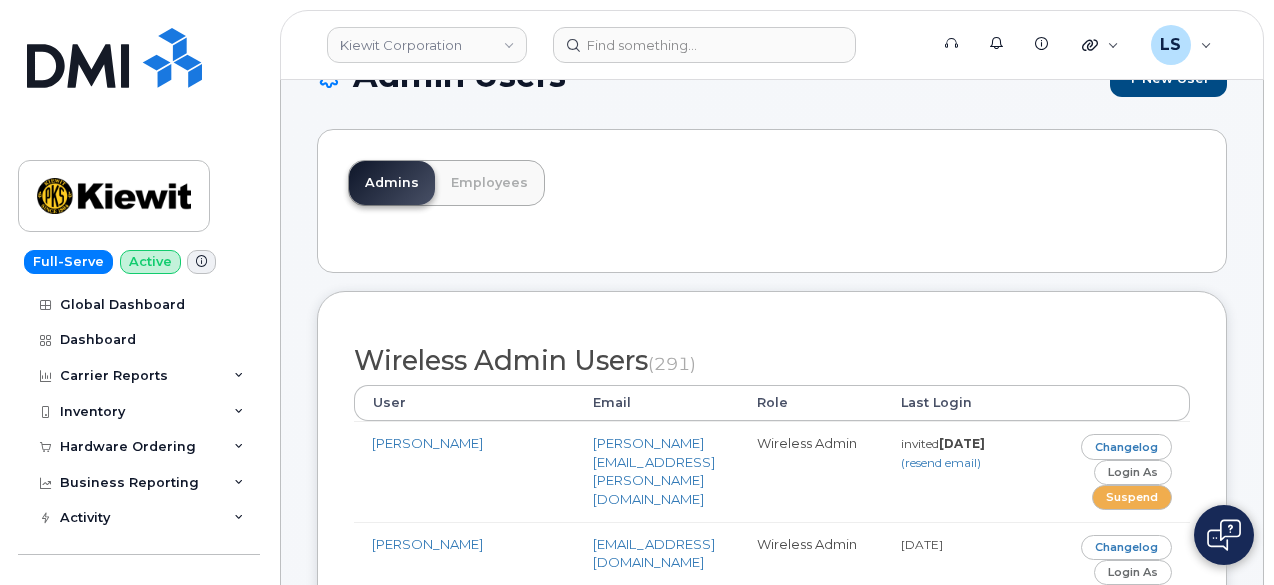click on "Admins
Employees
Wireless Admin Users
(291)
User
Email
Role
Last Login
Katy Chan-Vien
katy.chan-vien@kiewit.com
Wireless Admin
invited
14 days ago
(resend email)
Changelog
Login as
Suspend
Suzanne Nunziato
snunziato@dminc.com
Wireless Admin
22 days ago
Changelog
Login as
Suspend
Marc Cica
mcica@aerofire.com
Wireless Admin
about 1 month ago
Changelog
Login as
Suspend
Jonathan Barfield
jonathan.barfield@kiewit.com
Wireless Admin
about 4 hours ago
Changelog
Login as
Suspend
Daniel Buffington
daniel.buffington@kiewit.com
Wireless Admin
9 days ago
Changelog
Login as
Suspend
Paul Andrews
paule.andrews@kiewit.com
Wireless Admin
about 1 hour ago
Changelog
Login as
Suspend
Cristina.Cosentino
cristina.cosentino@kiewit.com
Wireless Admin" at bounding box center (772, 19064) 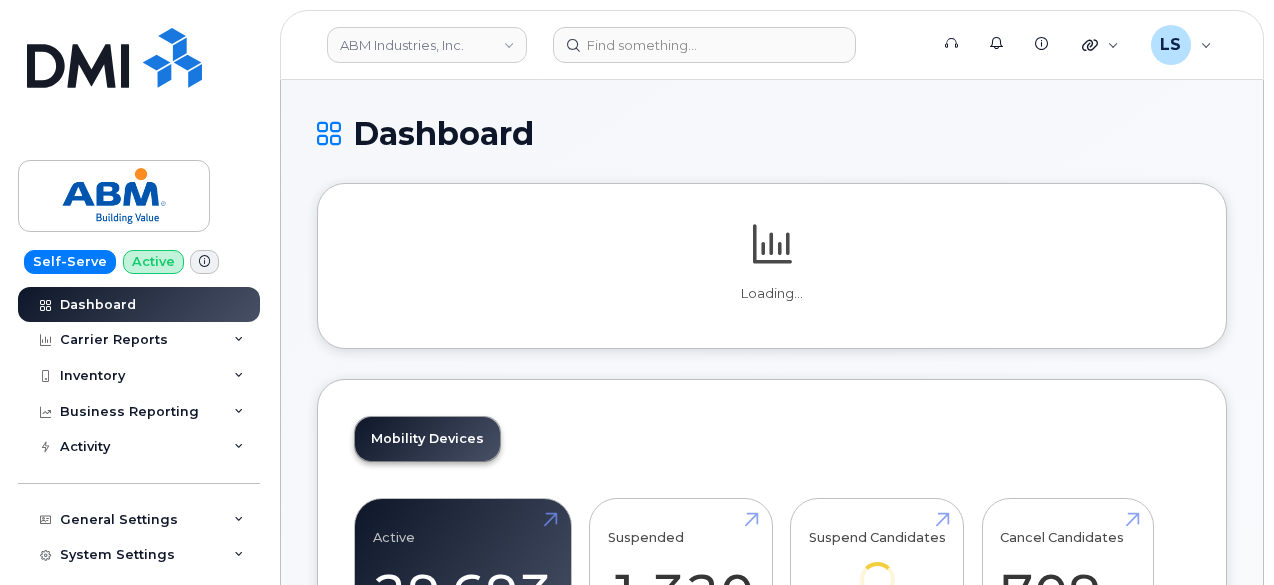 scroll, scrollTop: 0, scrollLeft: 0, axis: both 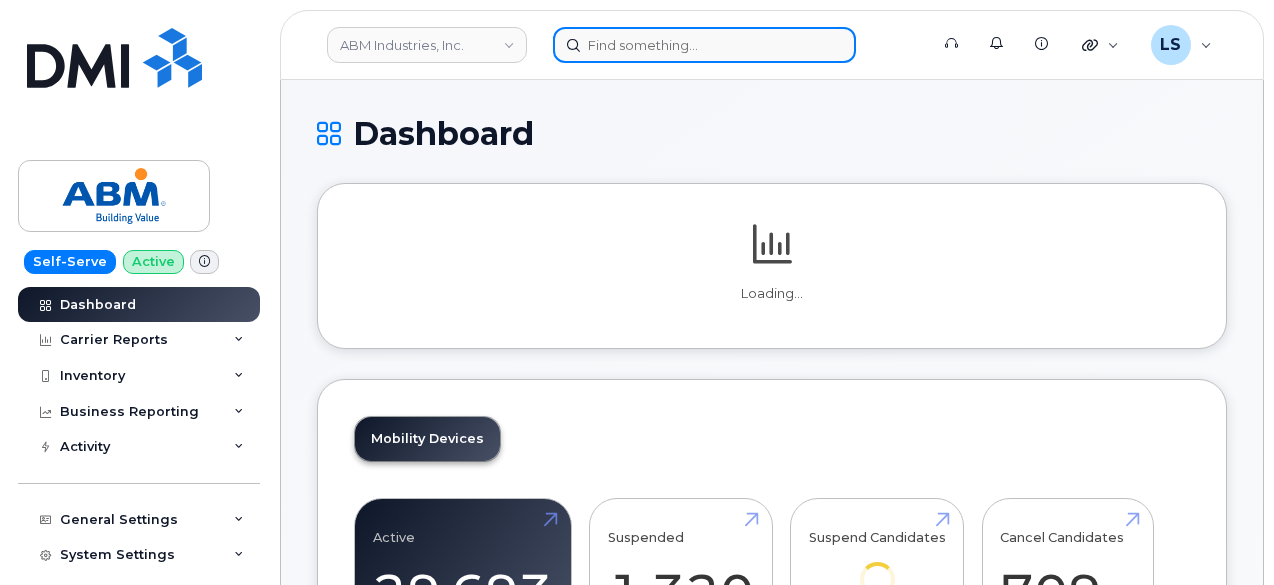 click at bounding box center [704, 45] 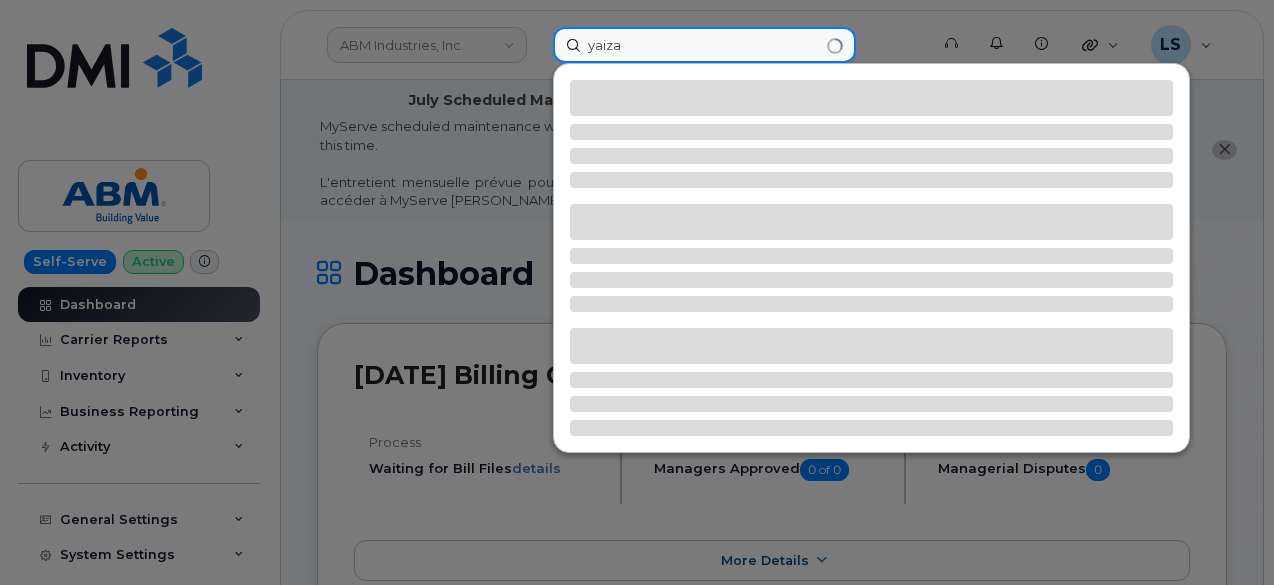 type on "yaiza" 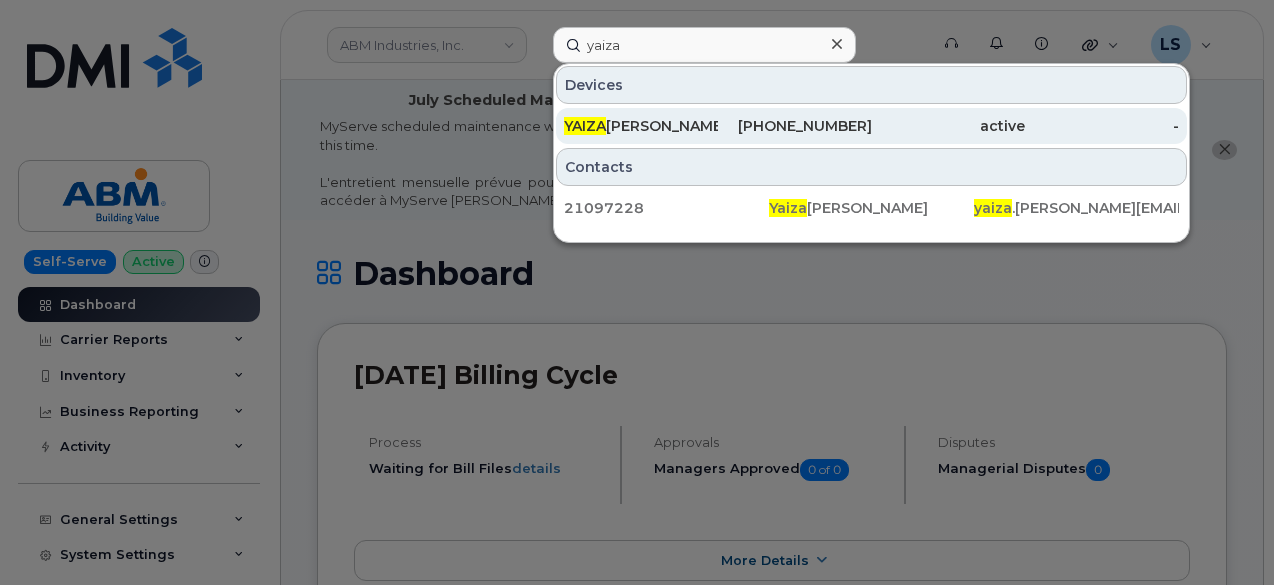 click on "YAIZA  FRANCO" at bounding box center [641, 126] 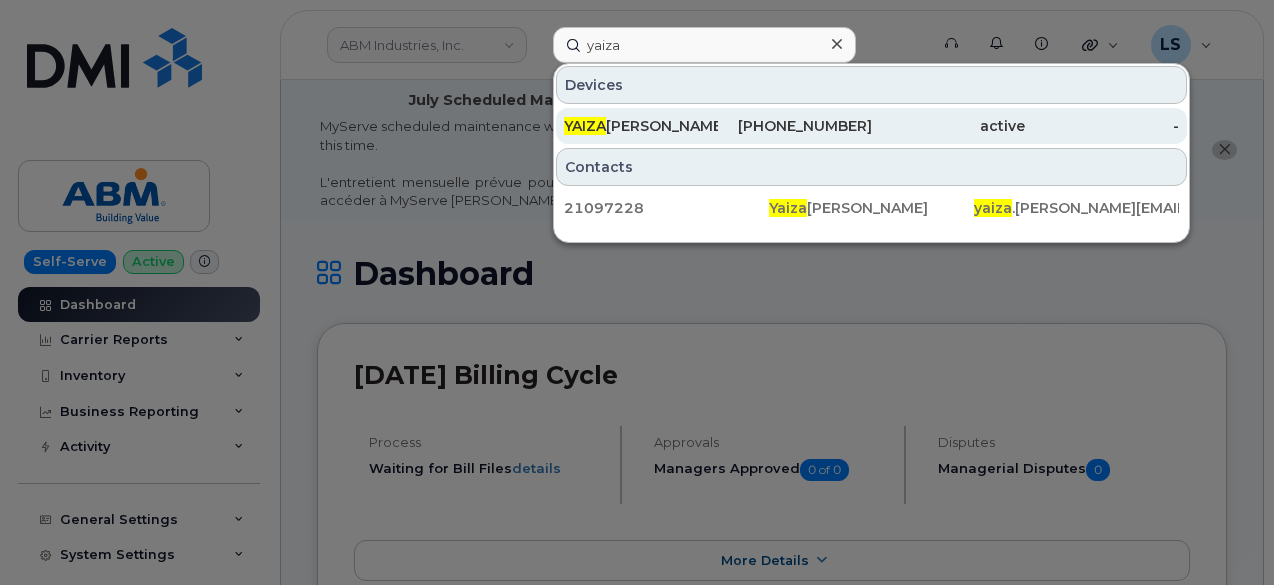 click on "YAIZA  FRANCO" at bounding box center [641, 126] 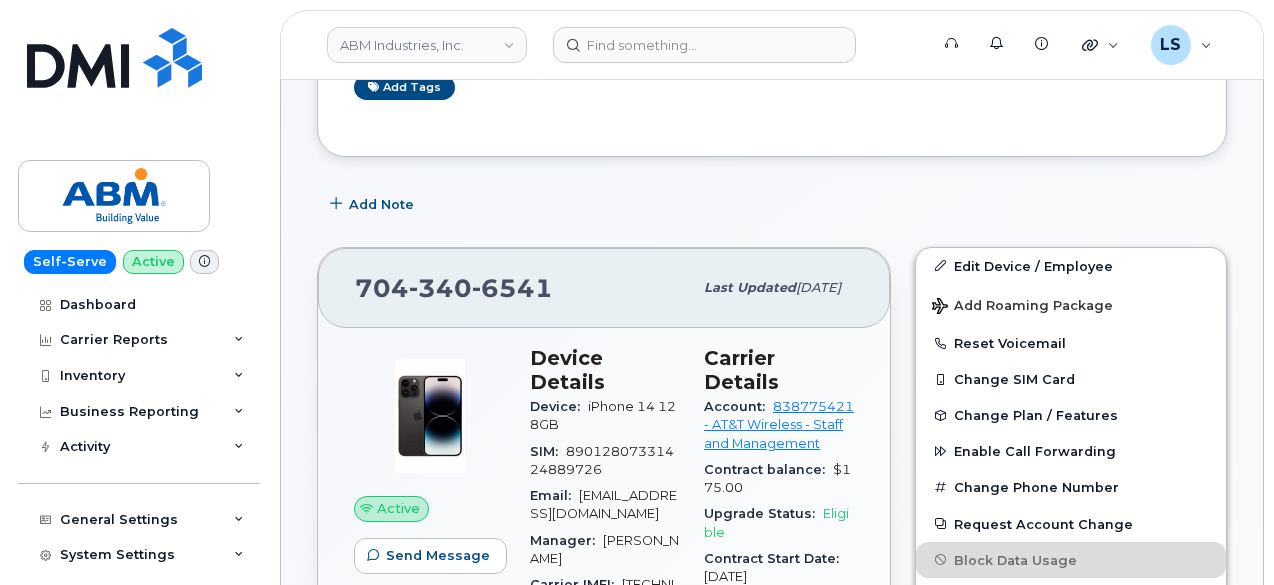 scroll, scrollTop: 348, scrollLeft: 0, axis: vertical 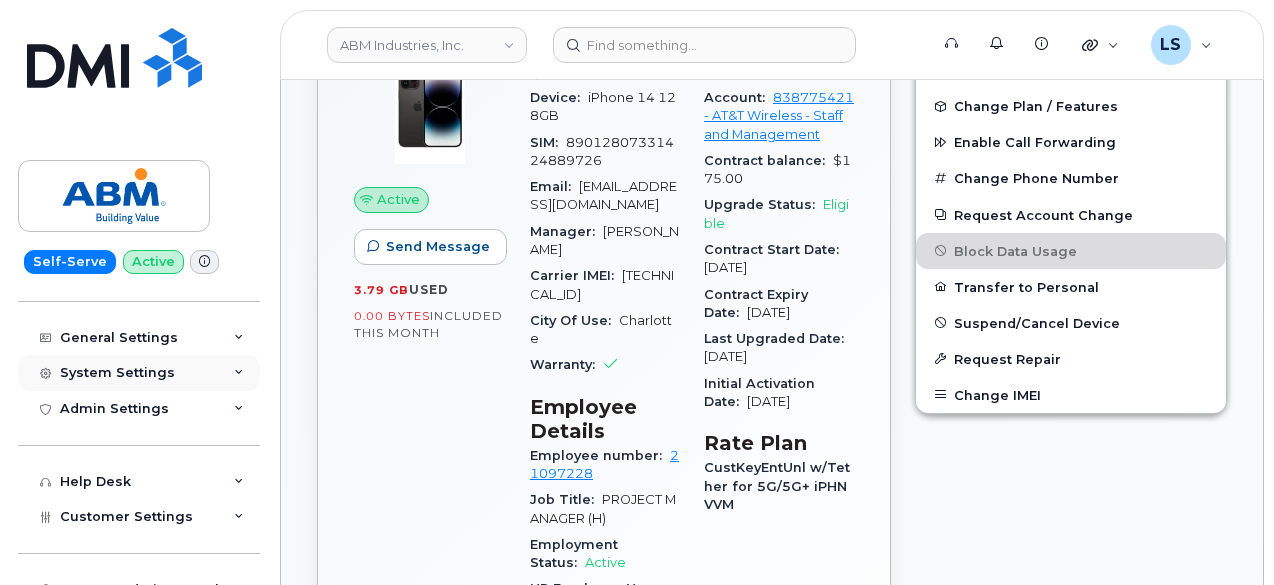 click on "System Settings" at bounding box center (139, 373) 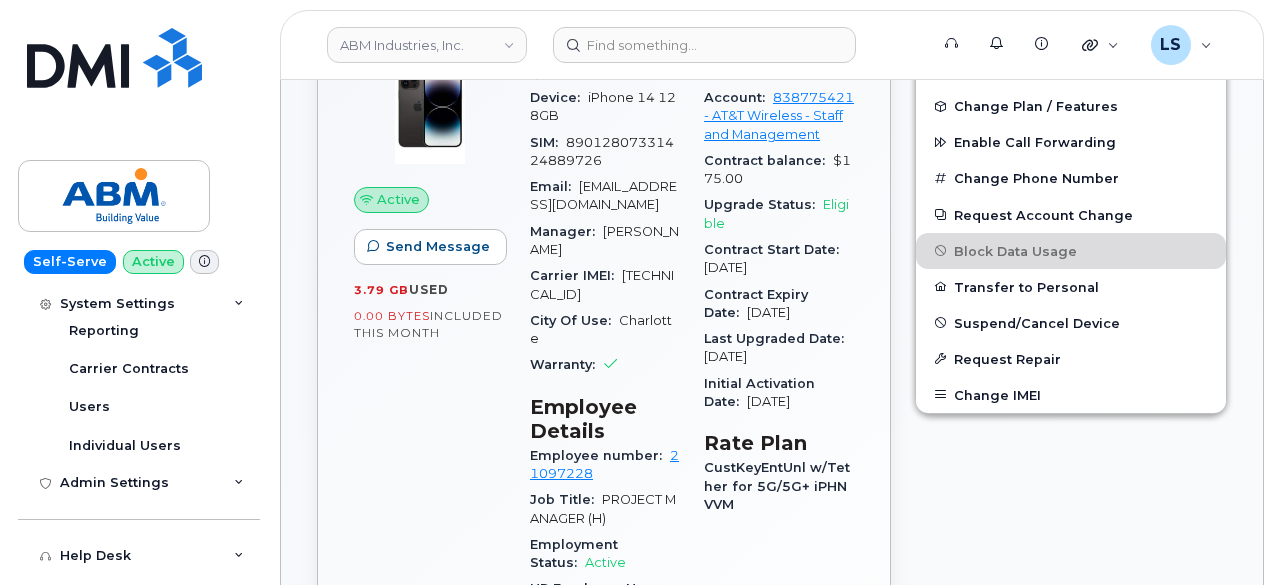 scroll, scrollTop: 374, scrollLeft: 0, axis: vertical 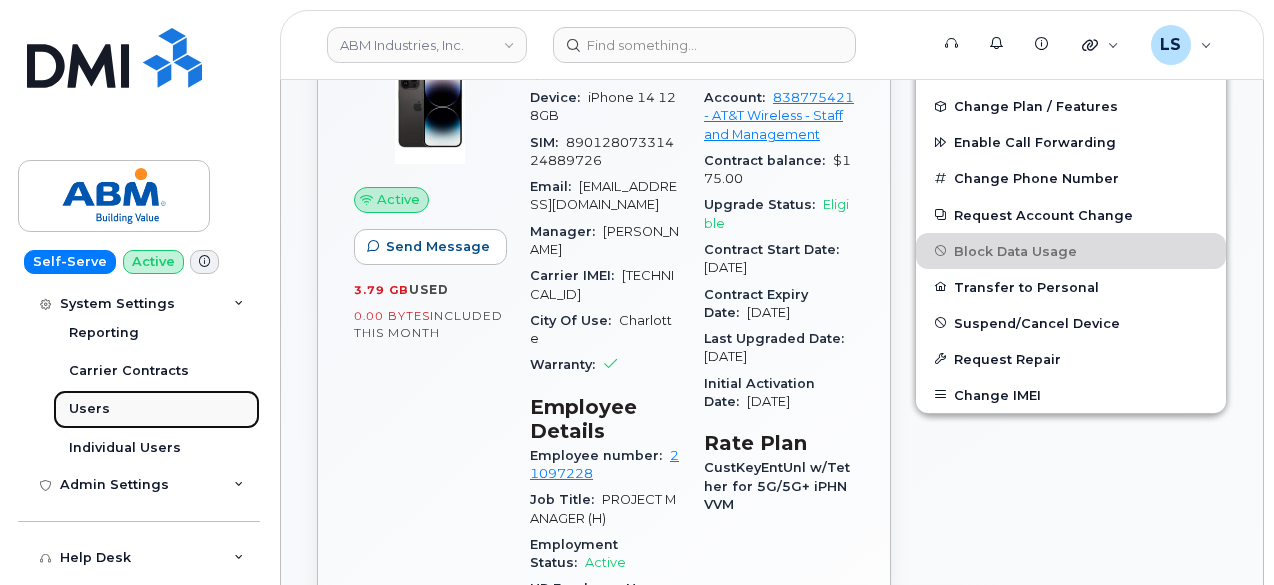 click on "Users" at bounding box center [156, 409] 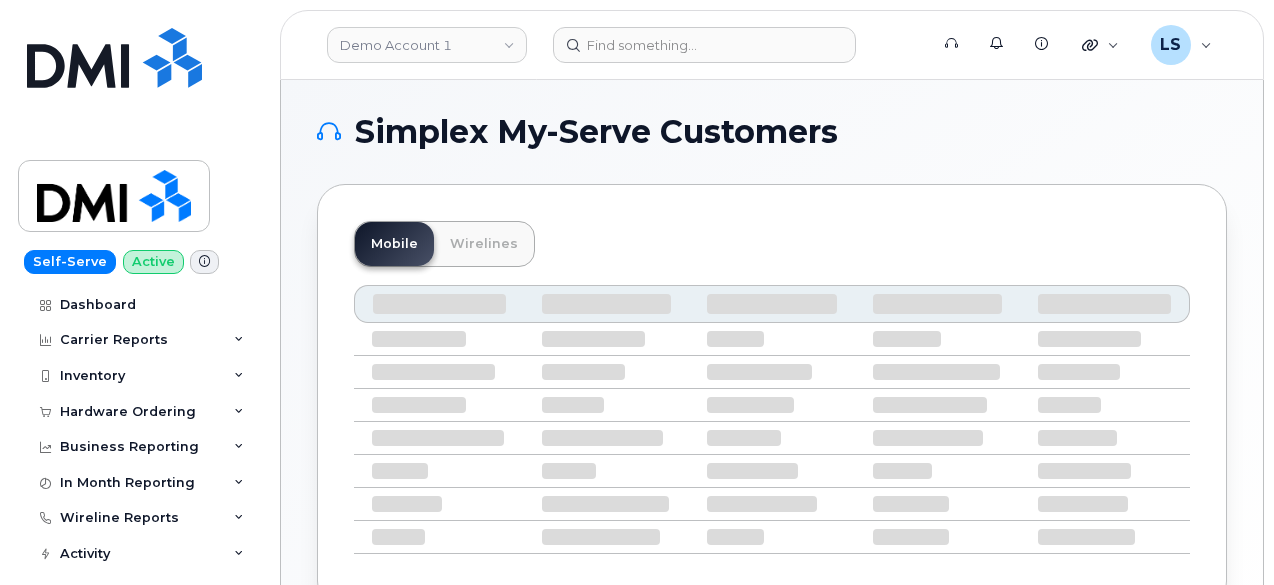scroll, scrollTop: 0, scrollLeft: 0, axis: both 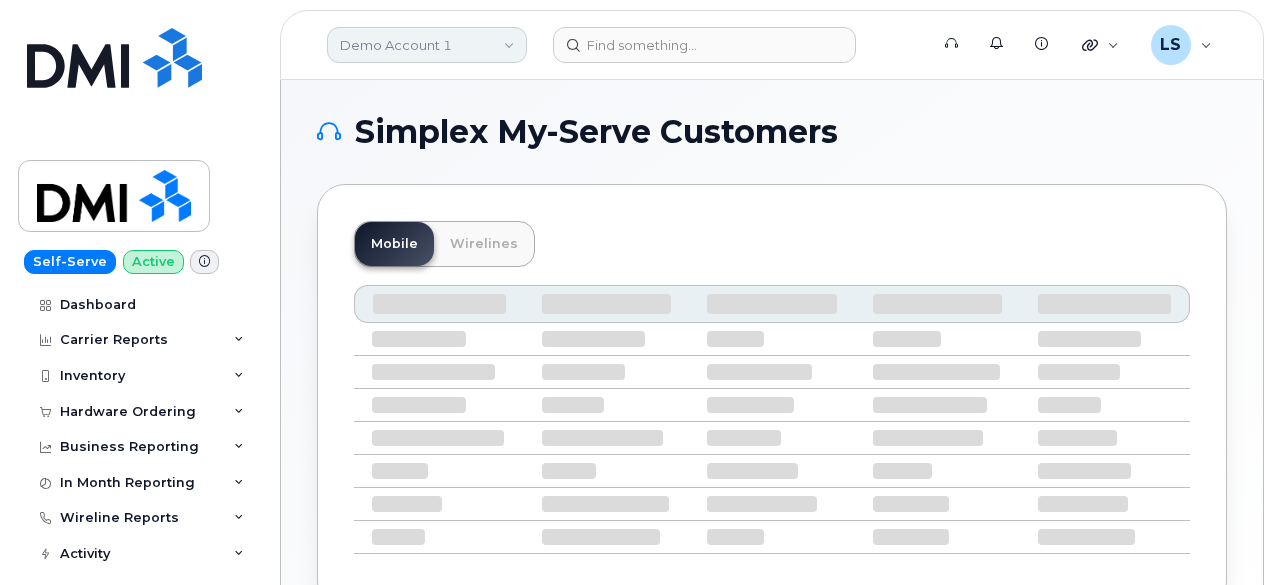 click on "Demo Account 1" 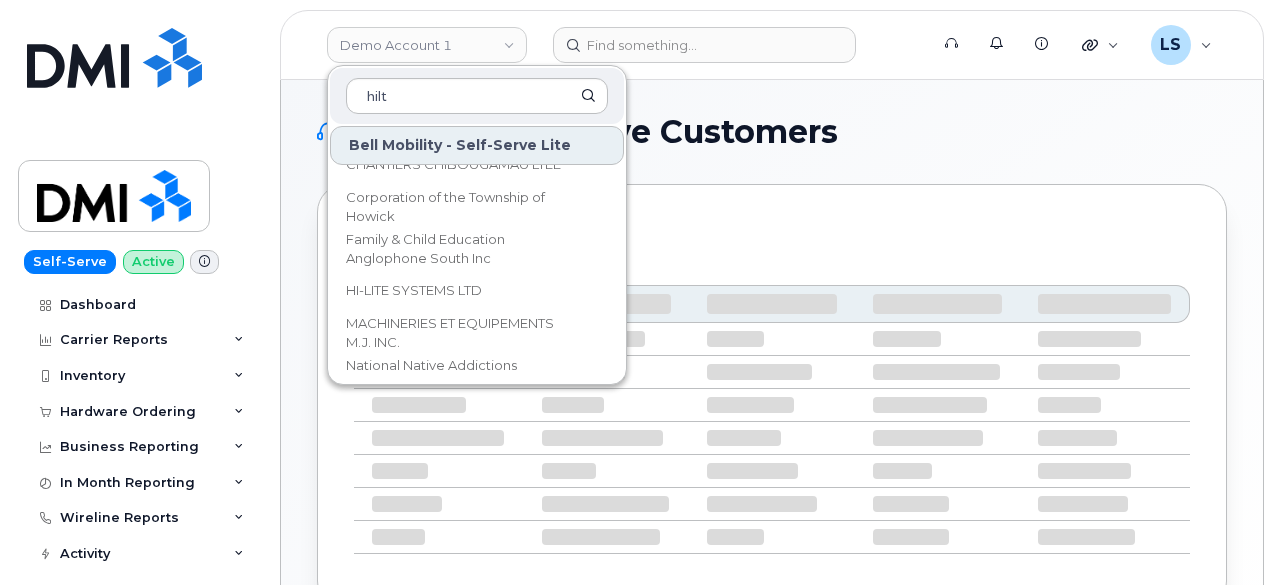 scroll, scrollTop: 0, scrollLeft: 0, axis: both 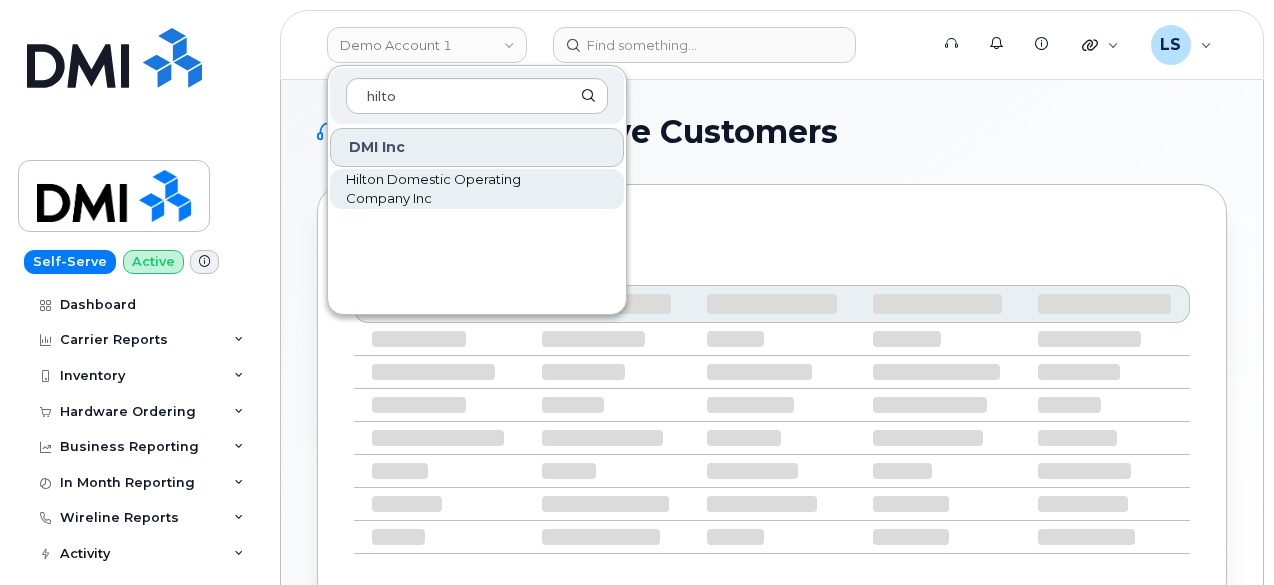 type on "hilto" 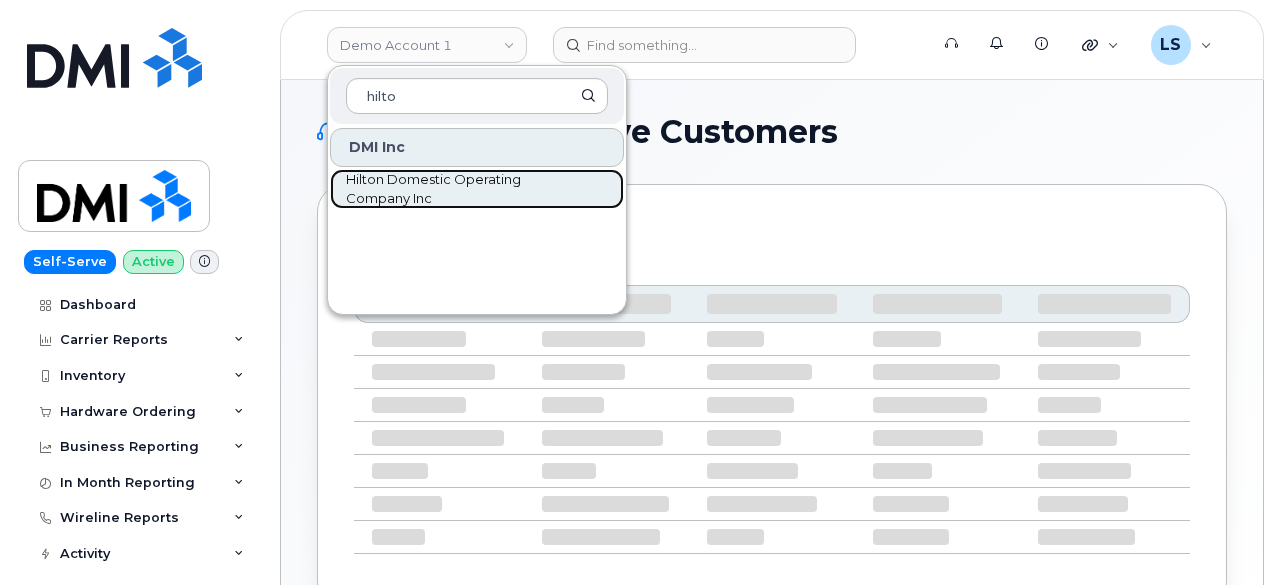 click on "Hilton Domestic Operating Company Inc" 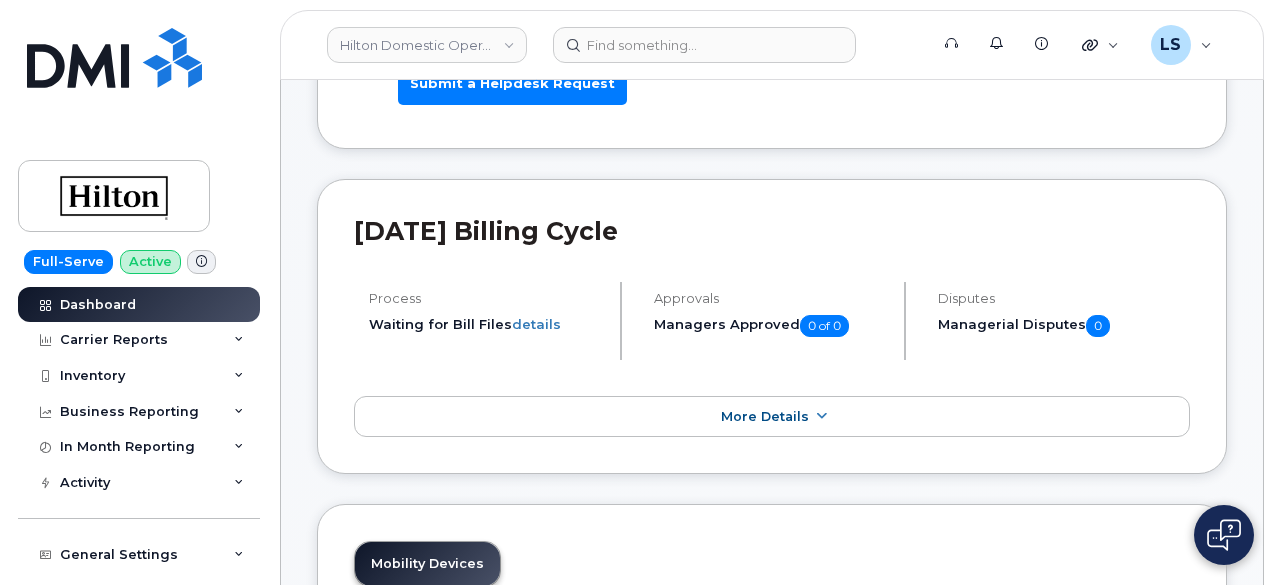 scroll, scrollTop: 0, scrollLeft: 0, axis: both 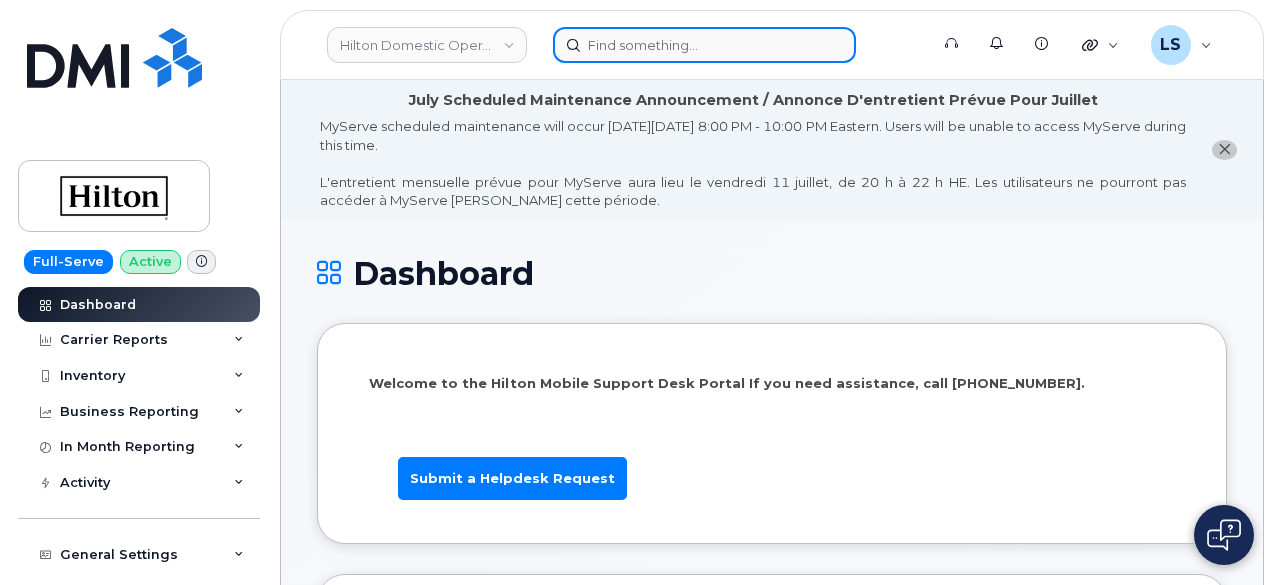 click at bounding box center [704, 45] 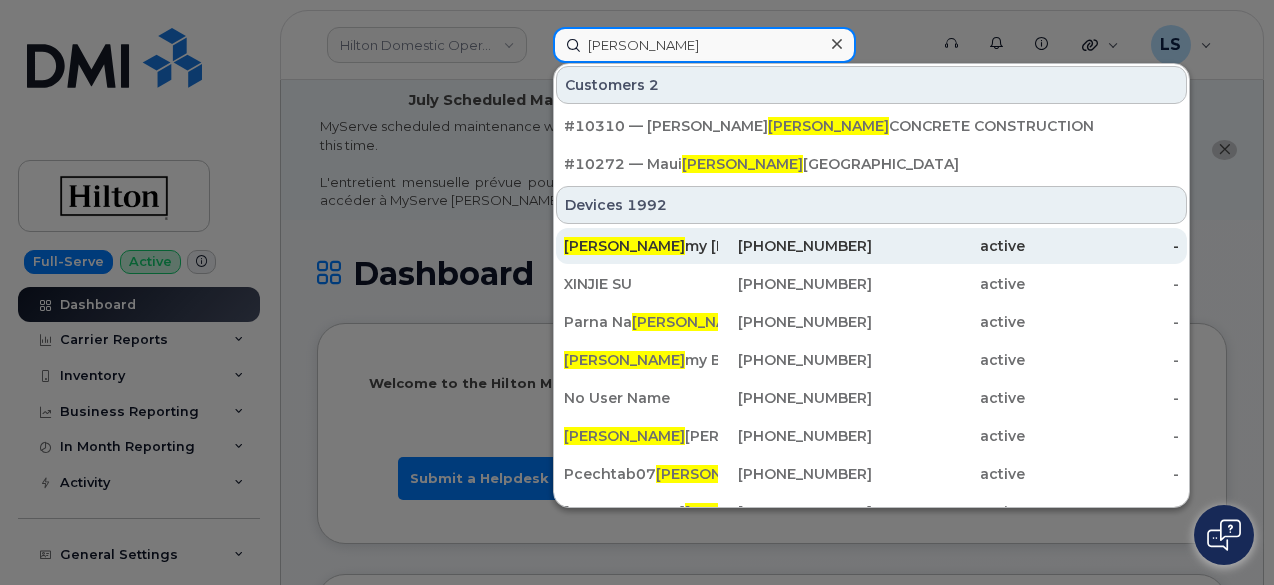 type on "[PERSON_NAME]" 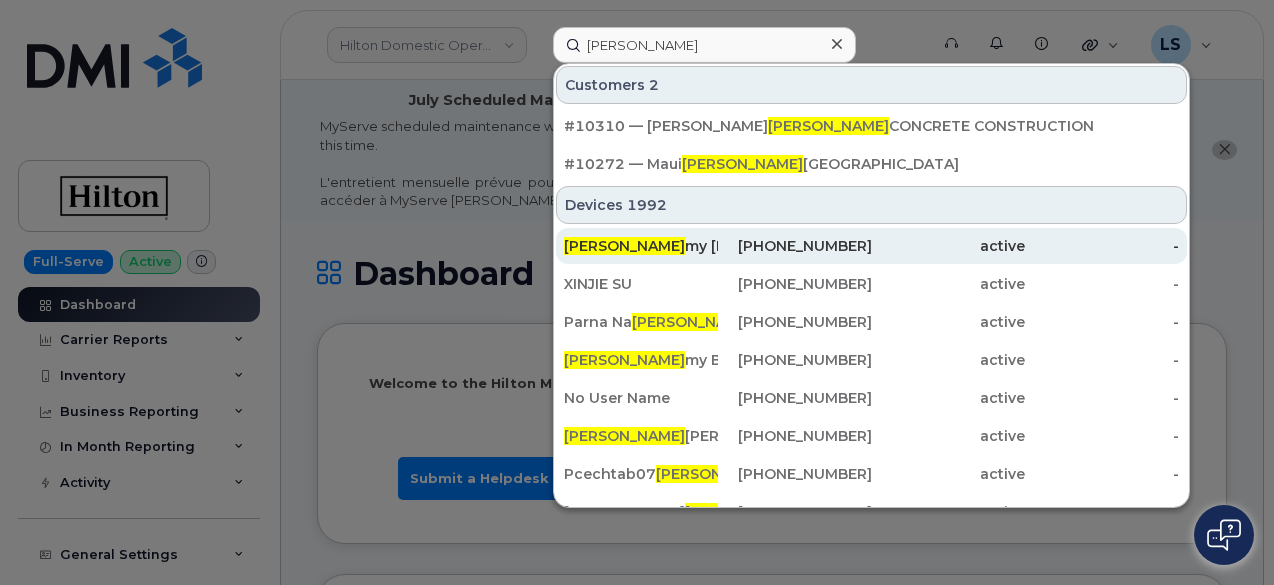 click on "Jim my Williams" at bounding box center [641, 246] 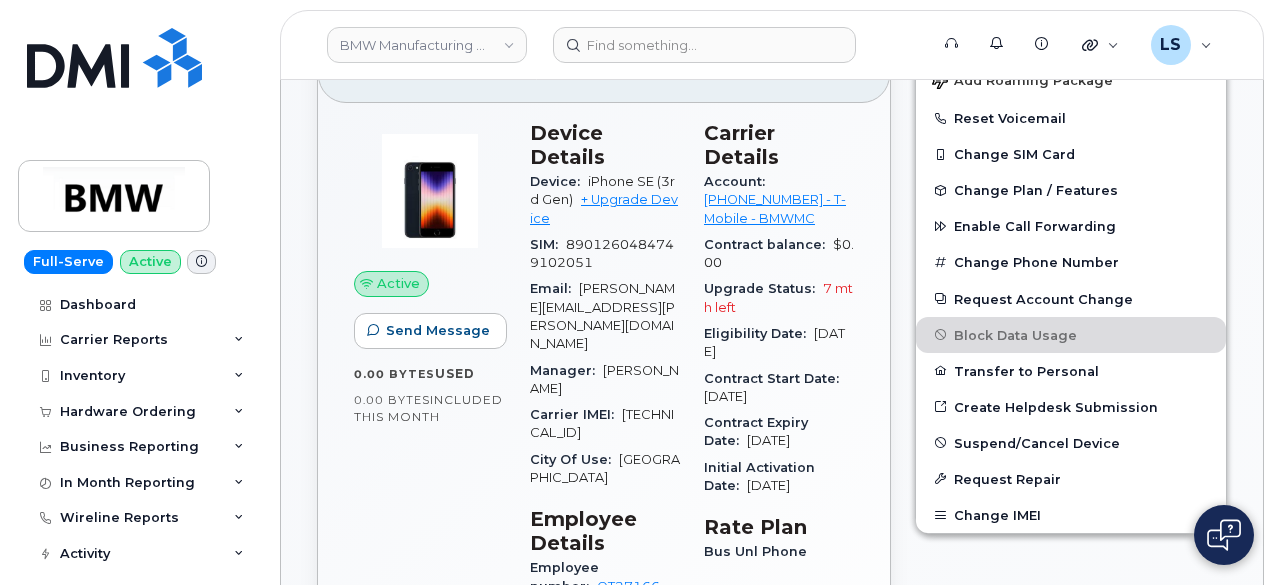 scroll, scrollTop: 594, scrollLeft: 0, axis: vertical 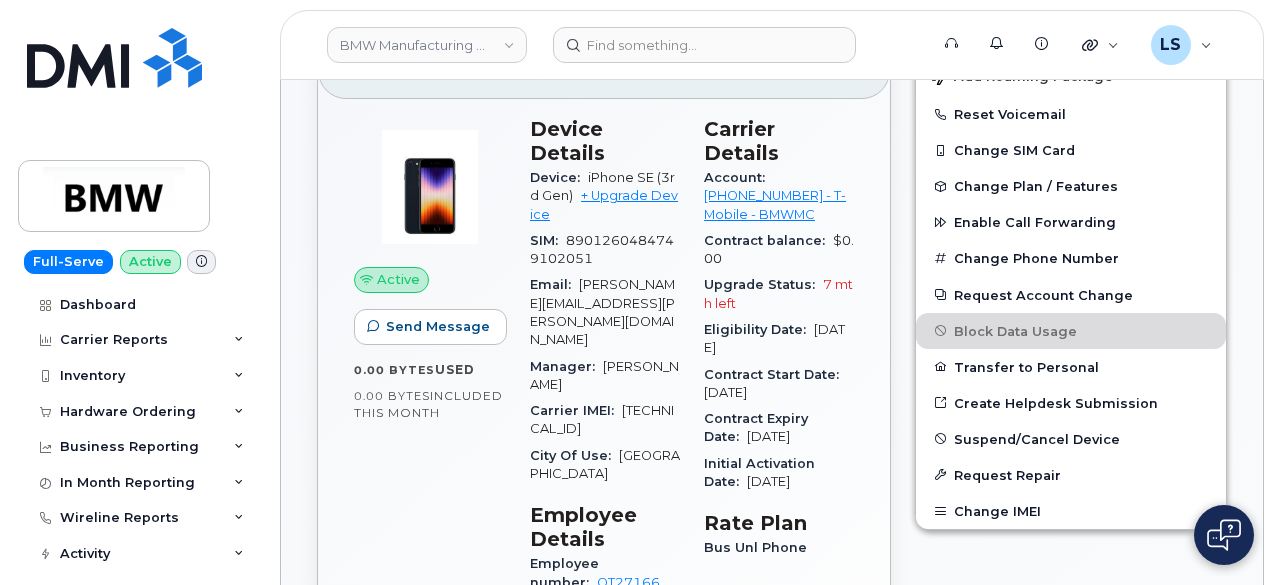 click on "Bus Unl Phone" at bounding box center (759, 547) 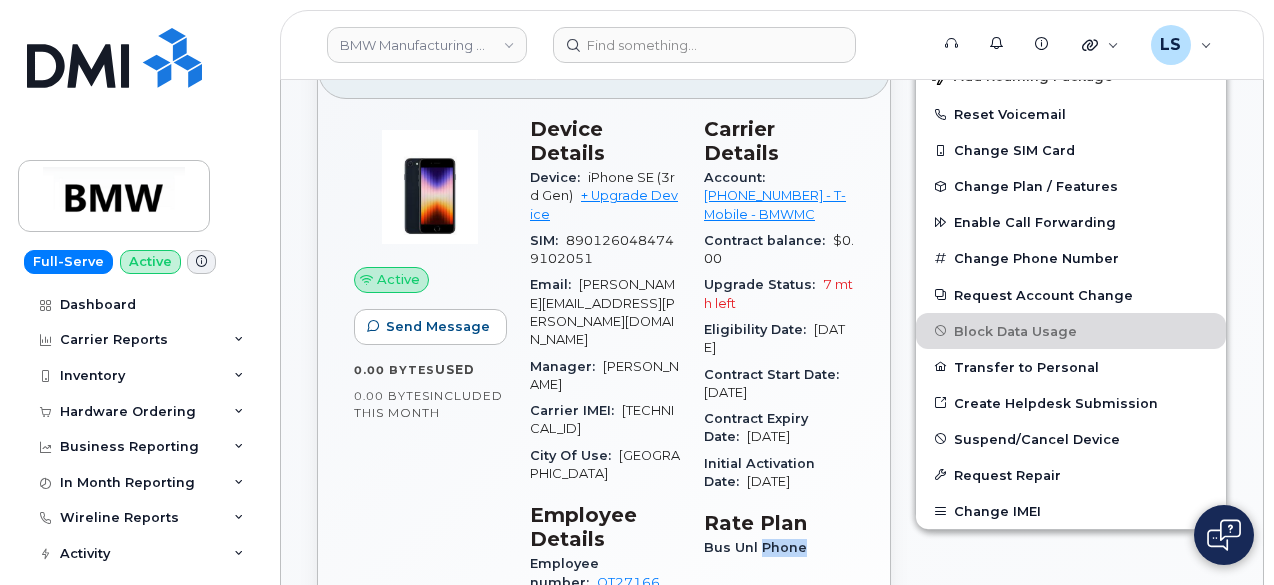 click on "Bus Unl Phone" at bounding box center [759, 547] 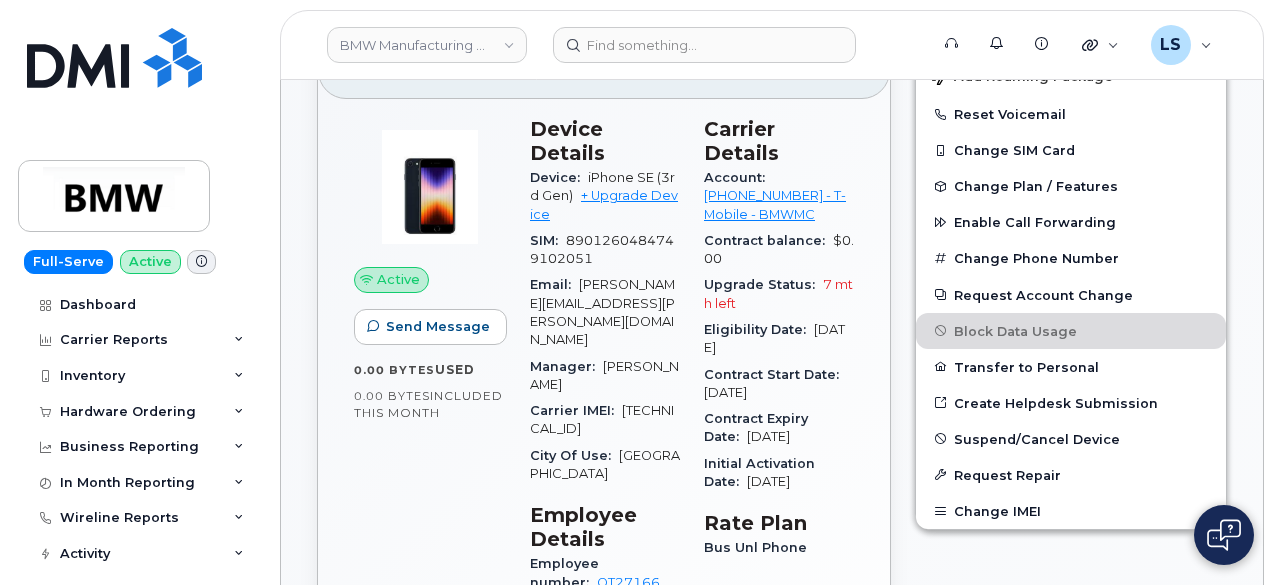 click on "Bus Unl Phone" at bounding box center (759, 547) 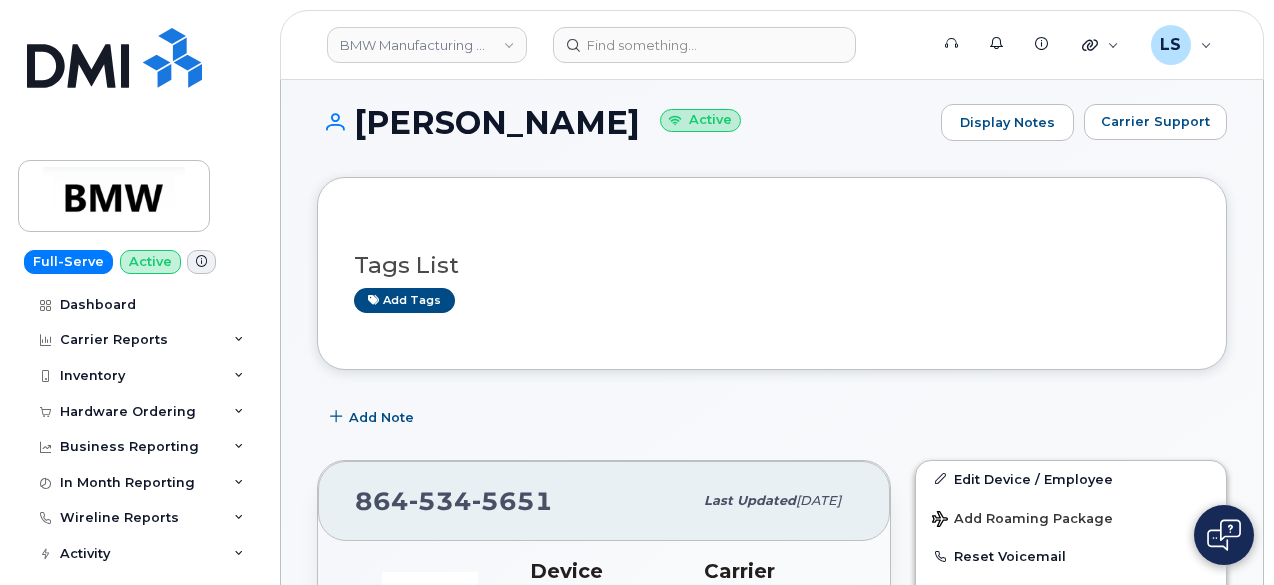 scroll, scrollTop: 22, scrollLeft: 0, axis: vertical 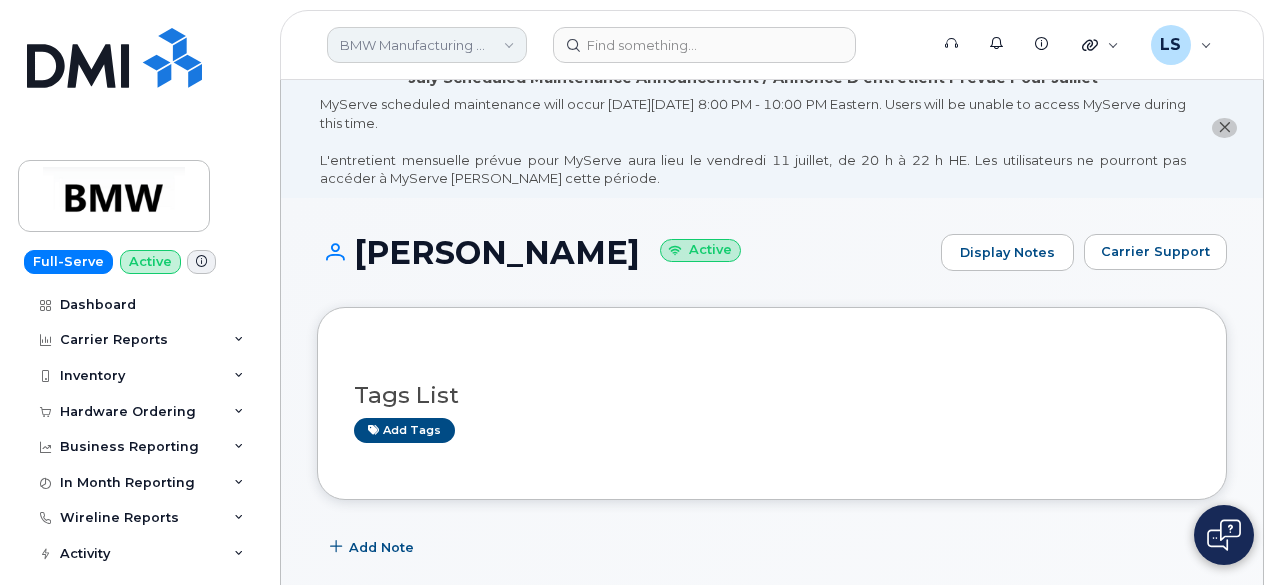 click on "BMW Manufacturing Co LLC" at bounding box center (427, 45) 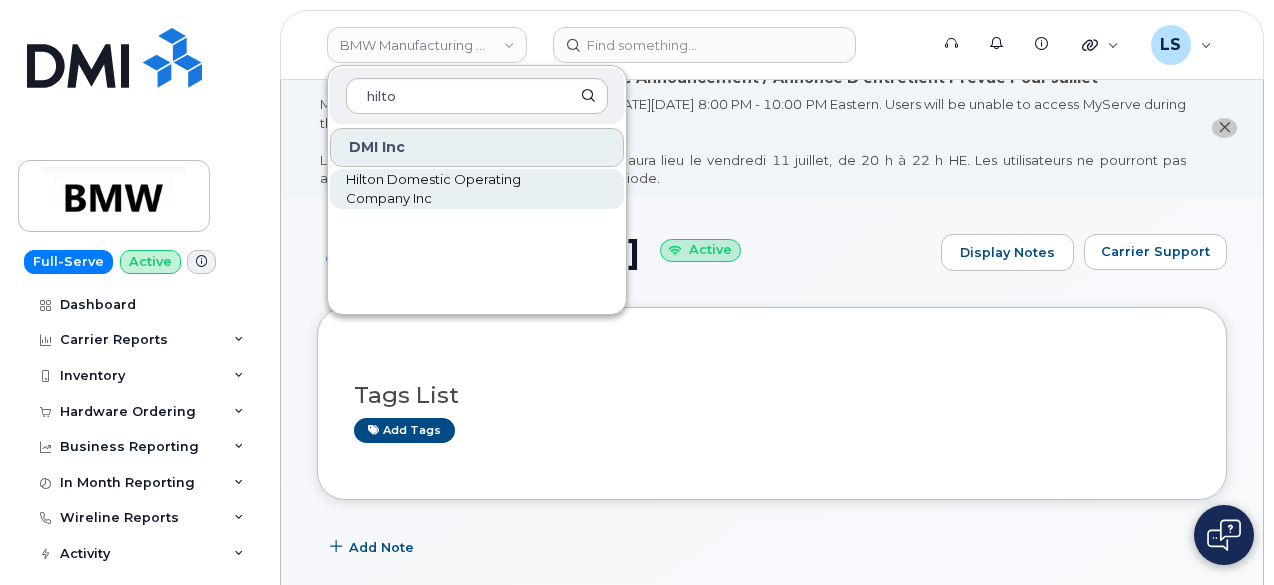 type on "hilto" 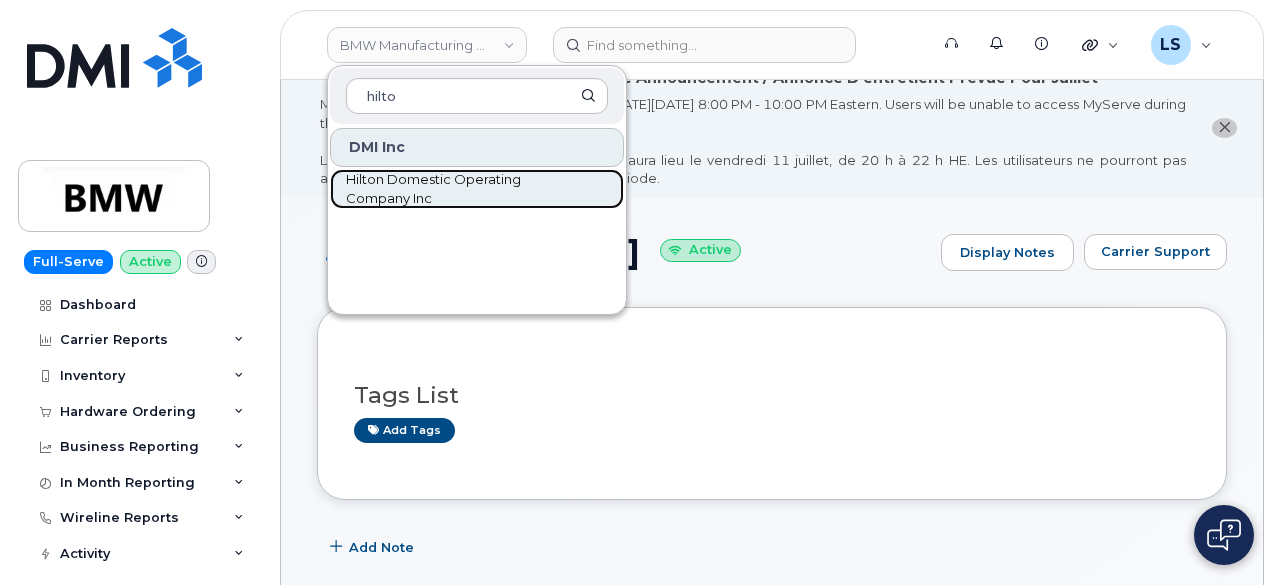 click on "Hilton Domestic Operating Company Inc" at bounding box center [461, 189] 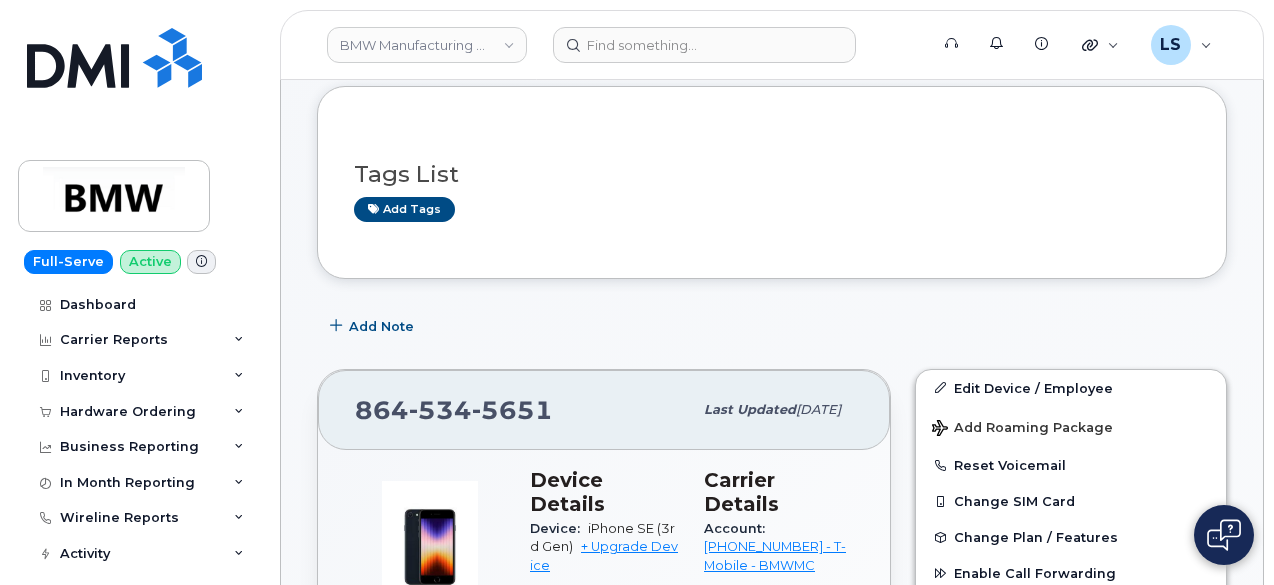 scroll, scrollTop: 0, scrollLeft: 0, axis: both 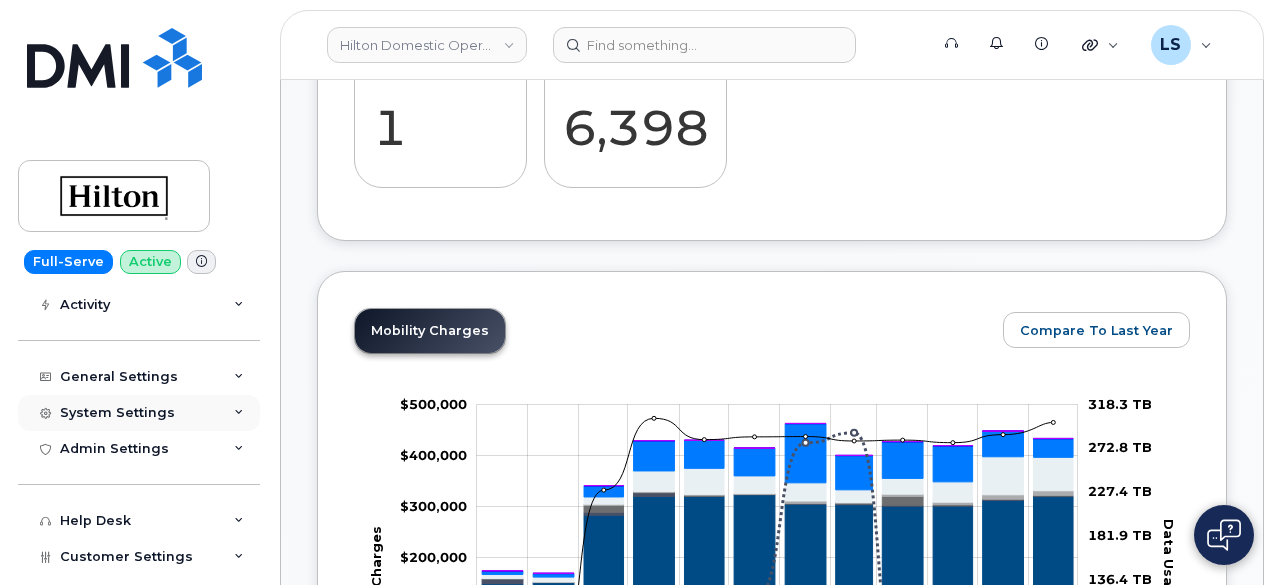 click on "System Settings" at bounding box center (139, 413) 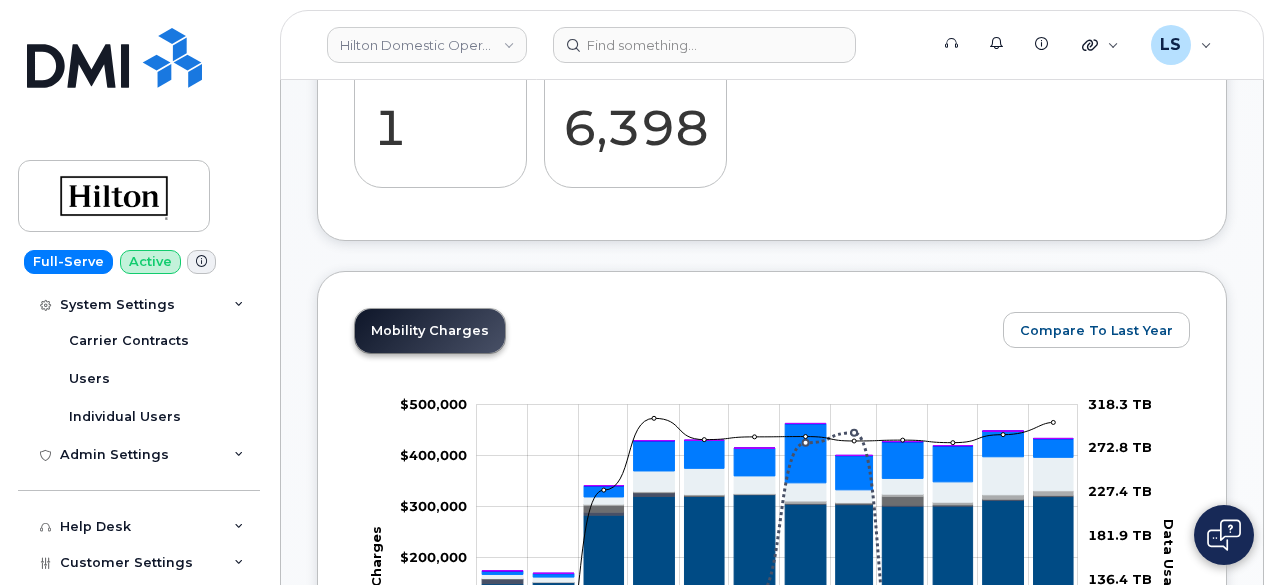 scroll, scrollTop: 441, scrollLeft: 0, axis: vertical 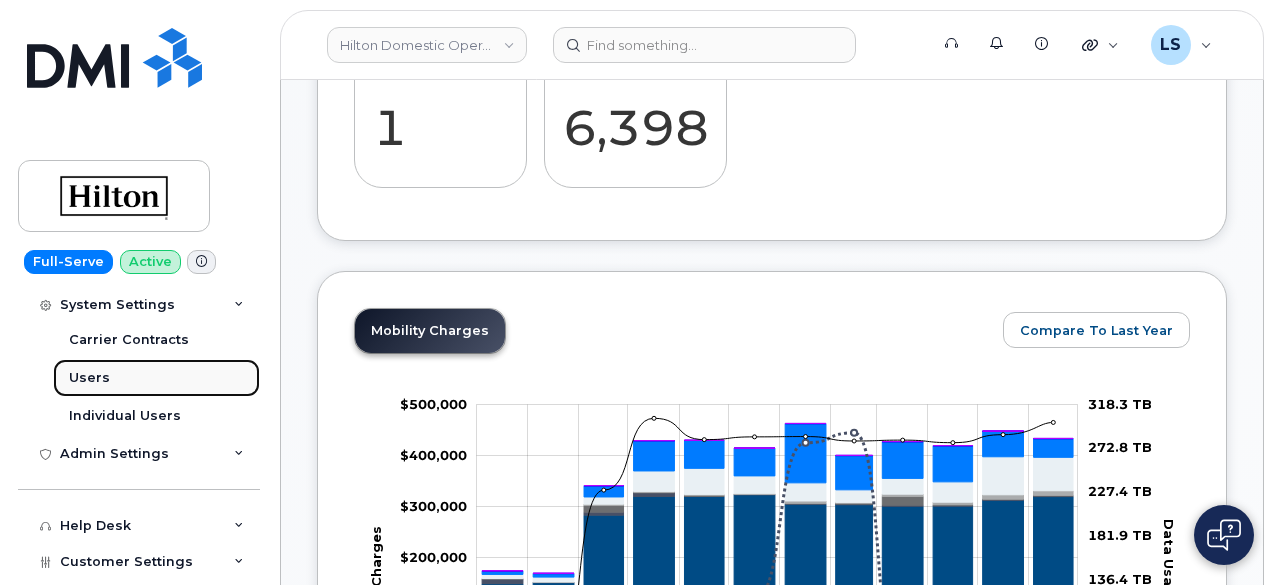 click on "Users" at bounding box center (156, 378) 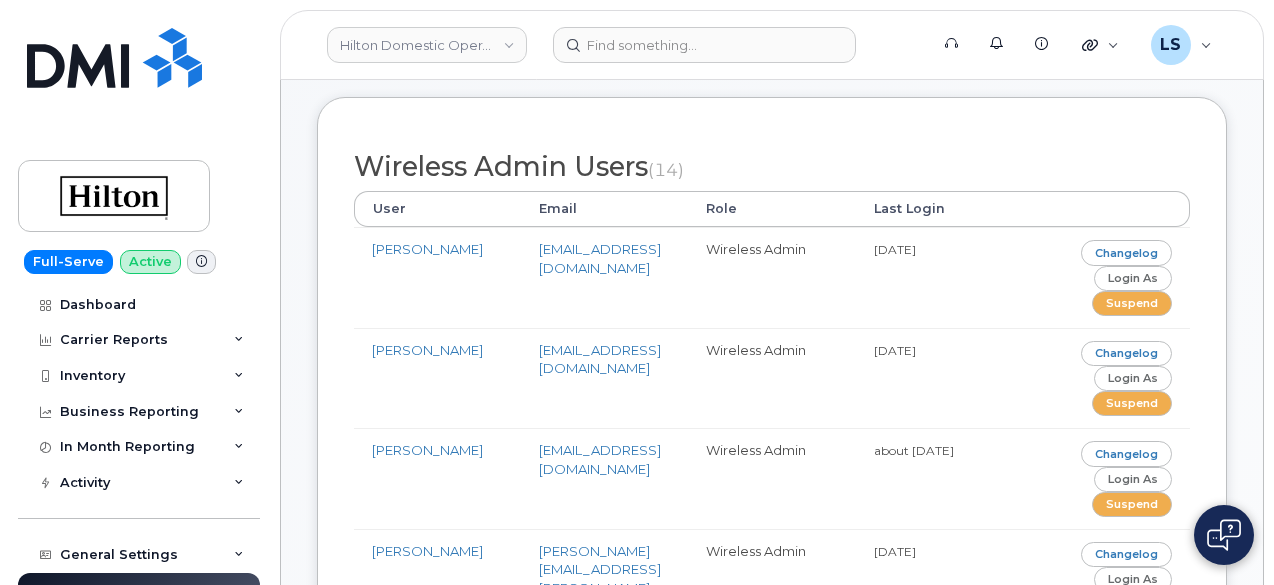 scroll, scrollTop: 393, scrollLeft: 0, axis: vertical 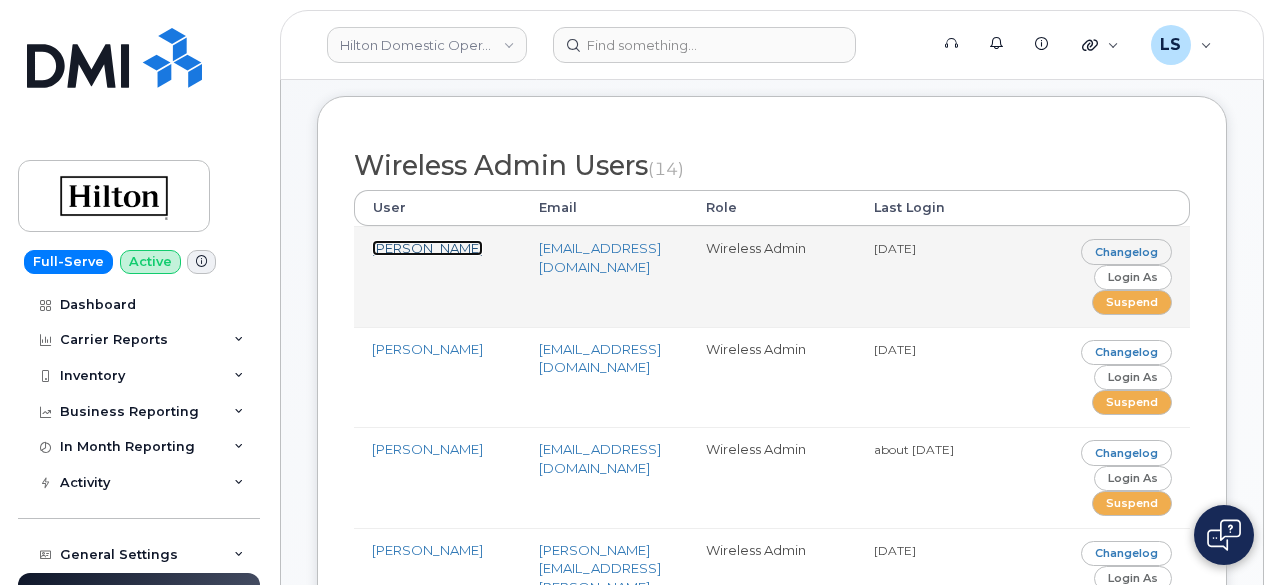 click on "[PERSON_NAME]" at bounding box center (427, 248) 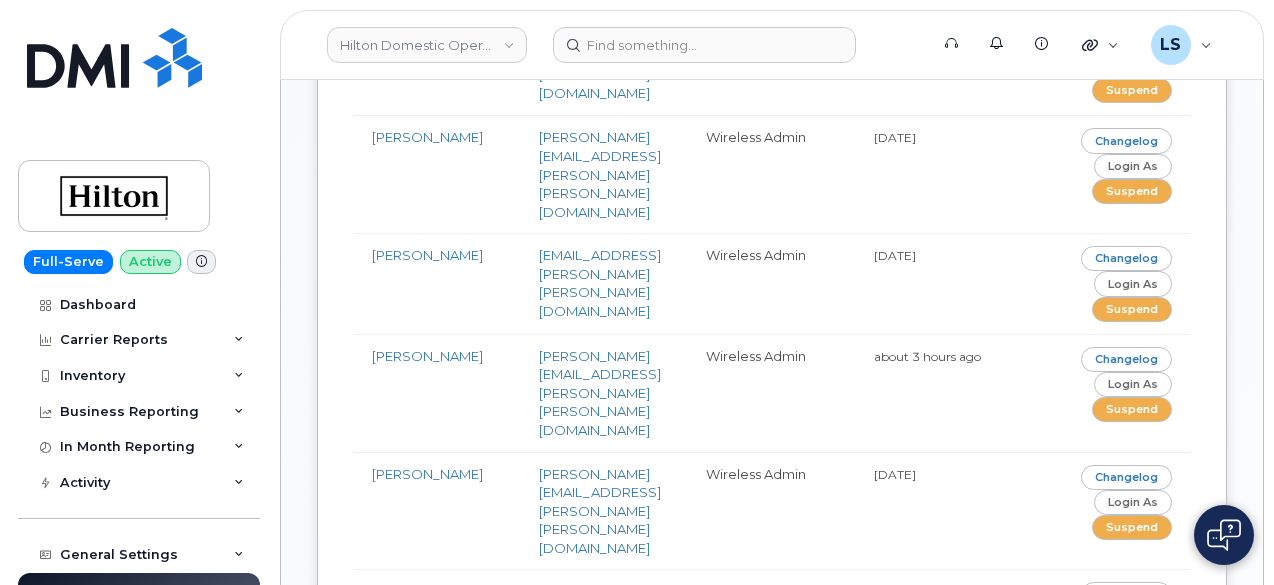 scroll, scrollTop: 907, scrollLeft: 0, axis: vertical 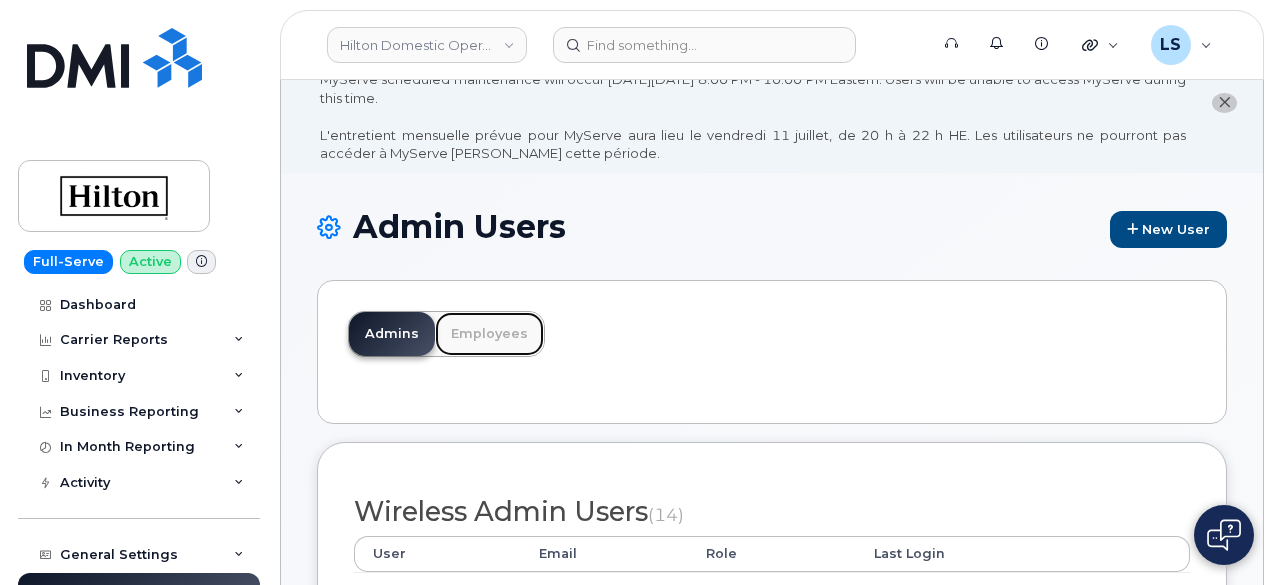 click on "Employees" at bounding box center (489, 334) 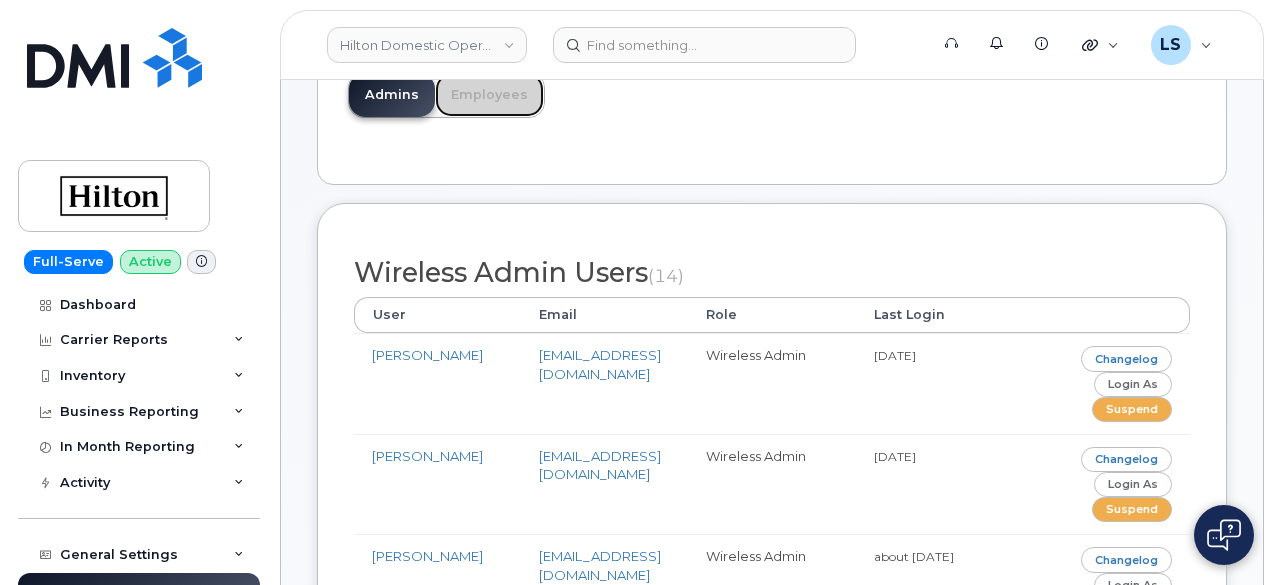 scroll, scrollTop: 287, scrollLeft: 0, axis: vertical 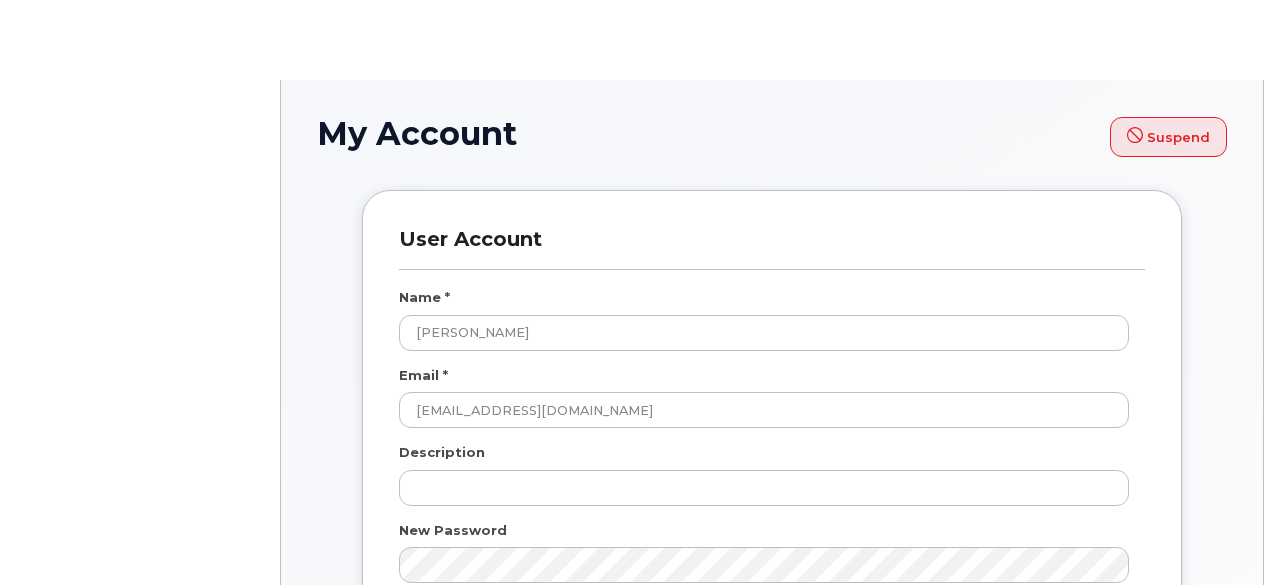 select 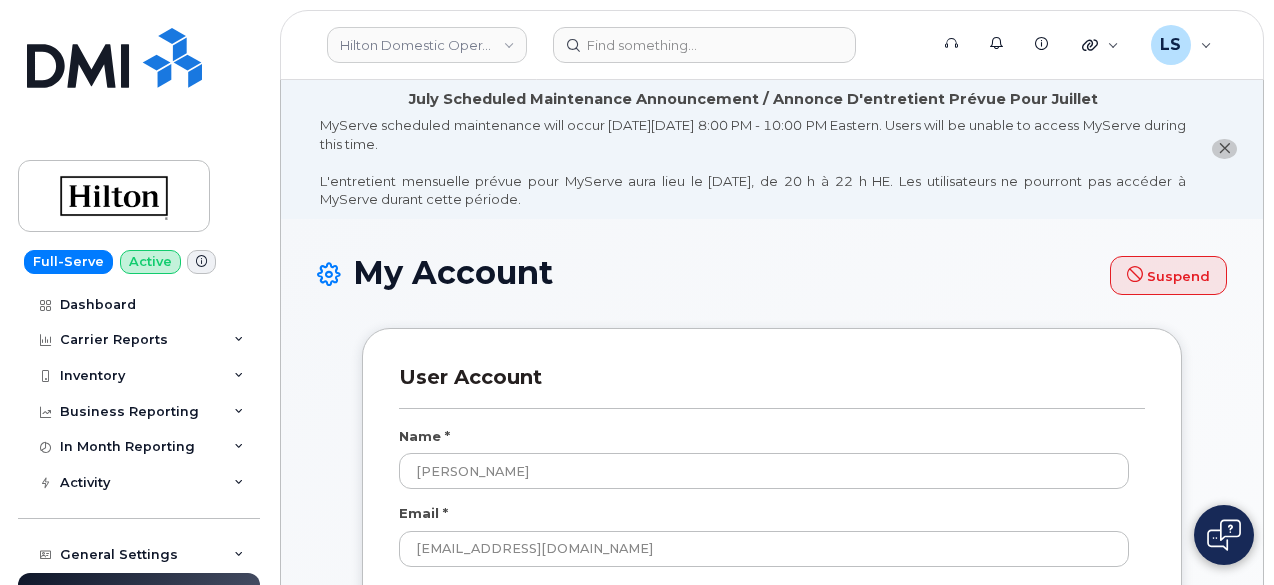 scroll, scrollTop: 0, scrollLeft: 0, axis: both 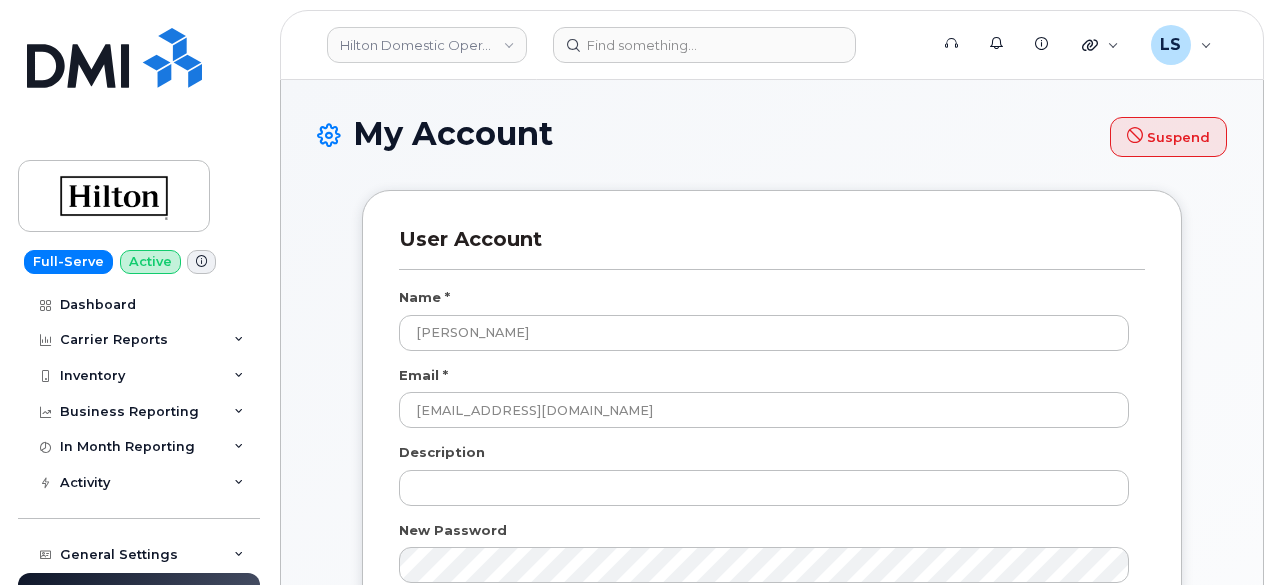 select 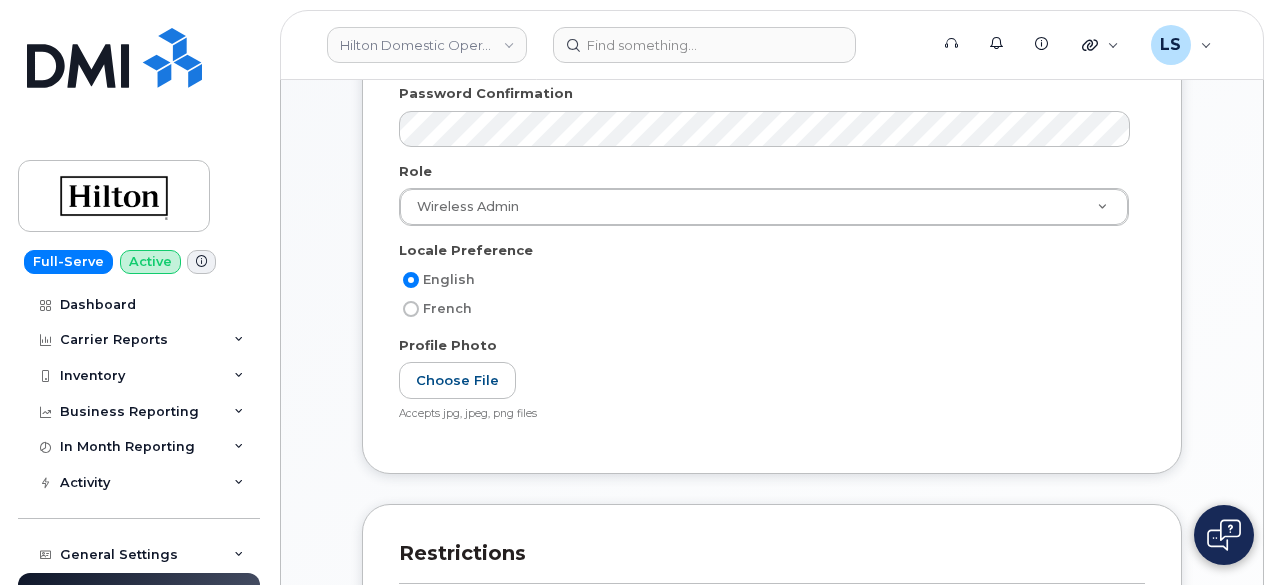 scroll, scrollTop: 112, scrollLeft: 0, axis: vertical 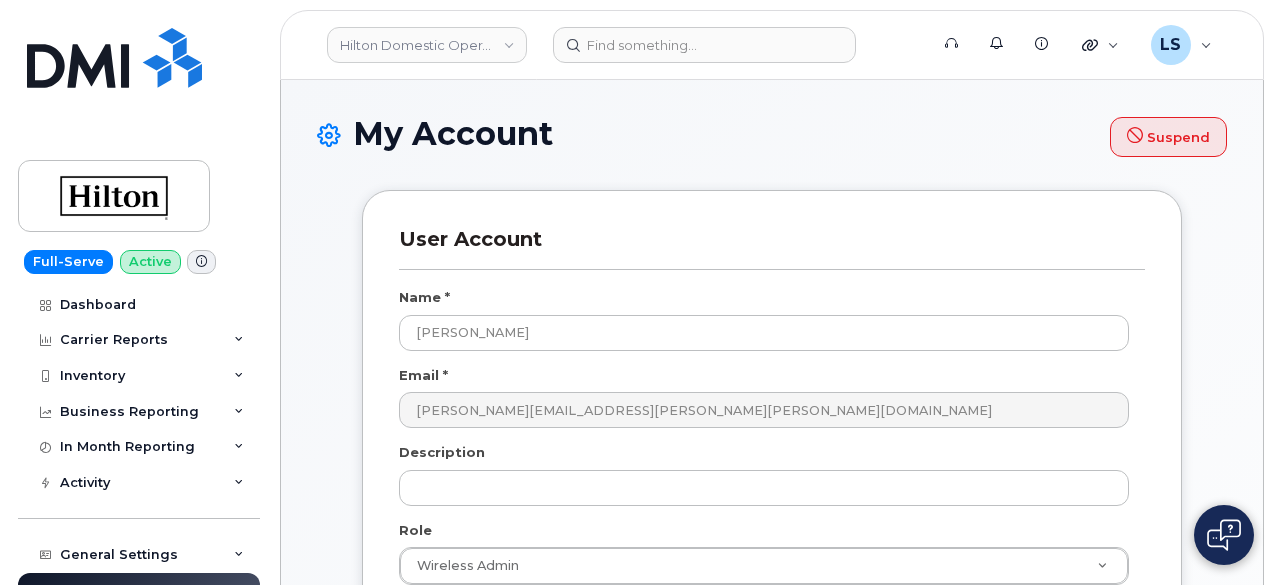 select 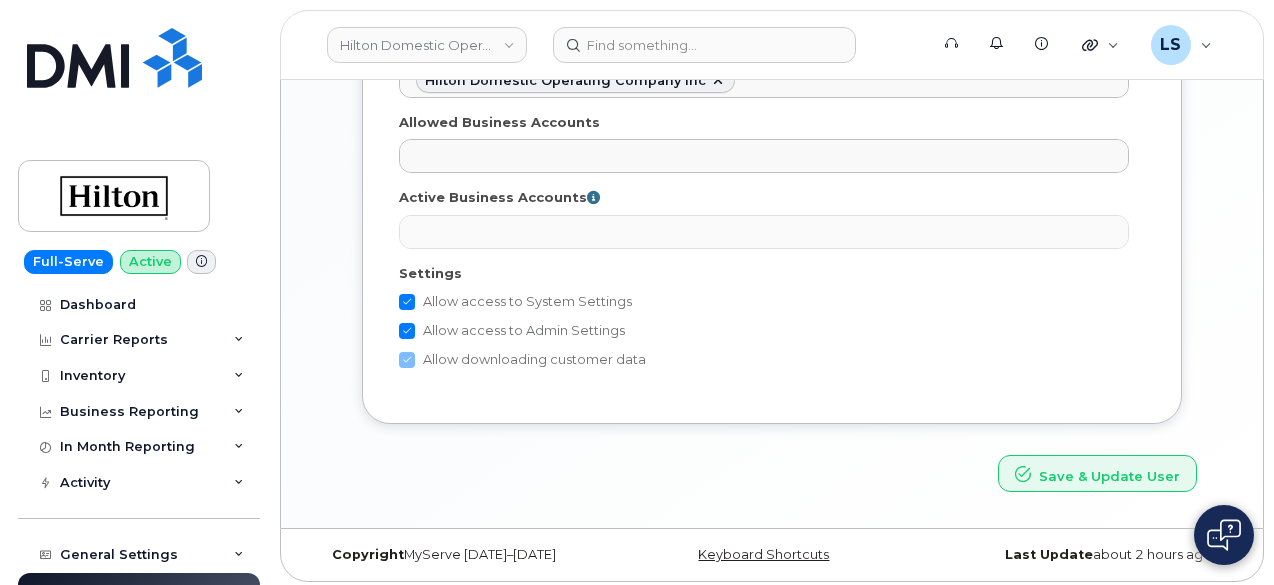 scroll, scrollTop: 0, scrollLeft: 0, axis: both 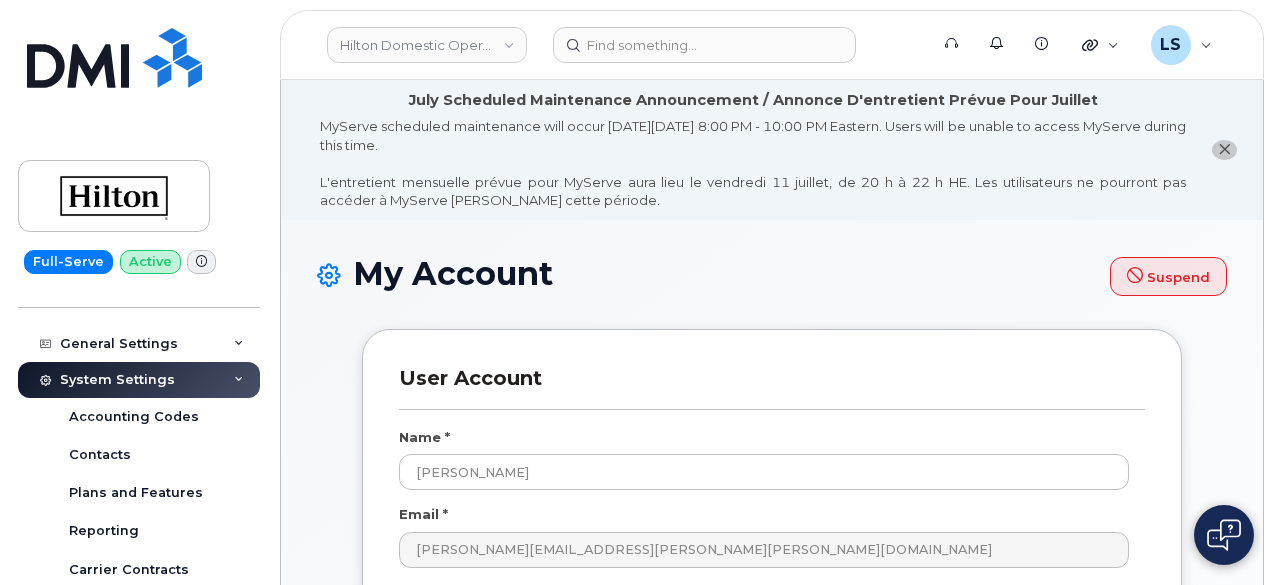 click on "System Settings" at bounding box center (139, 380) 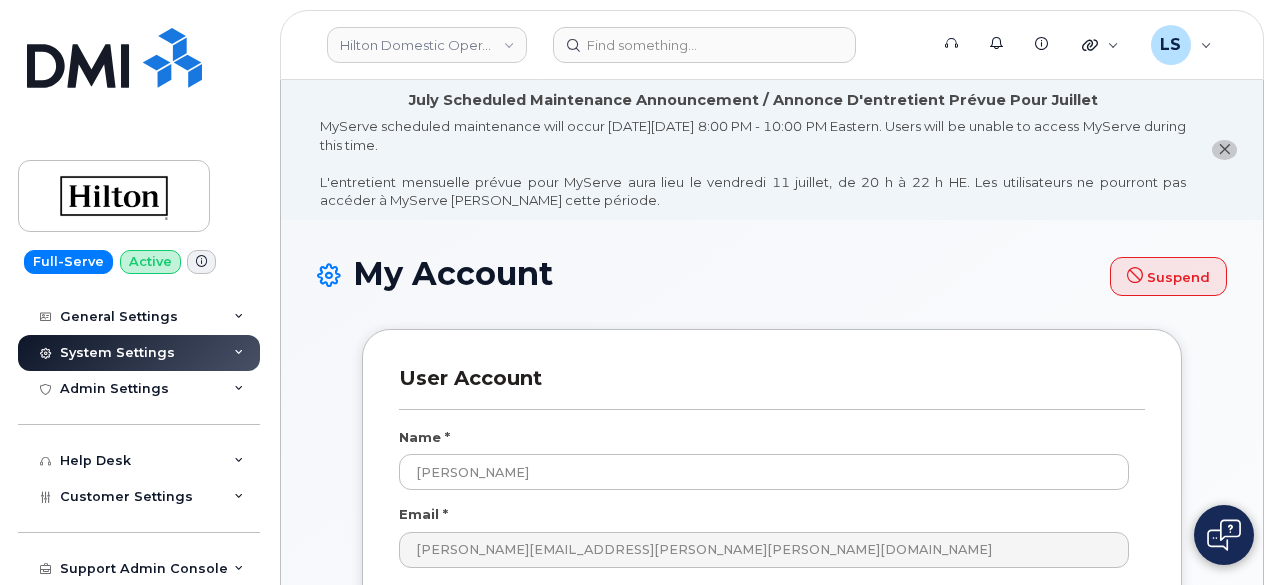 scroll, scrollTop: 175, scrollLeft: 0, axis: vertical 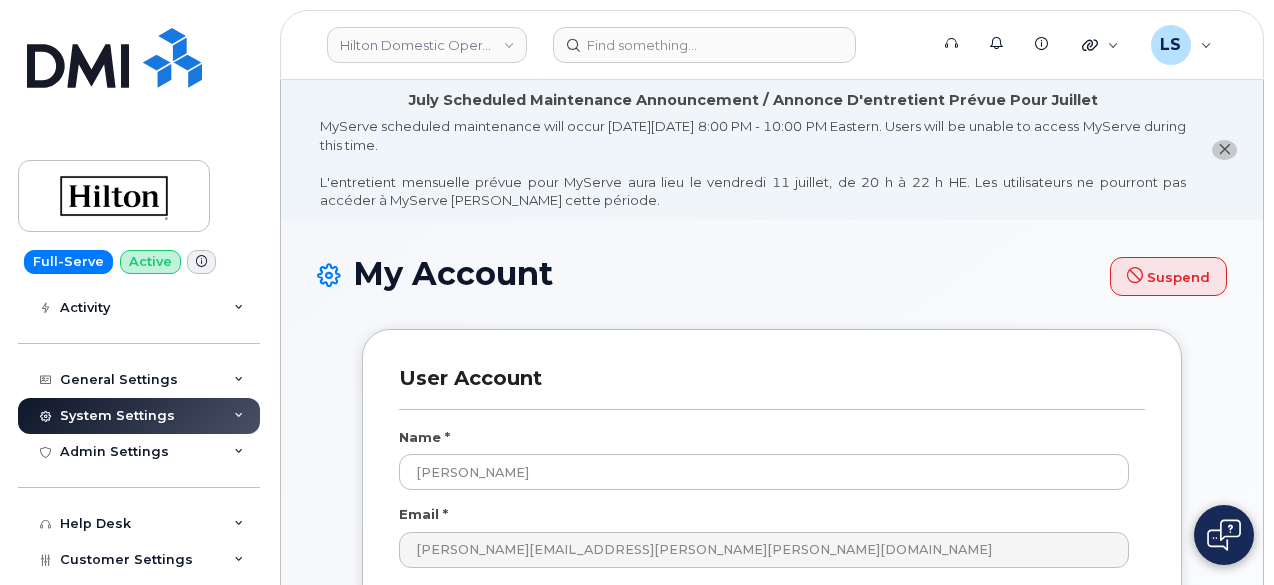 click at bounding box center [239, 416] 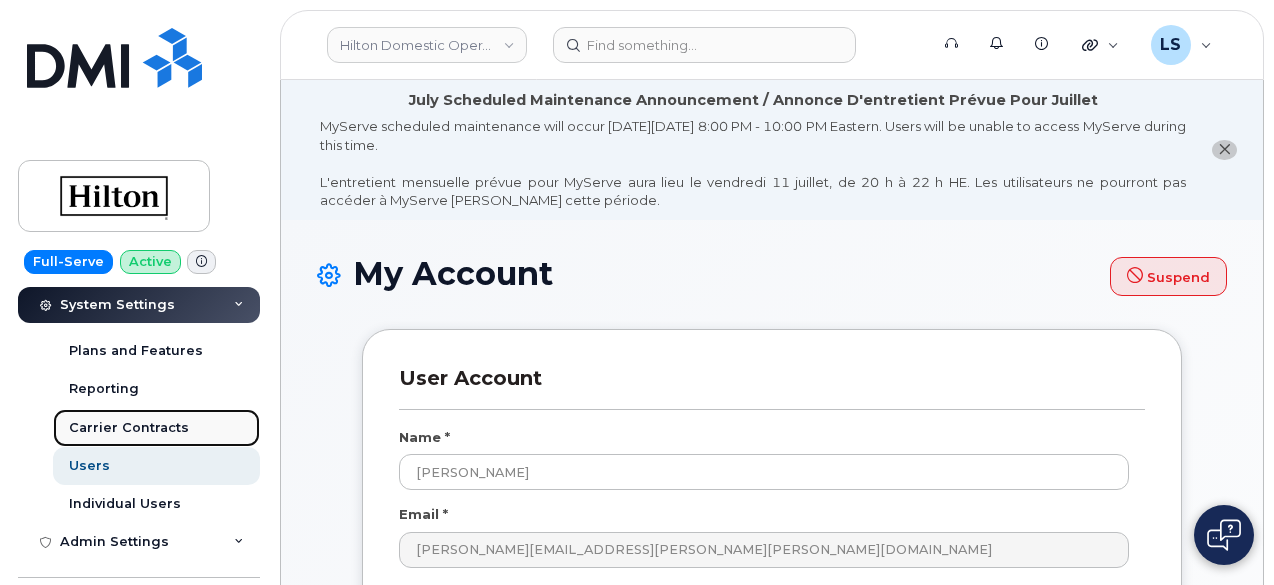 click on "Carrier Contracts" at bounding box center (129, 428) 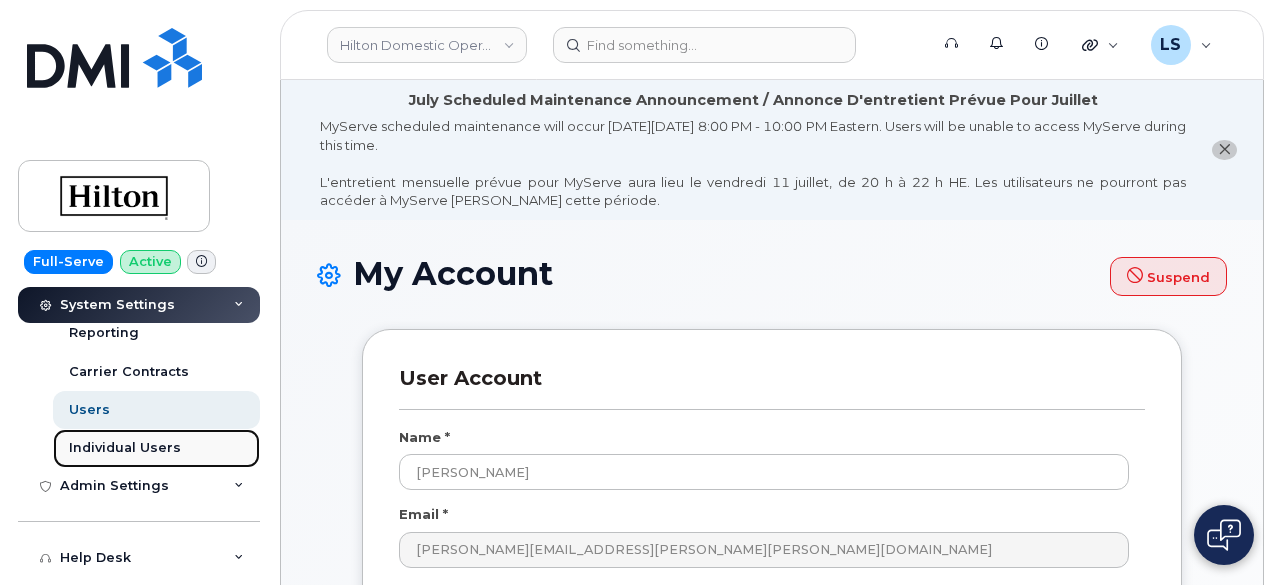 click on "Individual Users" at bounding box center (156, 448) 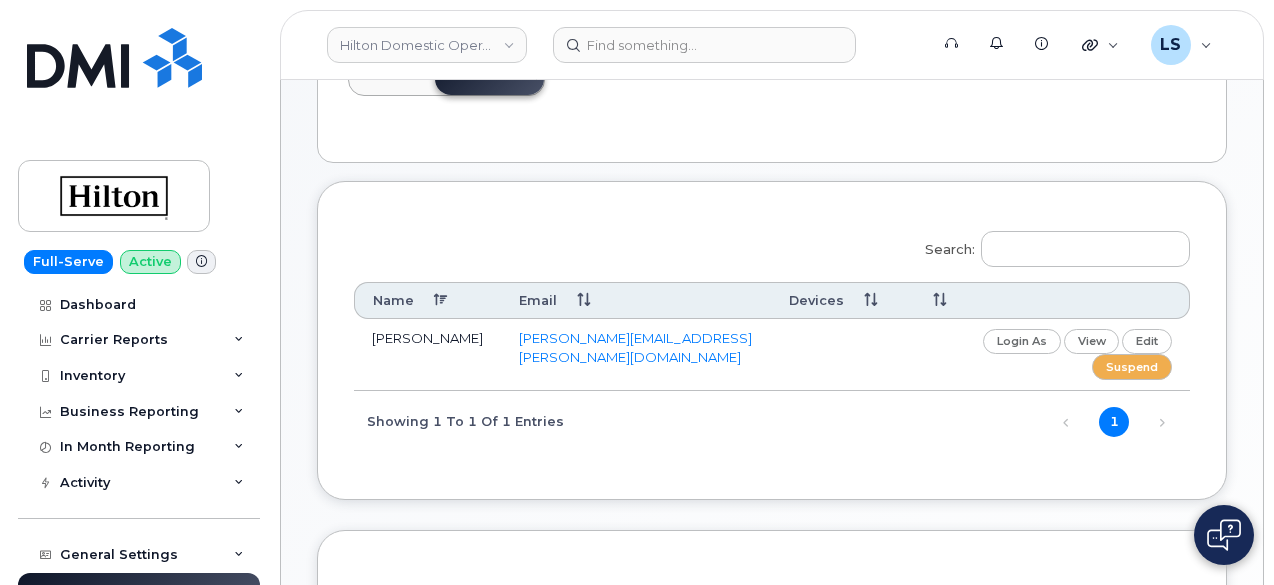 scroll, scrollTop: 309, scrollLeft: 0, axis: vertical 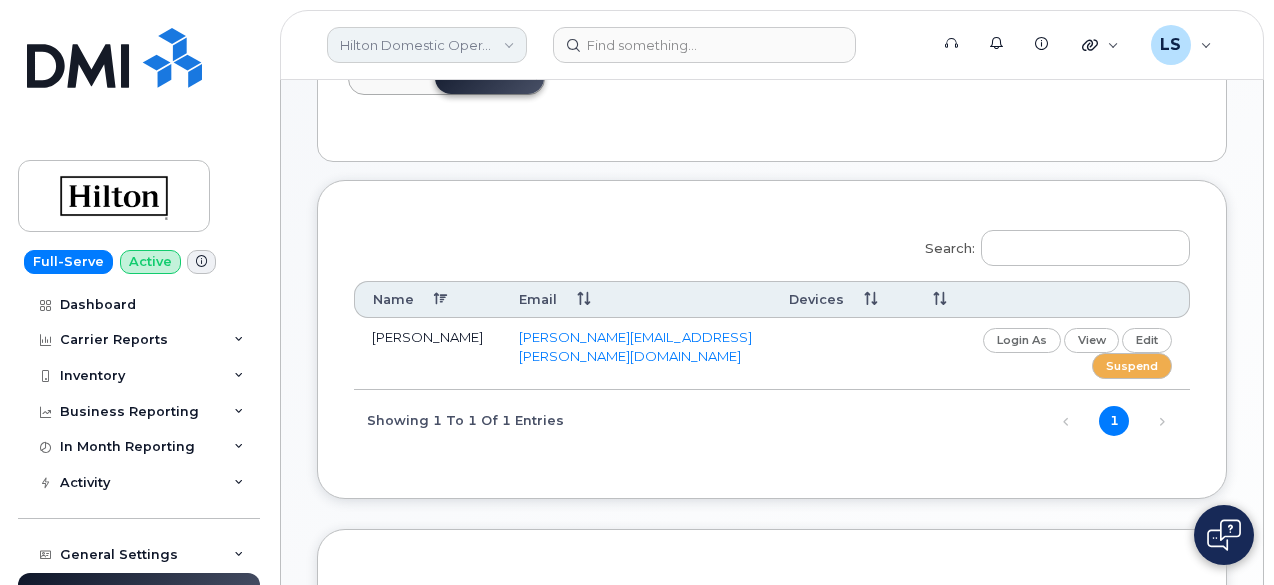 click on "Hilton Domestic Operating Company Inc" at bounding box center (427, 45) 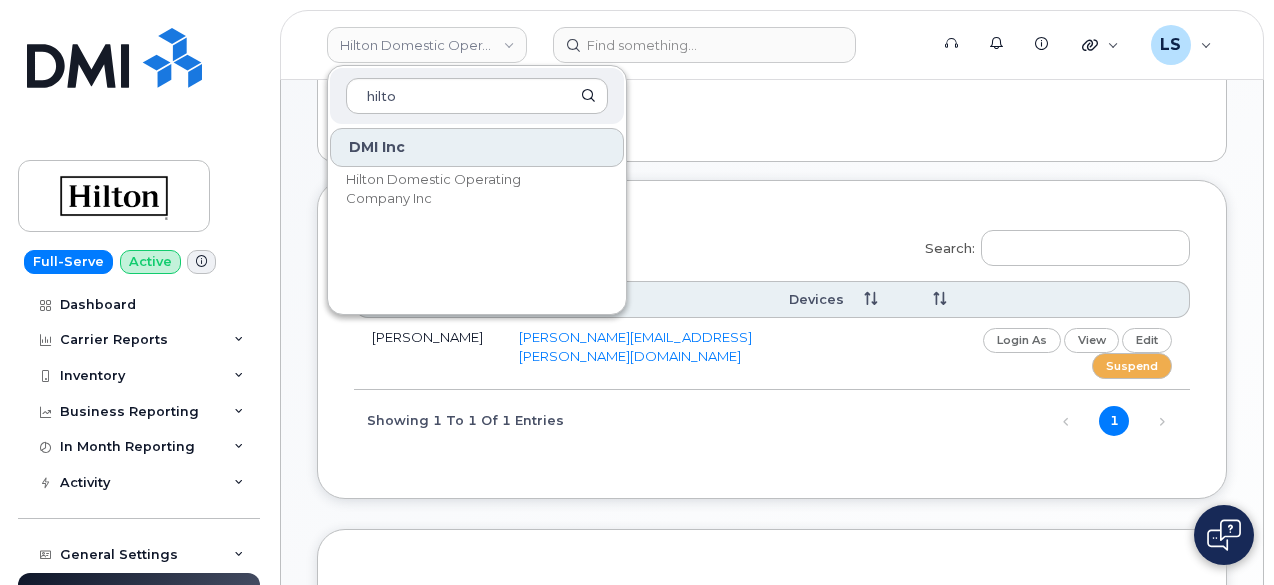 type on "hilto" 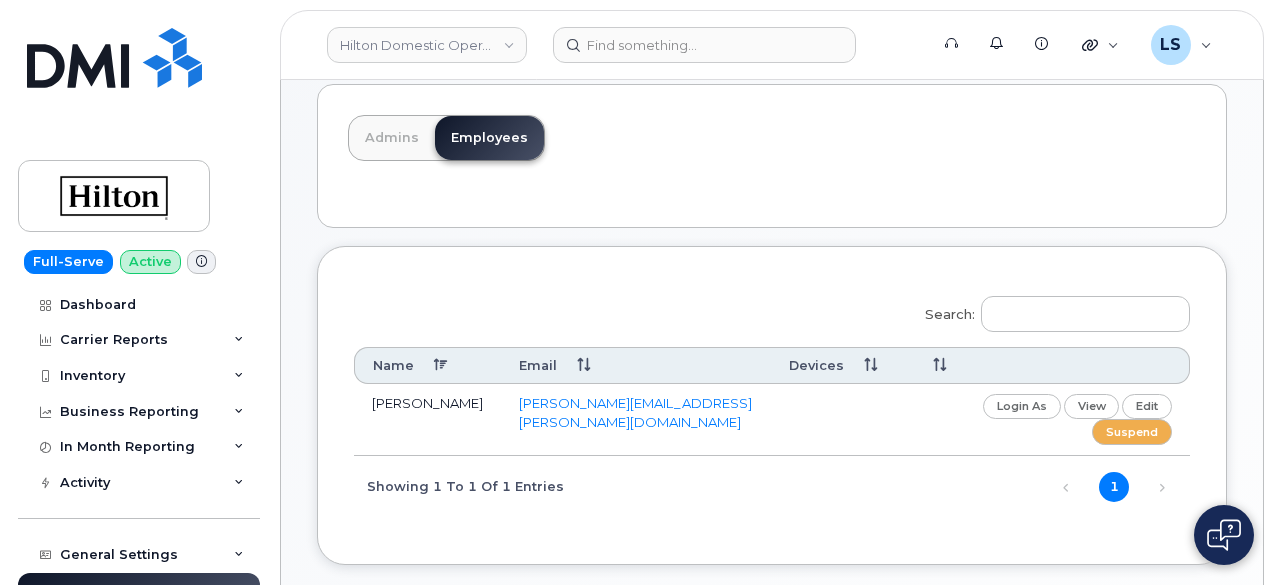 scroll, scrollTop: 245, scrollLeft: 0, axis: vertical 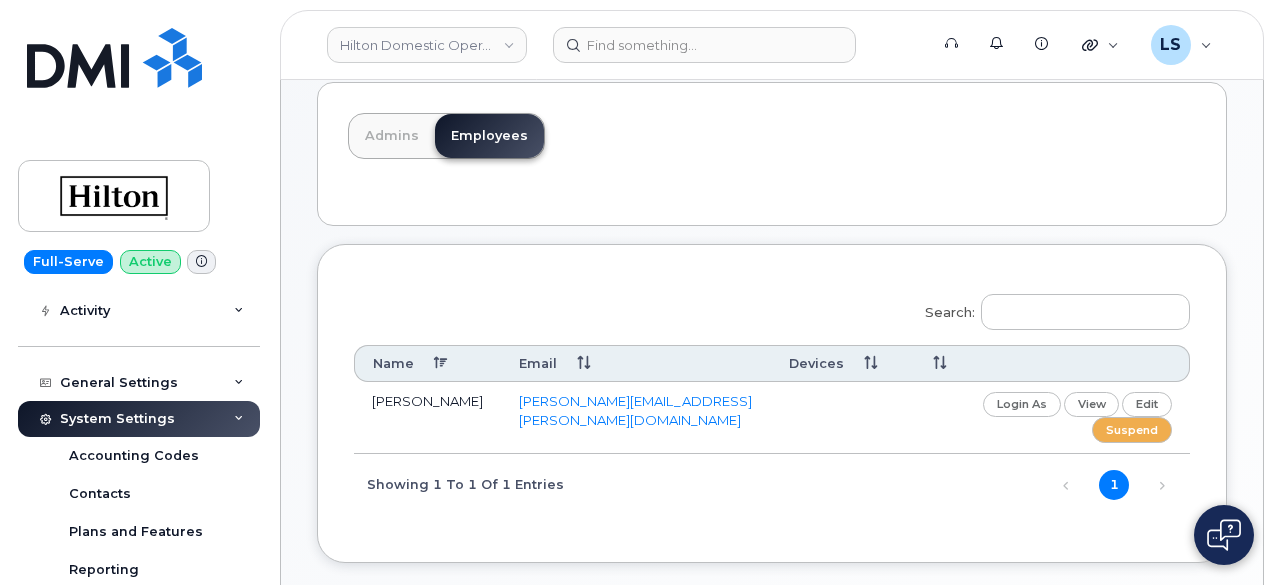 click on "System Settings" at bounding box center [139, 419] 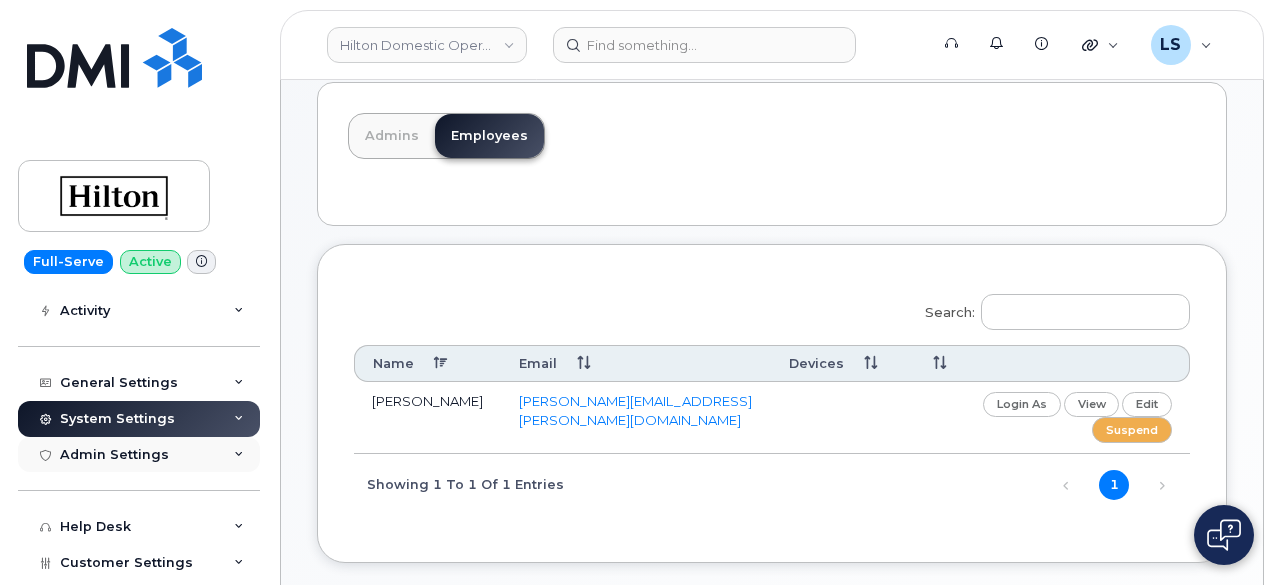 scroll, scrollTop: 238, scrollLeft: 0, axis: vertical 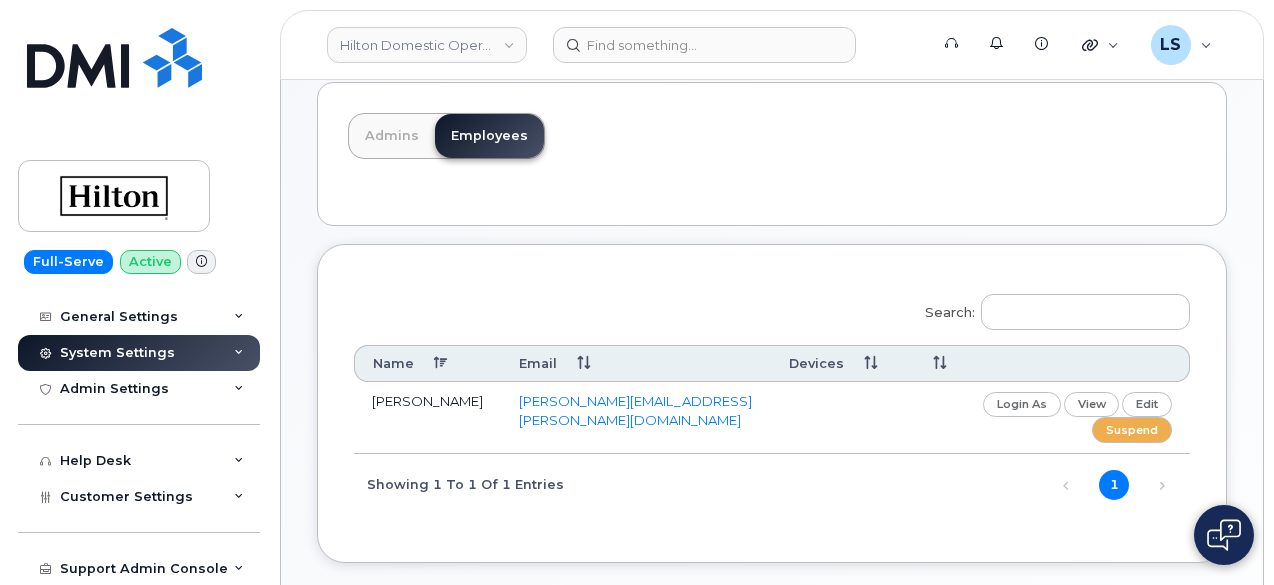 click on "System Settings" at bounding box center [139, 353] 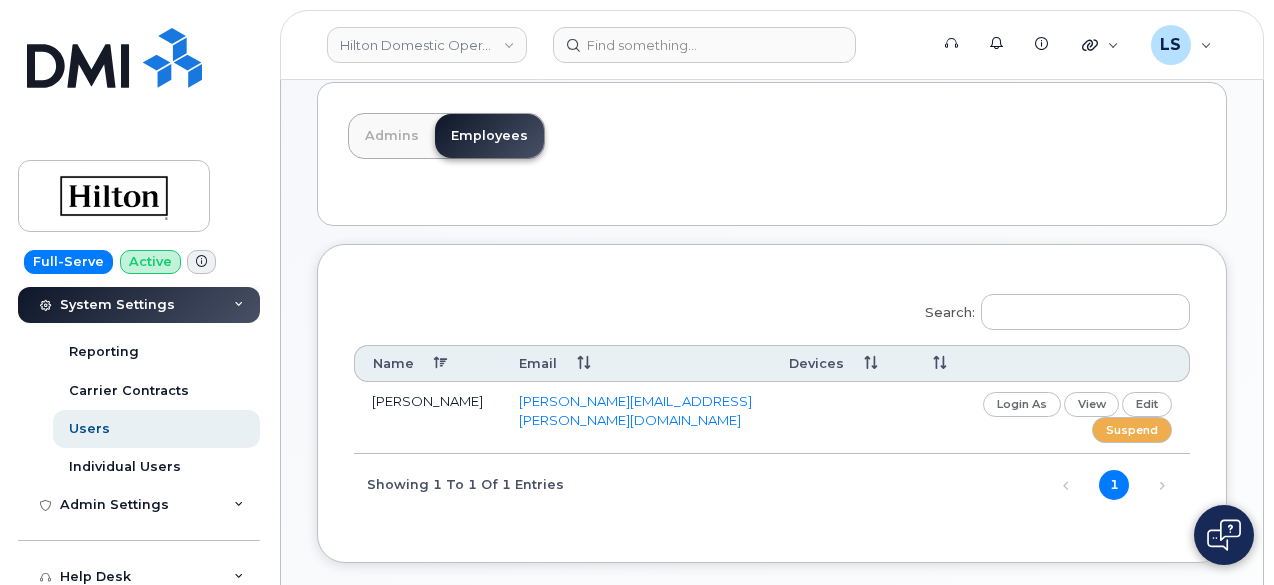scroll, scrollTop: 392, scrollLeft: 0, axis: vertical 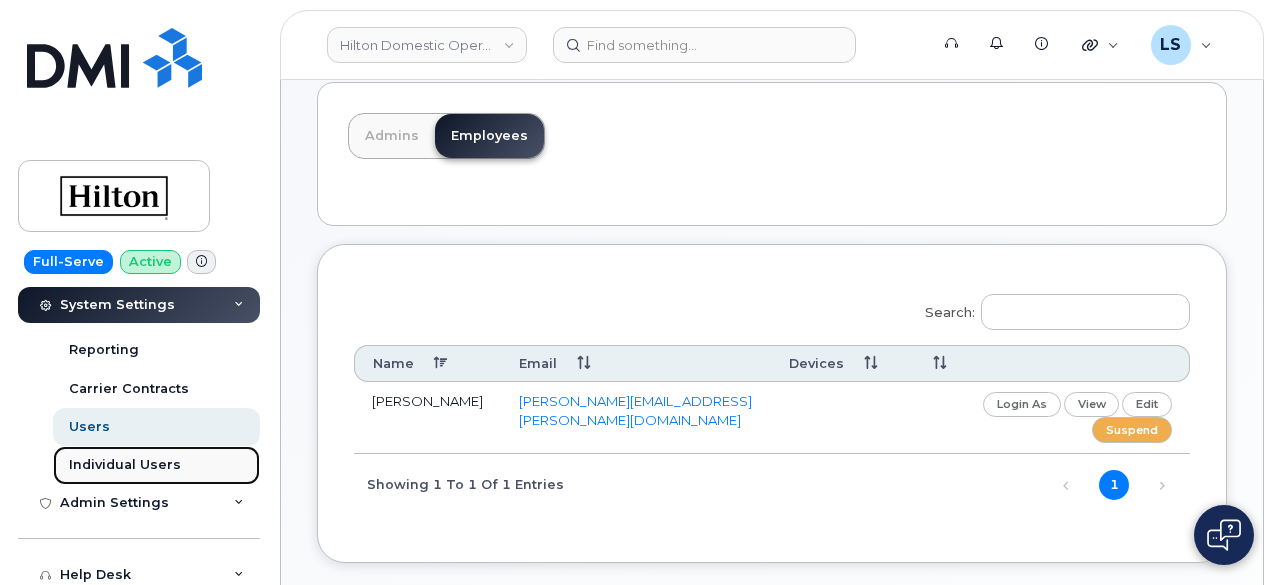 click on "Individual Users" at bounding box center [125, 465] 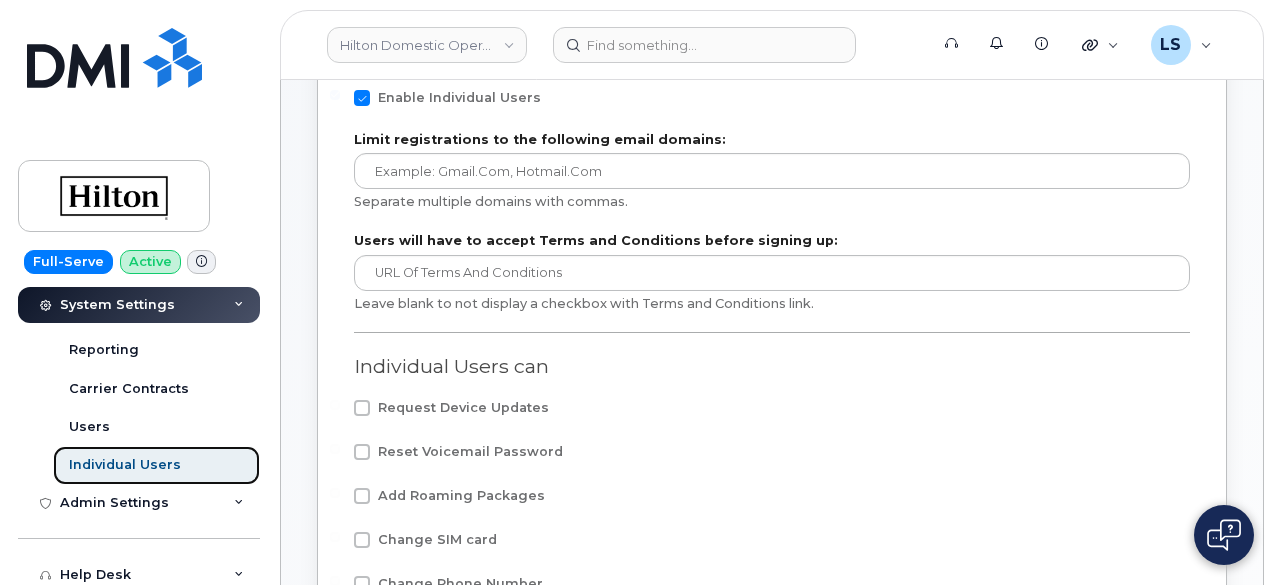 scroll, scrollTop: 138, scrollLeft: 0, axis: vertical 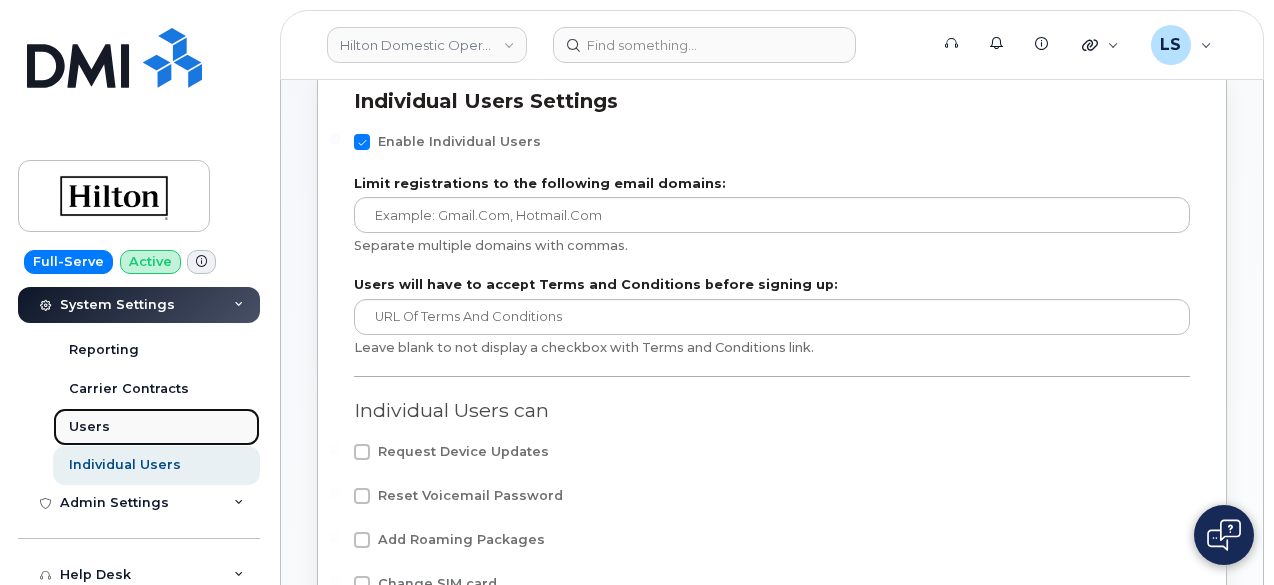 click on "Users" at bounding box center (89, 427) 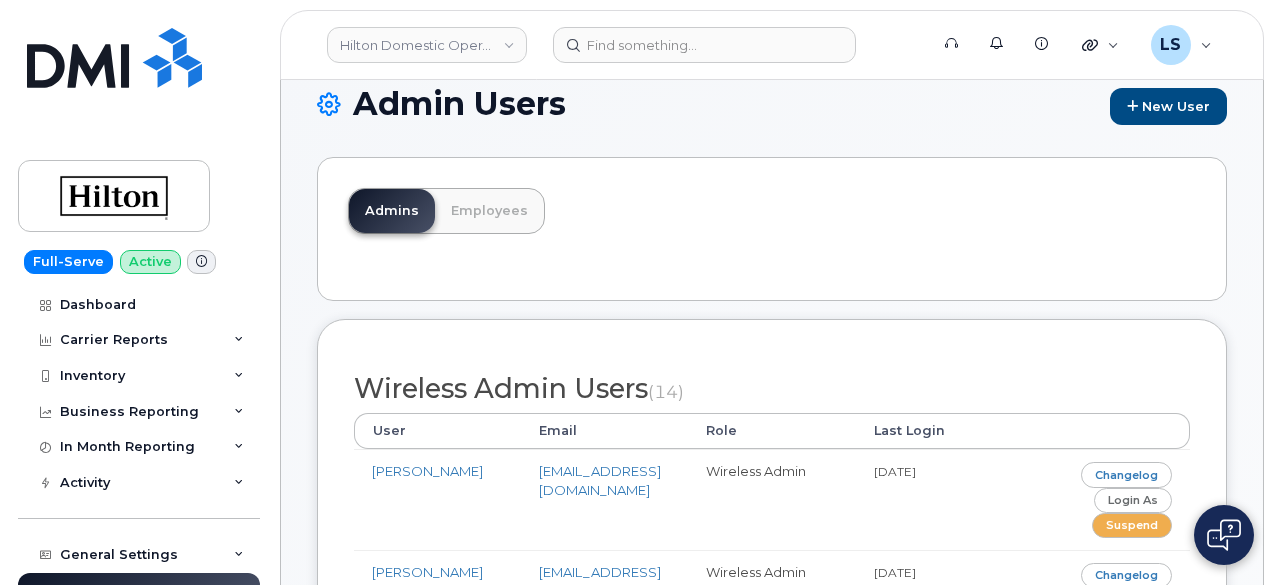 scroll, scrollTop: 128, scrollLeft: 0, axis: vertical 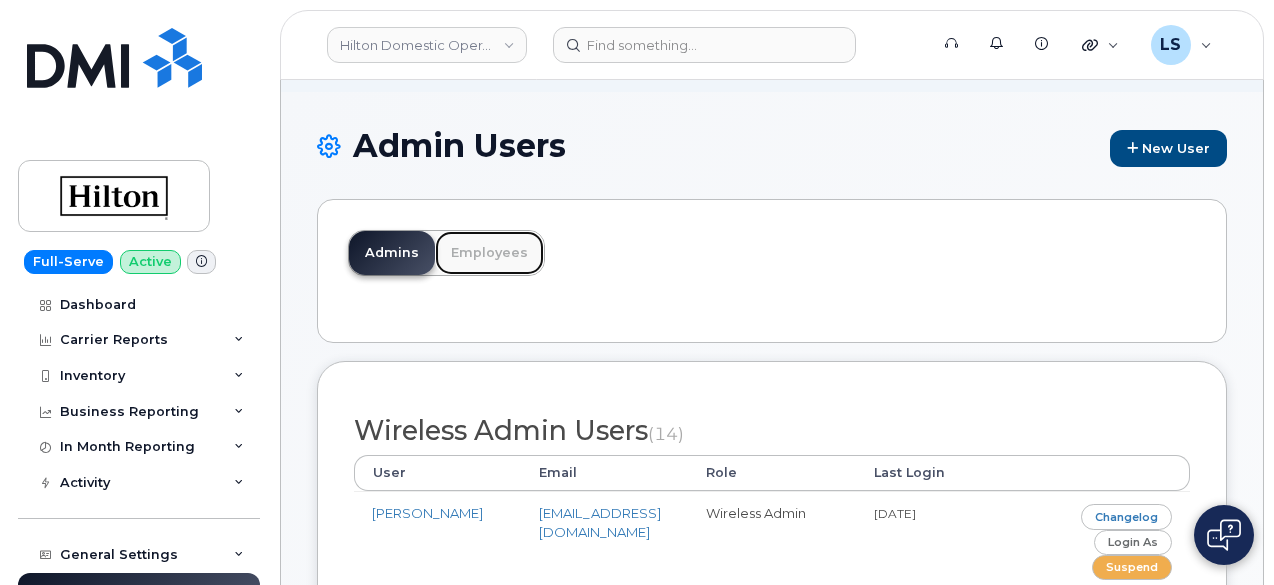 click on "Employees" at bounding box center (489, 253) 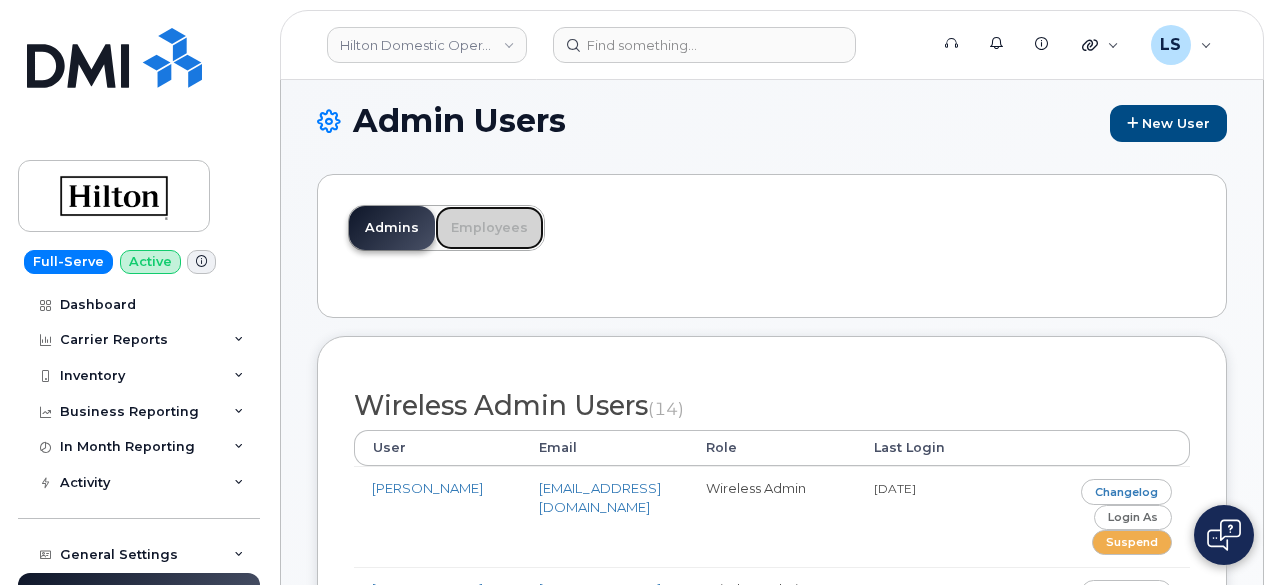 scroll, scrollTop: 154, scrollLeft: 0, axis: vertical 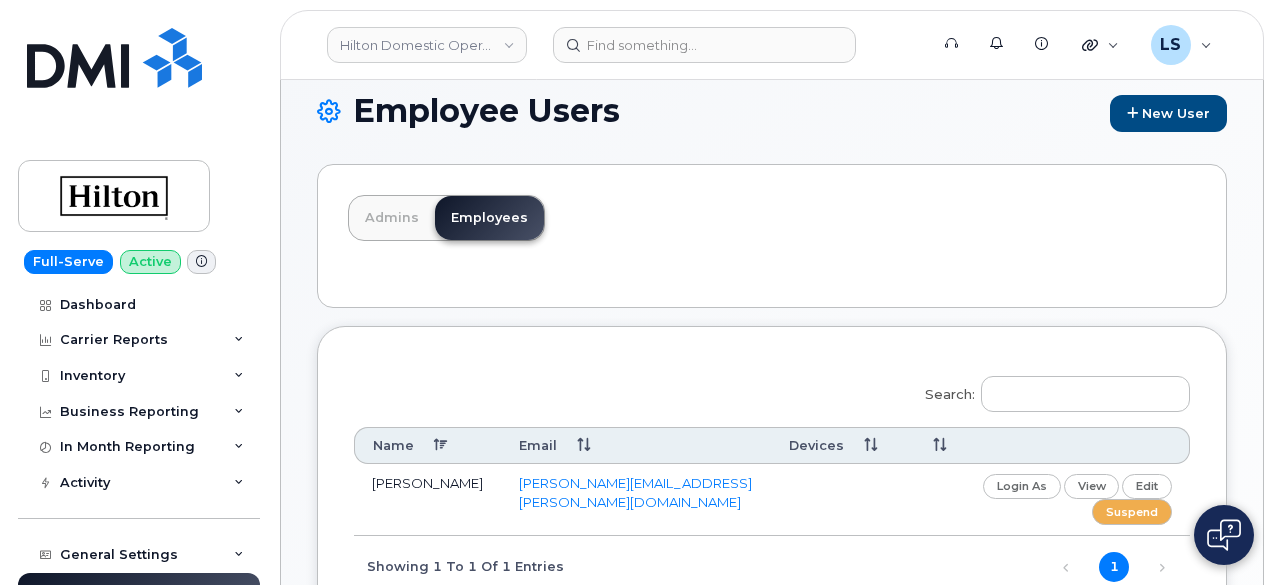 click on "William" at bounding box center [427, 499] 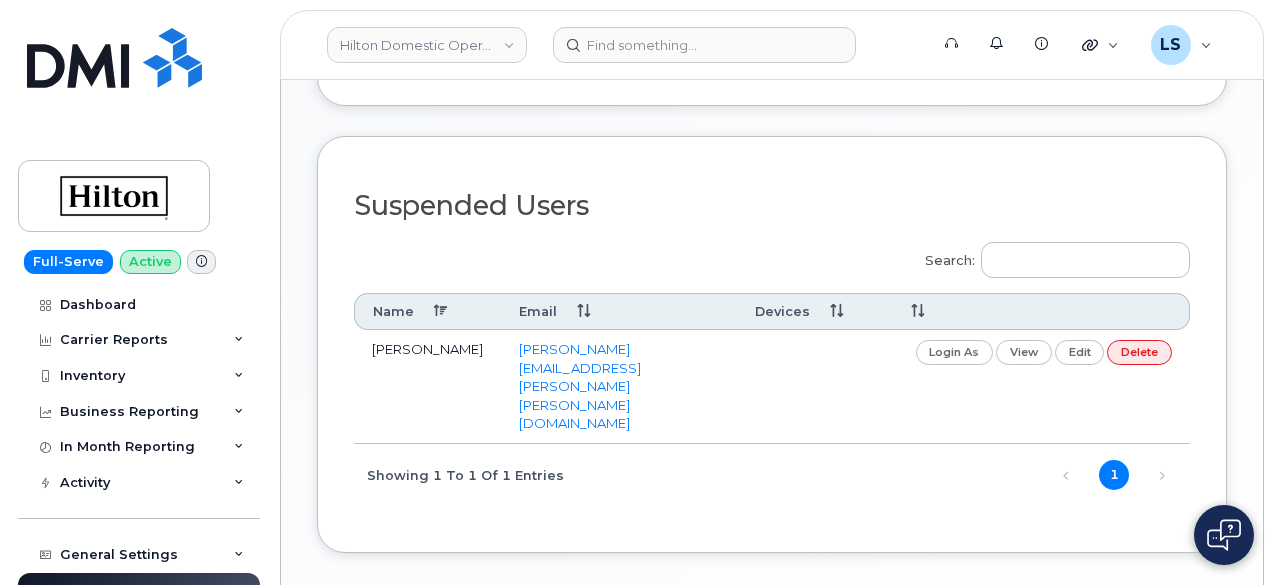 scroll, scrollTop: 0, scrollLeft: 0, axis: both 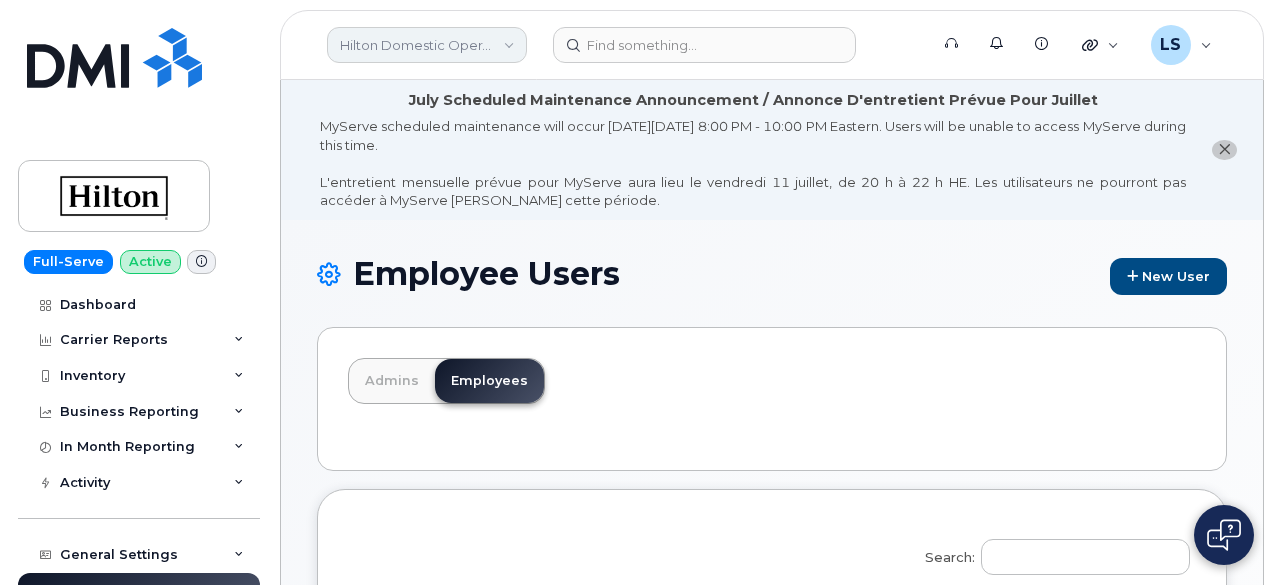 click on "Hilton Domestic Operating Company Inc" at bounding box center [427, 45] 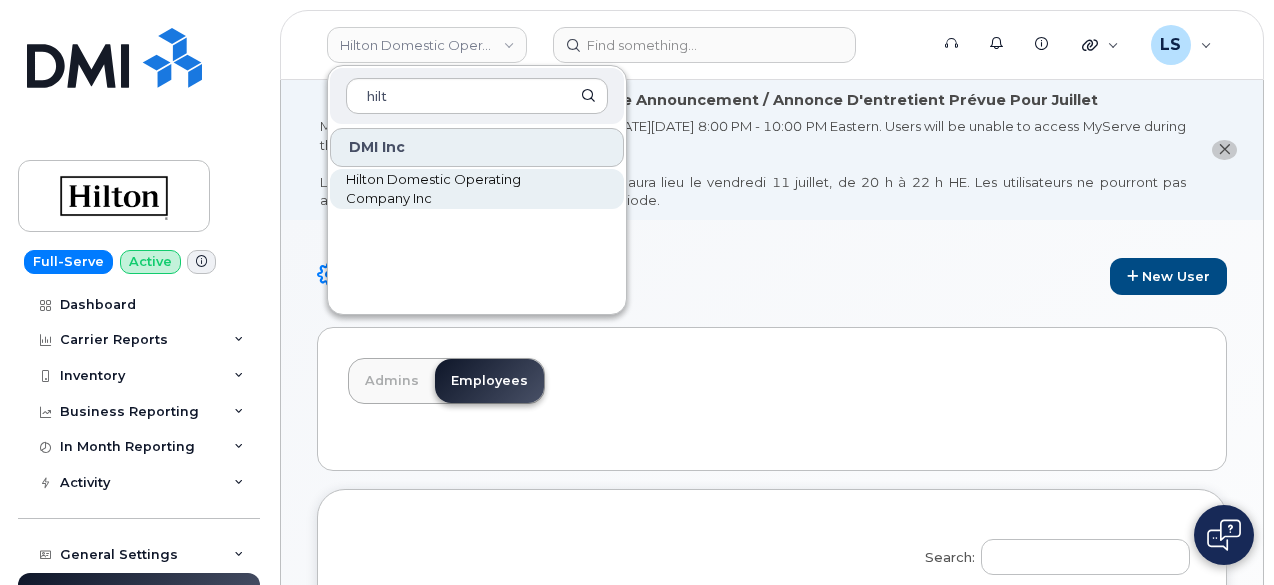 type on "hilt" 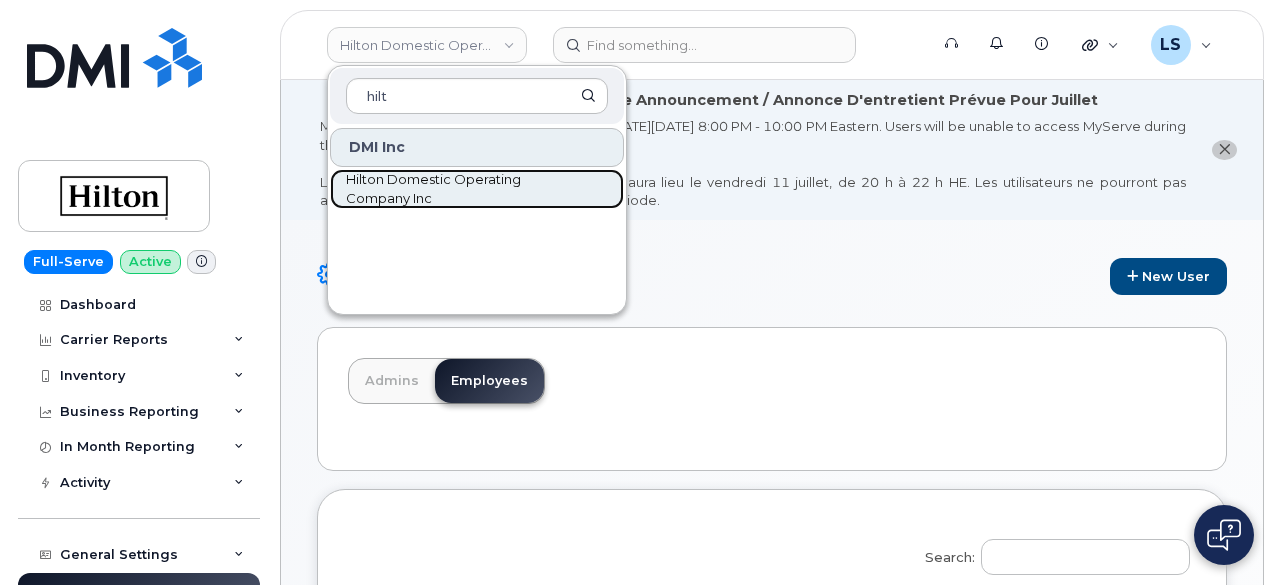 click on "Hilton Domestic Operating Company Inc" at bounding box center (461, 189) 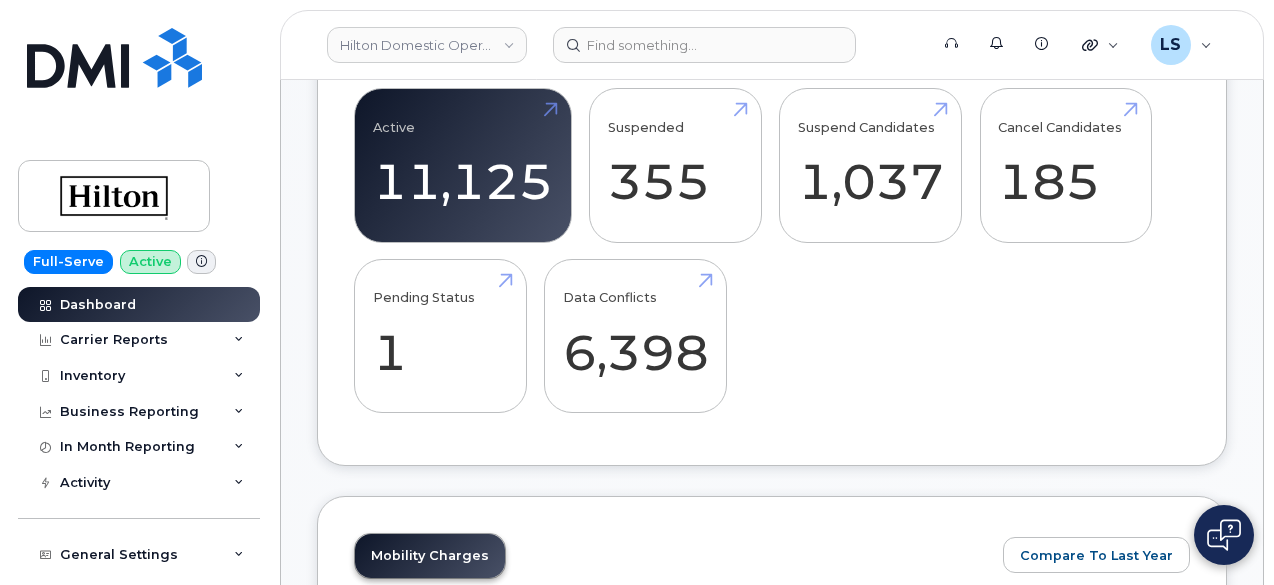 scroll, scrollTop: 932, scrollLeft: 0, axis: vertical 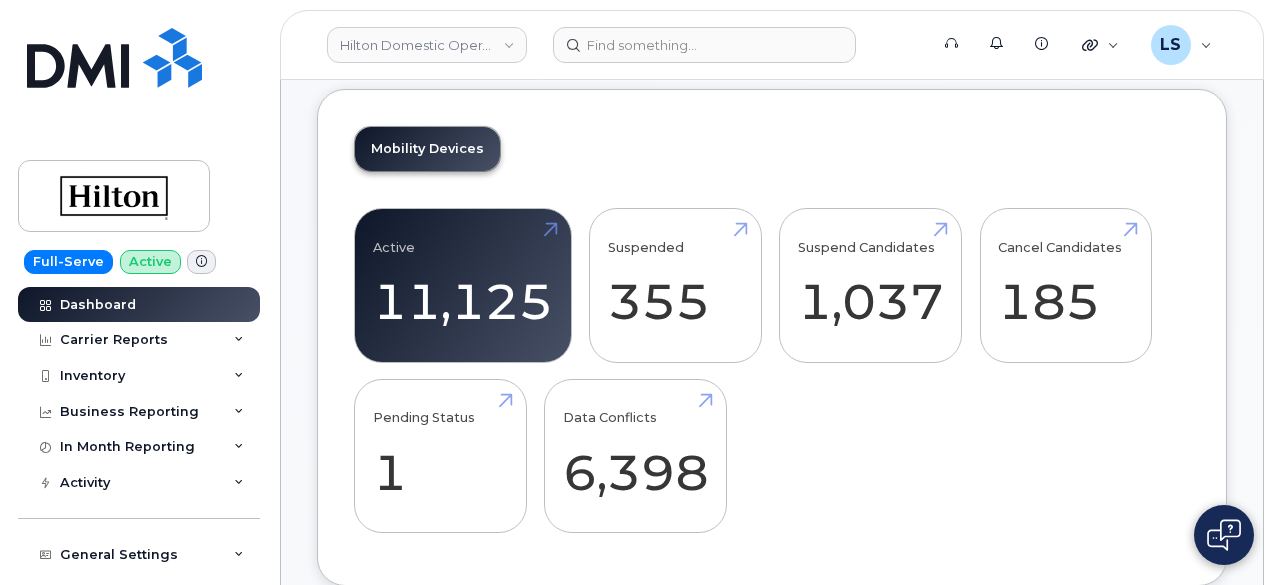 click on "Mobility Devices
Active
11,125
Suspended
355
Suspend Candidates
1,037
Cancel Candidates
185
Pending Status
1
Data Conflicts
6,398" at bounding box center [772, 337] 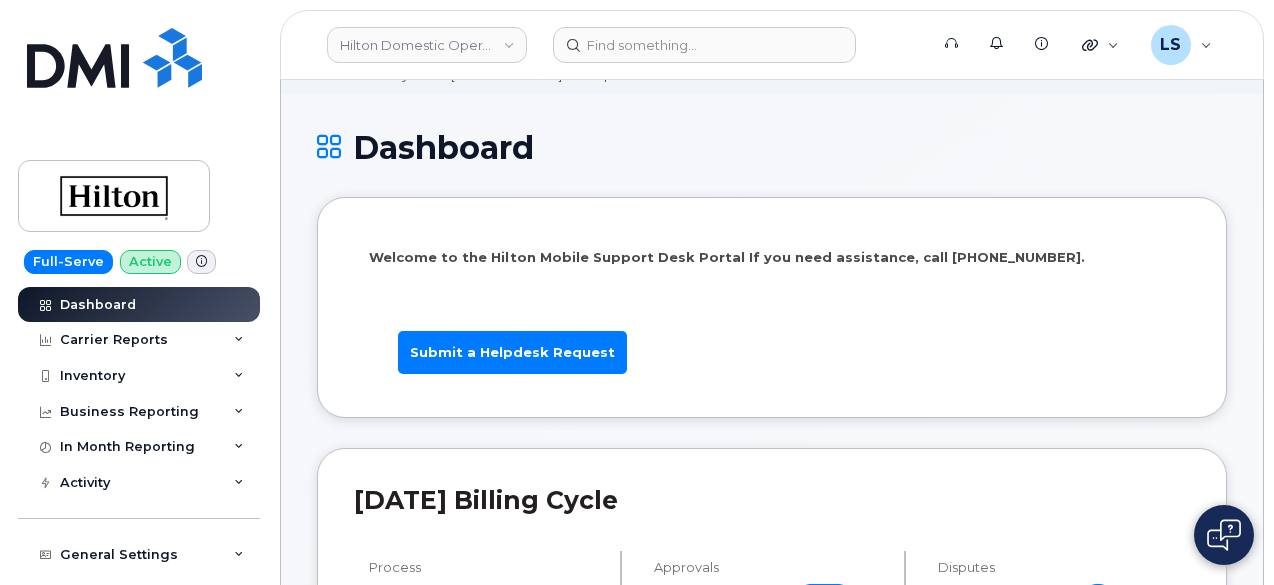 scroll, scrollTop: 498, scrollLeft: 0, axis: vertical 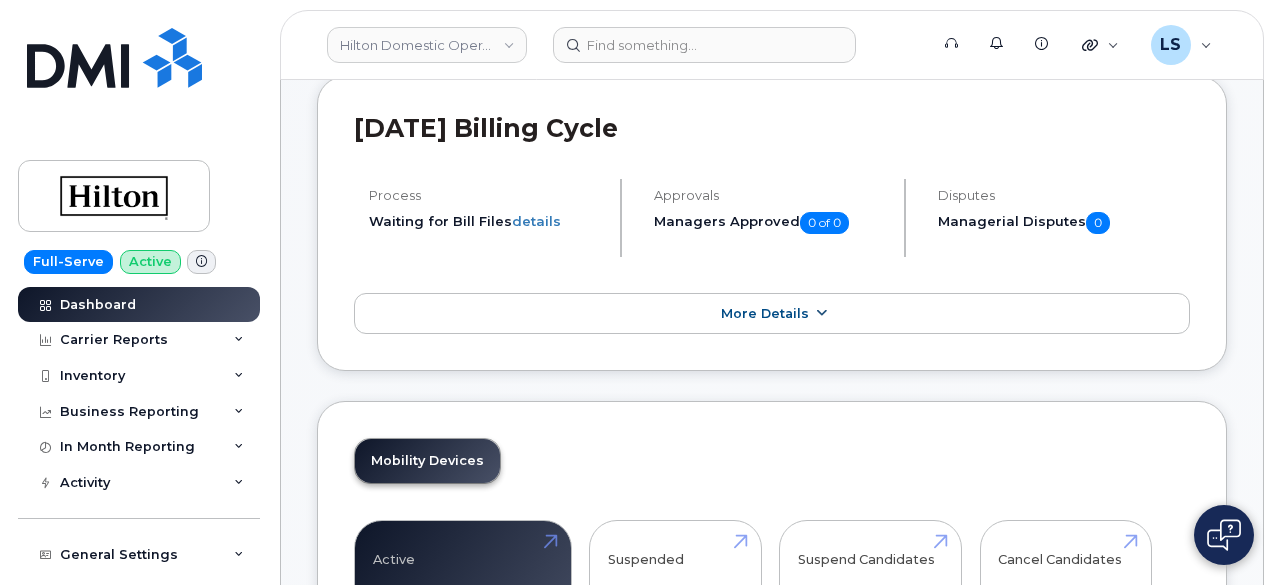 click on "More Details" at bounding box center [772, 314] 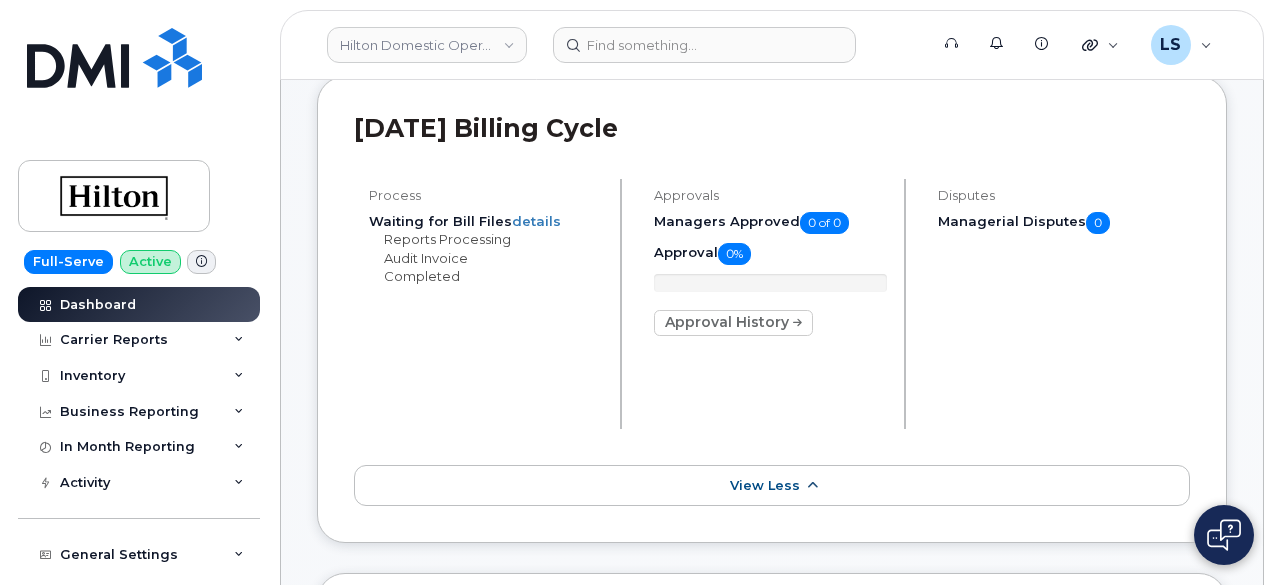 click on "View Less" at bounding box center [772, 486] 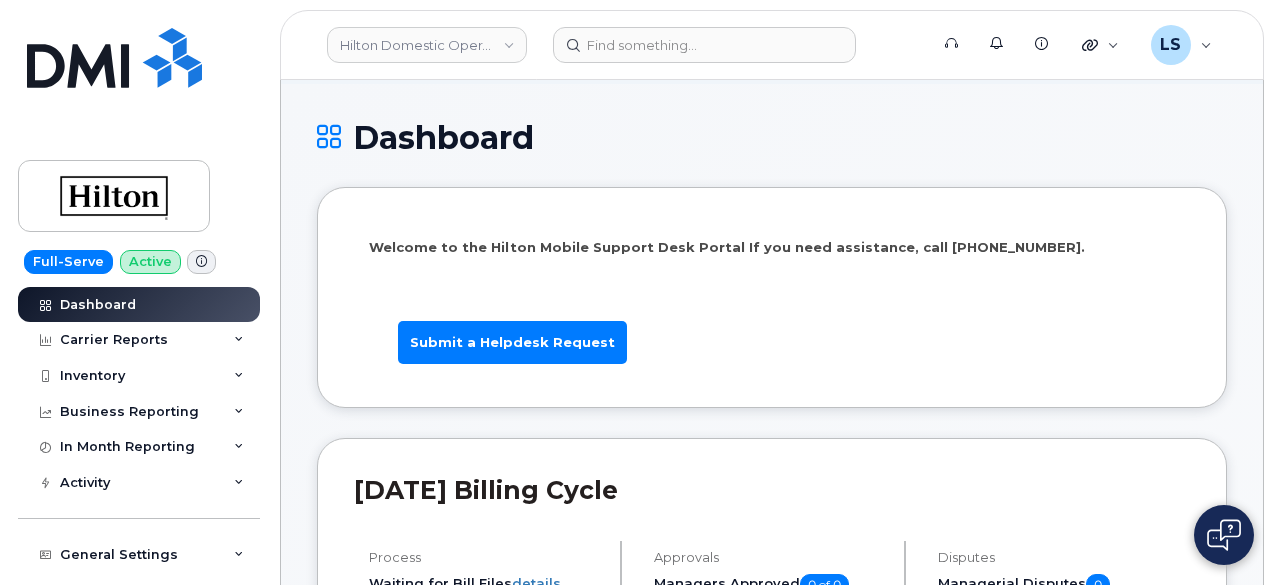 scroll, scrollTop: 307, scrollLeft: 0, axis: vertical 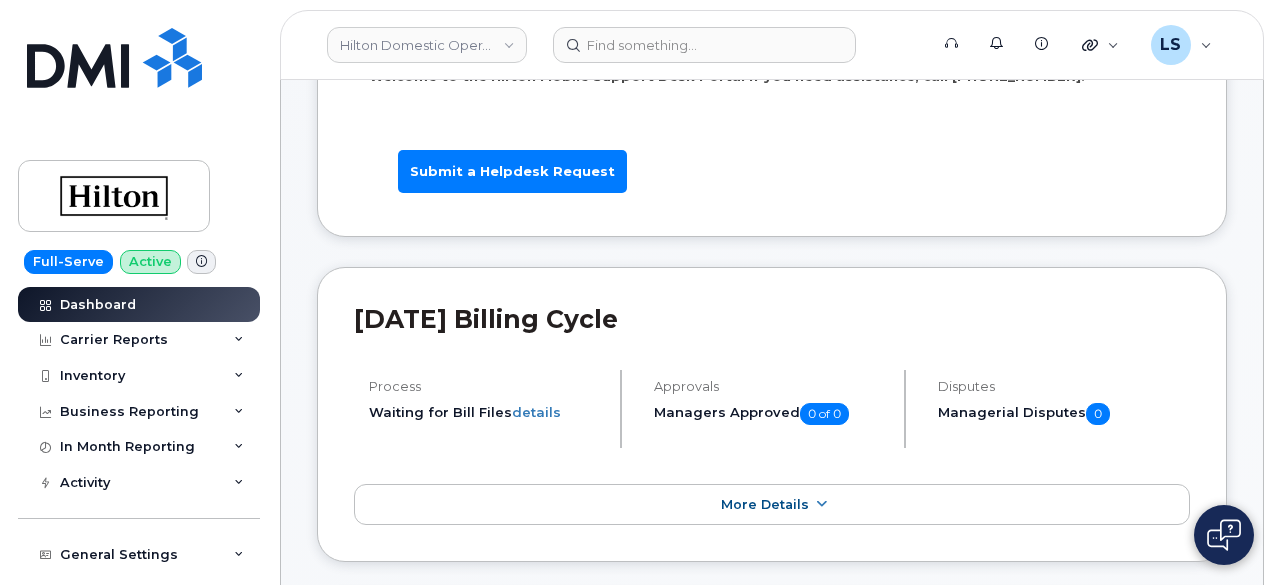 click on "[DATE] Billing Cycle" at bounding box center [772, 319] 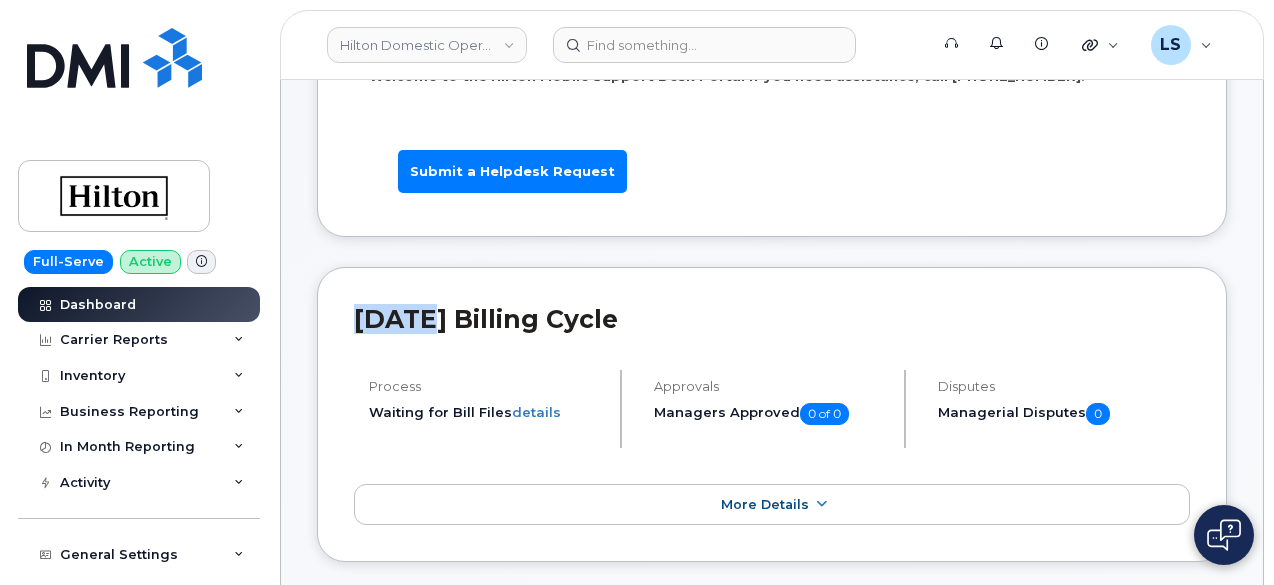 click on "[DATE] Billing Cycle" at bounding box center (772, 319) 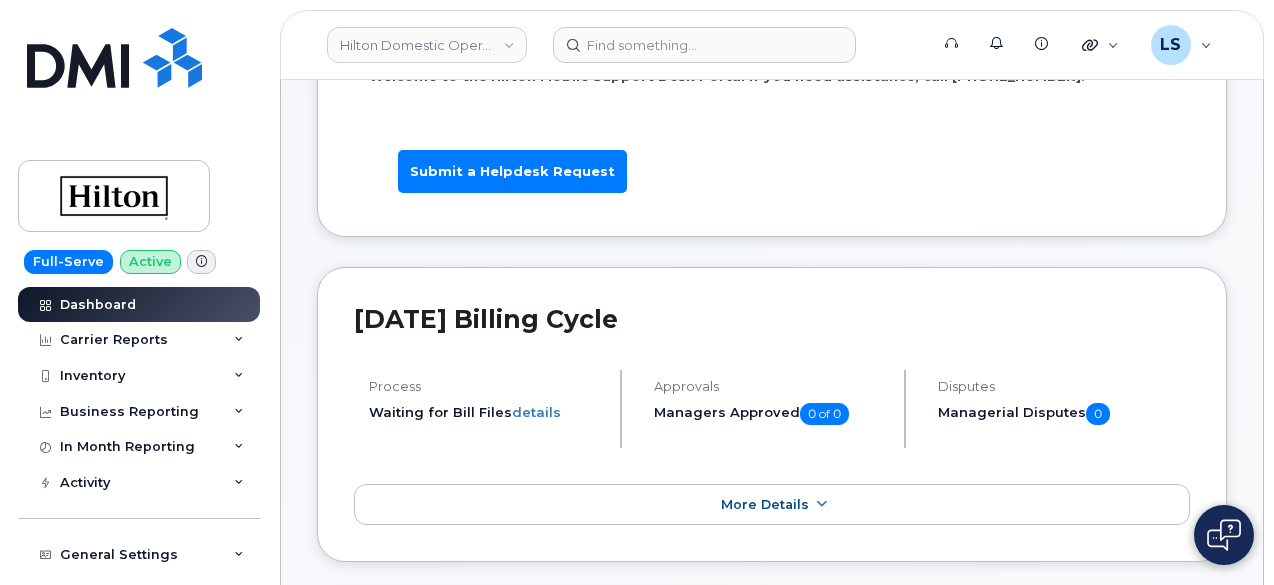 click on "[DATE] Billing Cycle" at bounding box center [772, 319] 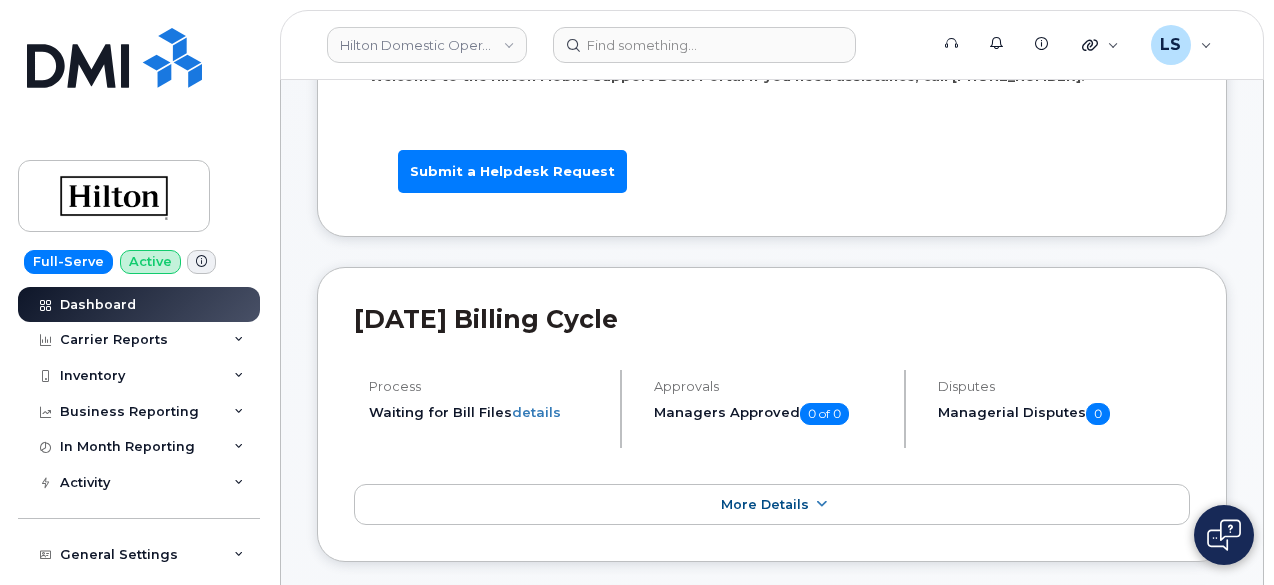click on "June 2025 Billing Cycle Process  Waiting for Bill Files   details Approvals Managers Approved  0 of 0 Disputes Managerial Disputes  0 More Details" at bounding box center (772, 415) 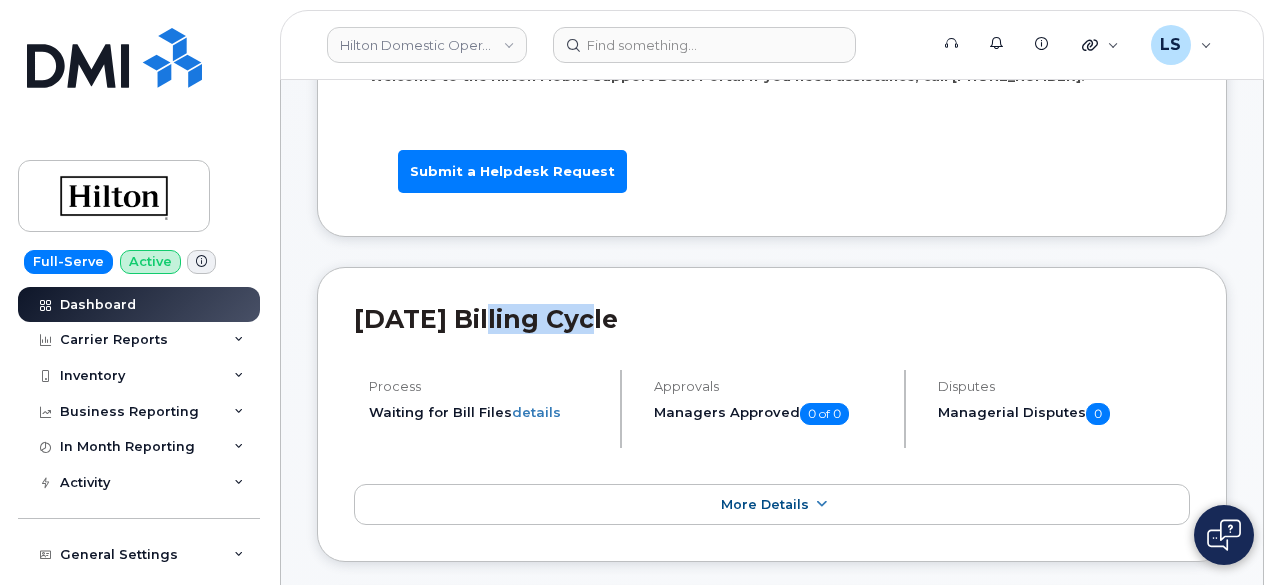 click on "June 2025 Billing Cycle" at bounding box center [772, 319] 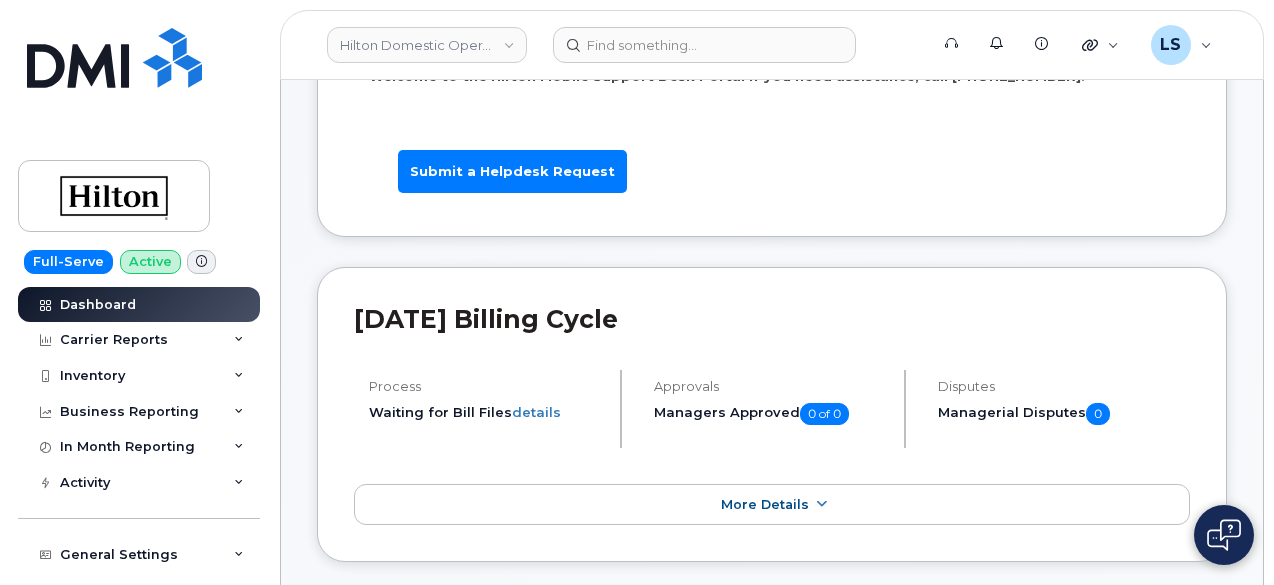 click on "June 2025 Billing Cycle" at bounding box center (772, 319) 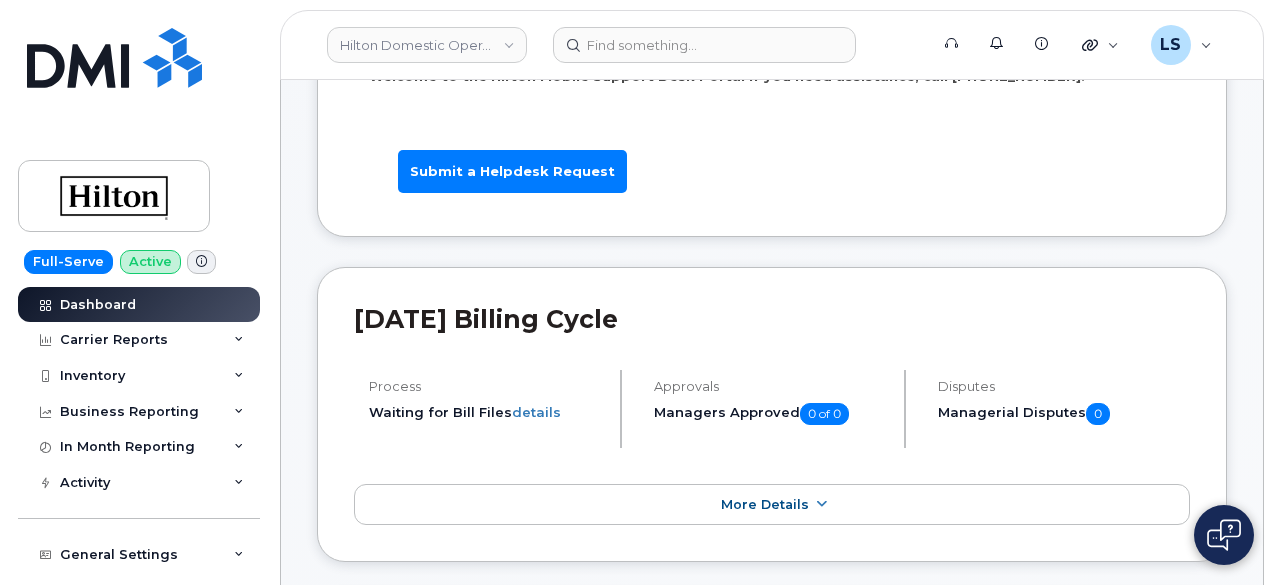 click on "June 2025 Billing Cycle" at bounding box center (772, 337) 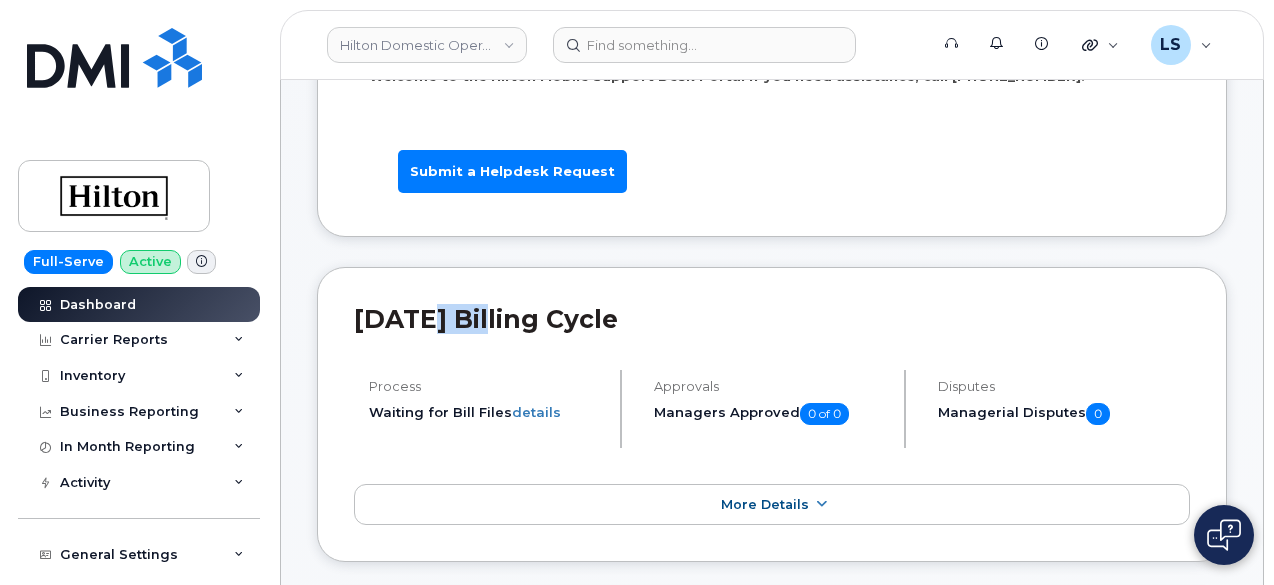 click on "June 2025 Billing Cycle" at bounding box center (772, 337) 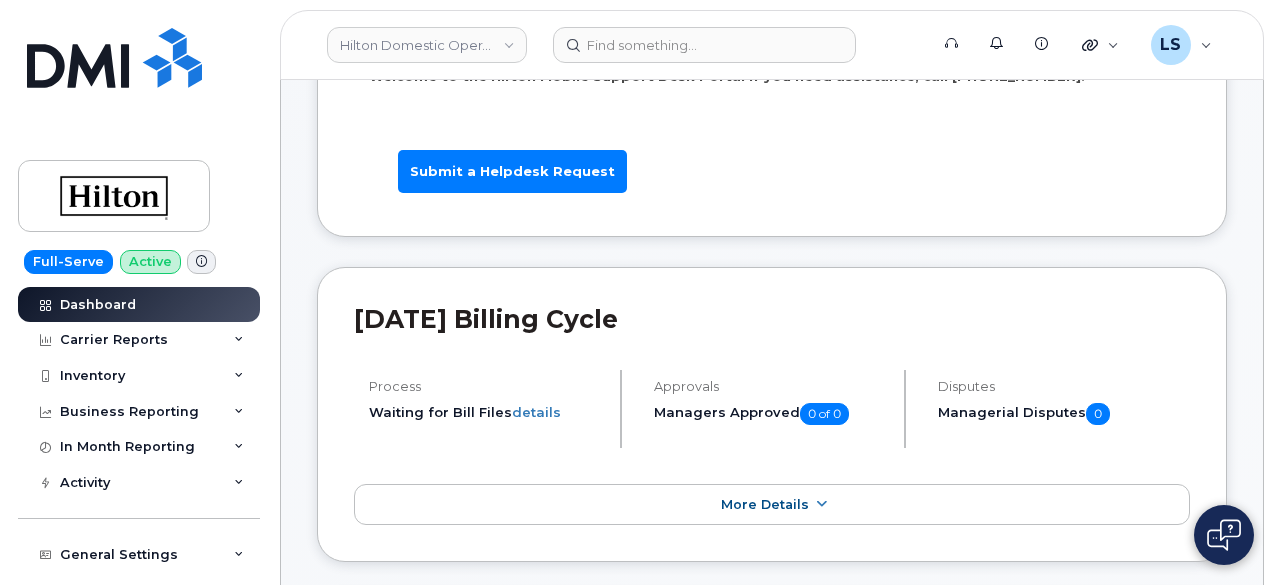 click on "June 2025 Billing Cycle" at bounding box center [772, 319] 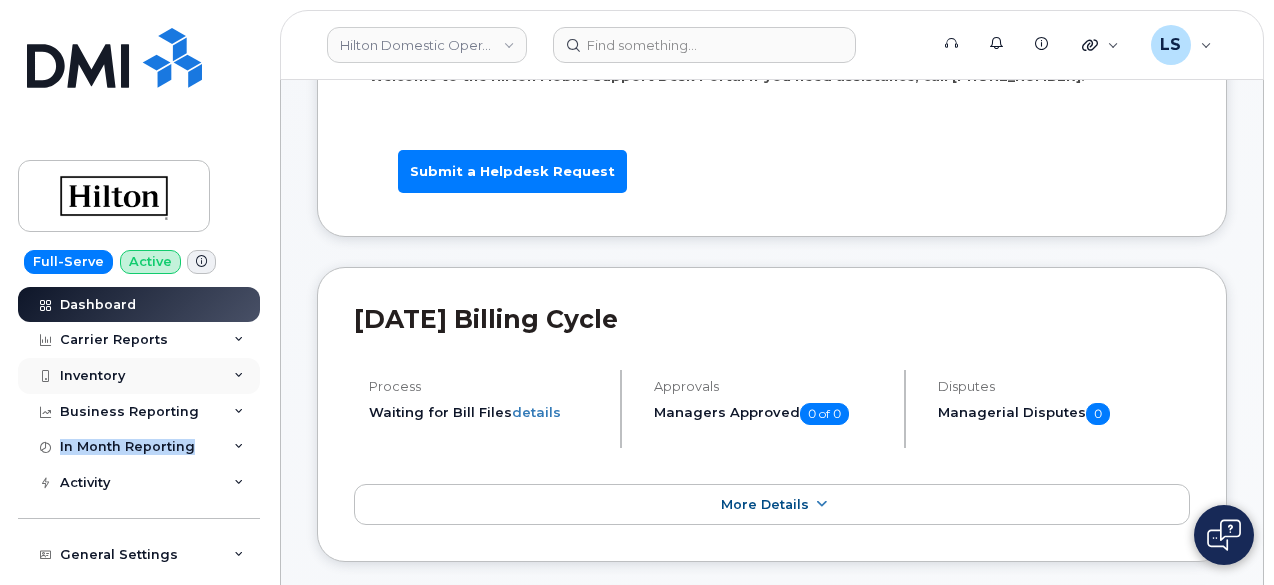 drag, startPoint x: 224, startPoint y: 463, endPoint x: 214, endPoint y: 365, distance: 98.50888 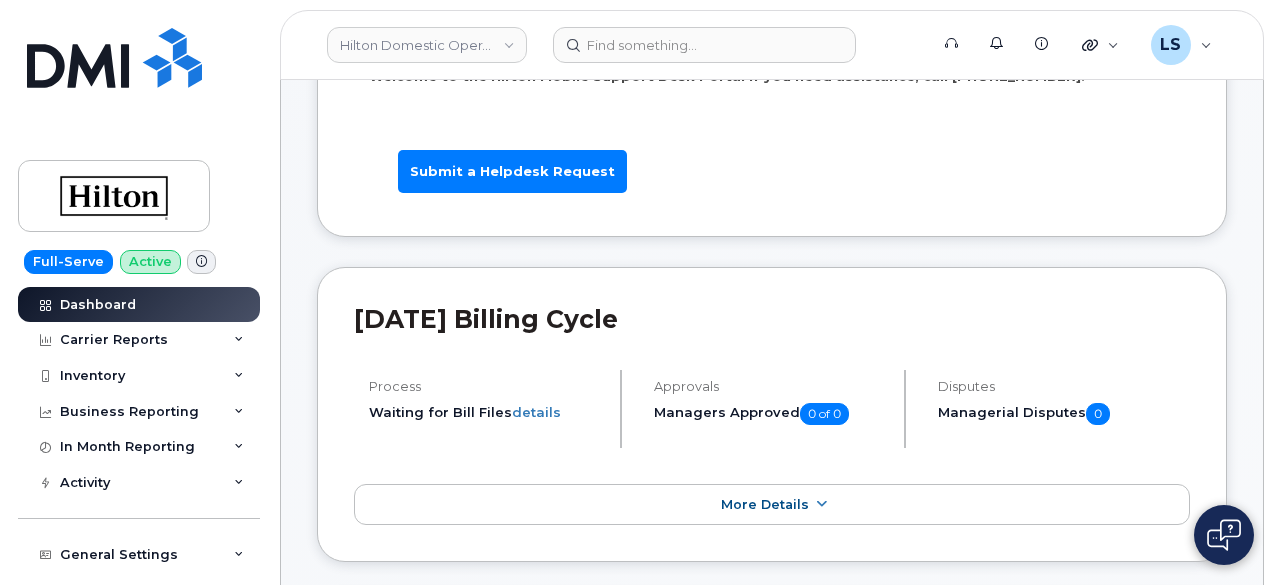 click on "Full-Serve Active Dashboard Carrier Reports Monthly Billing Data Daily Data Pooling Data Behavior Average Costing Executive Summary Accounting Roaming Reports Suspended Devices Suspension Candidates Custom Report Cost Variance Inventory Mobility Devices Data Conflicts Spare Hardware Import Business Reporting Managerial Reports Individual Reports Business Unit Reports In Month Reporting Data Usage Data Pooling Data Blocks Activity Travel Requests Activity Log Device Status Updates Rate Plan Monitor General Settings My Account Locations Managers & Employees Usage Alerts Tags Data Pool Thresholds System Settings Accounting Codes Contacts Plans and Features Reporting Carrier Contracts Users Individual Users Admin Settings Integrations MDM/UEM Config Help Desk Roaming Data Block Dashboard Hardware Orders Repair Requests Device Status Updates Data Pools Data Pool Sources Managerial Disputes Customer Workflows Customer Settings General Business Unit Rules Roaming Dealers Helpdesk Wirelines Email Setup Emails Billing" at bounding box center [135, 292] 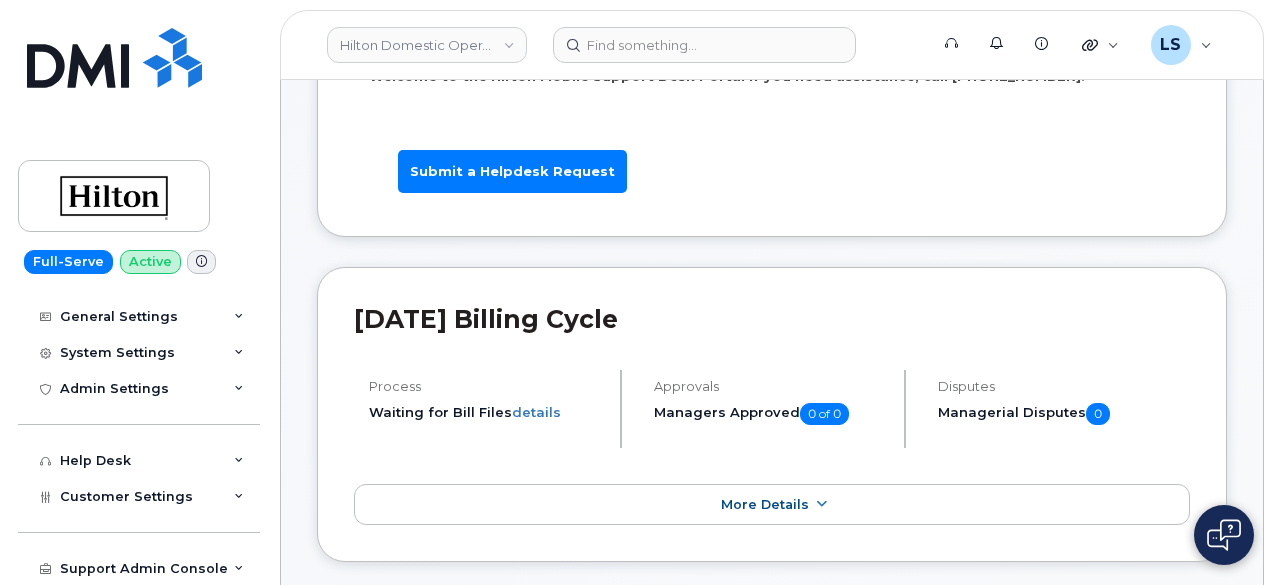scroll, scrollTop: 169, scrollLeft: 0, axis: vertical 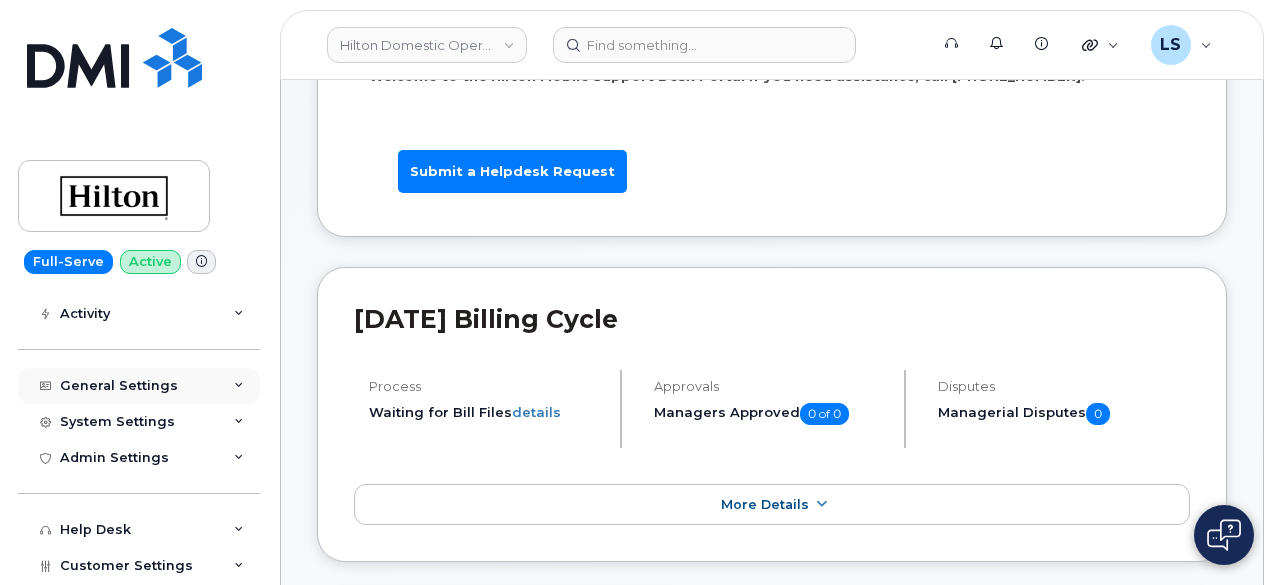 click on "General Settings" at bounding box center [139, 386] 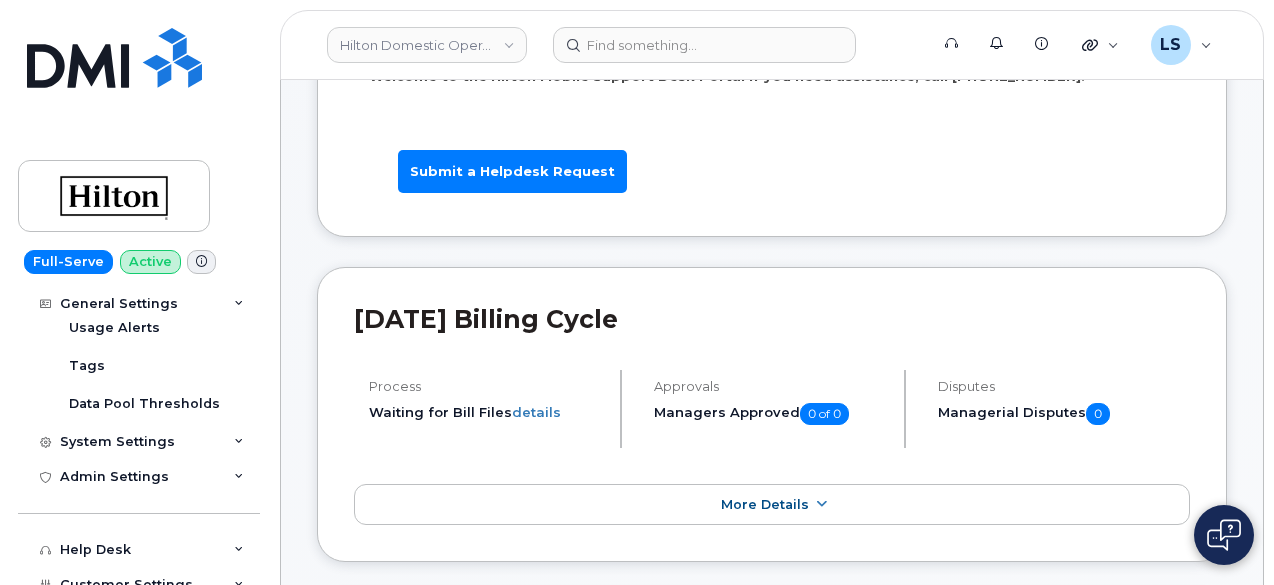 scroll, scrollTop: 379, scrollLeft: 0, axis: vertical 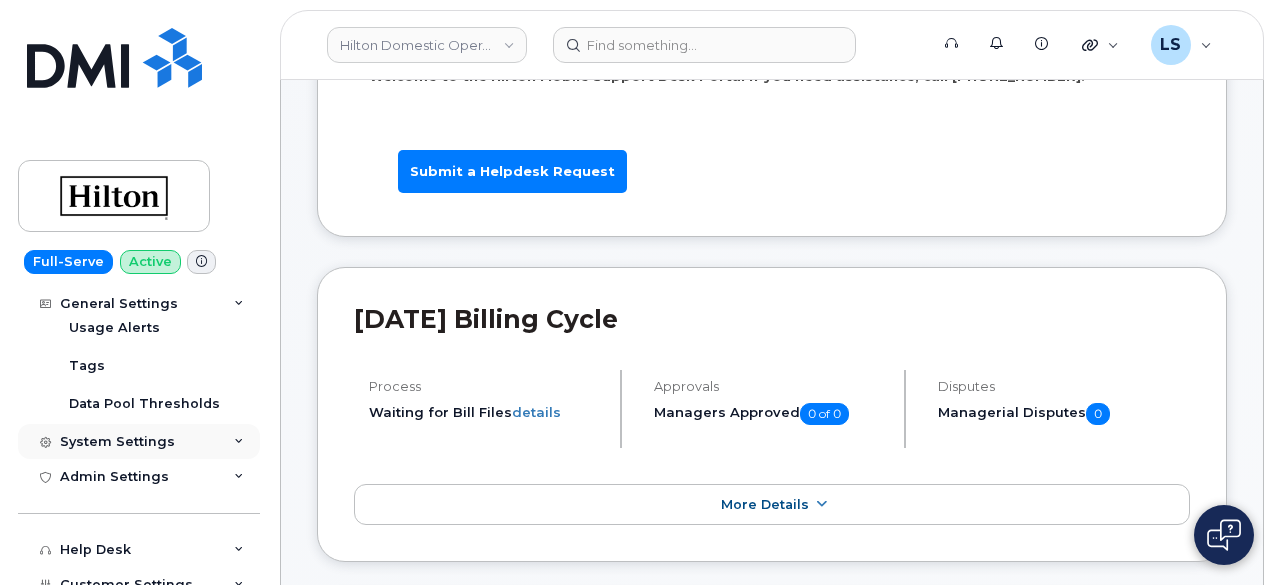 click on "System Settings" at bounding box center [139, 442] 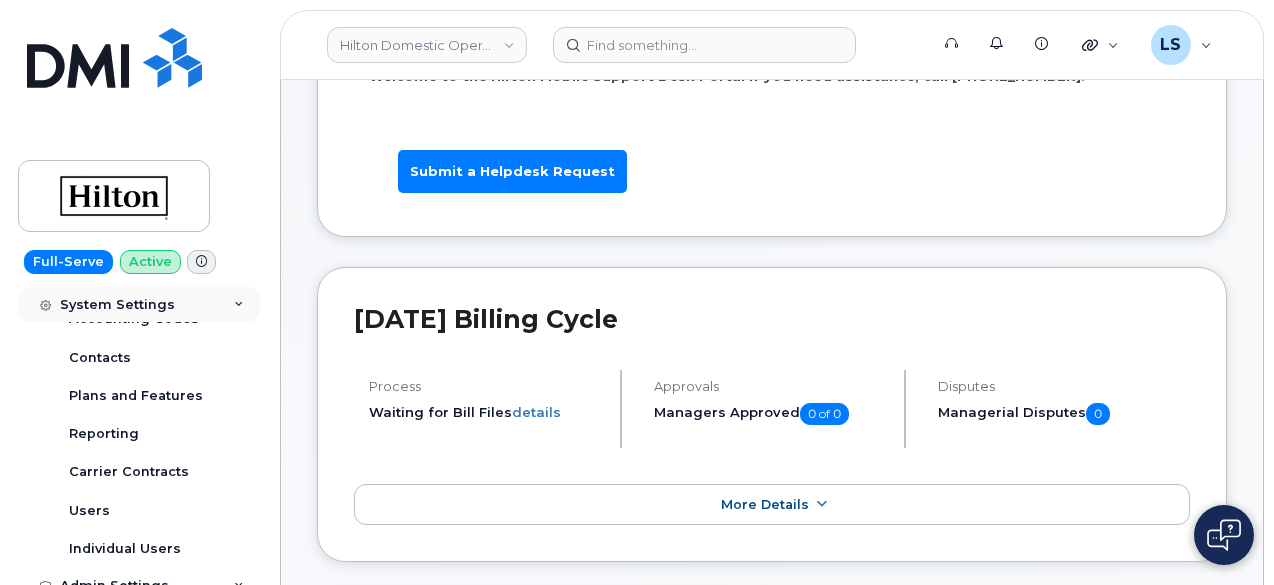 scroll, scrollTop: 537, scrollLeft: 0, axis: vertical 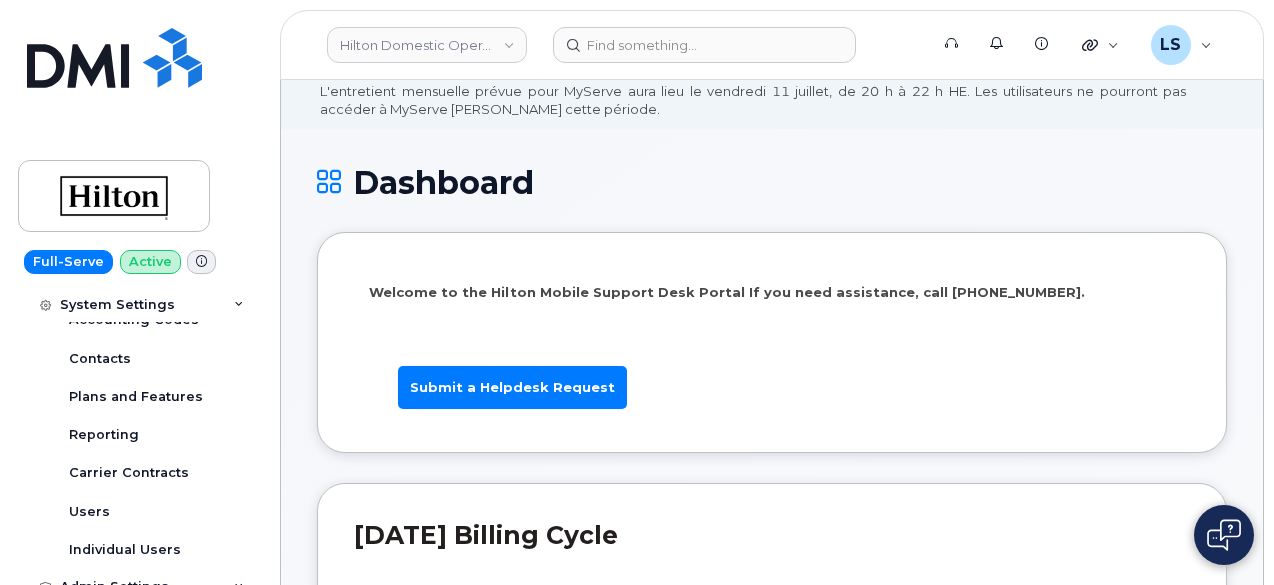 click on "Welcome to the Hilton Mobile Support Desk Portal If you need assistance, call 833-704-3199." at bounding box center (772, 292) 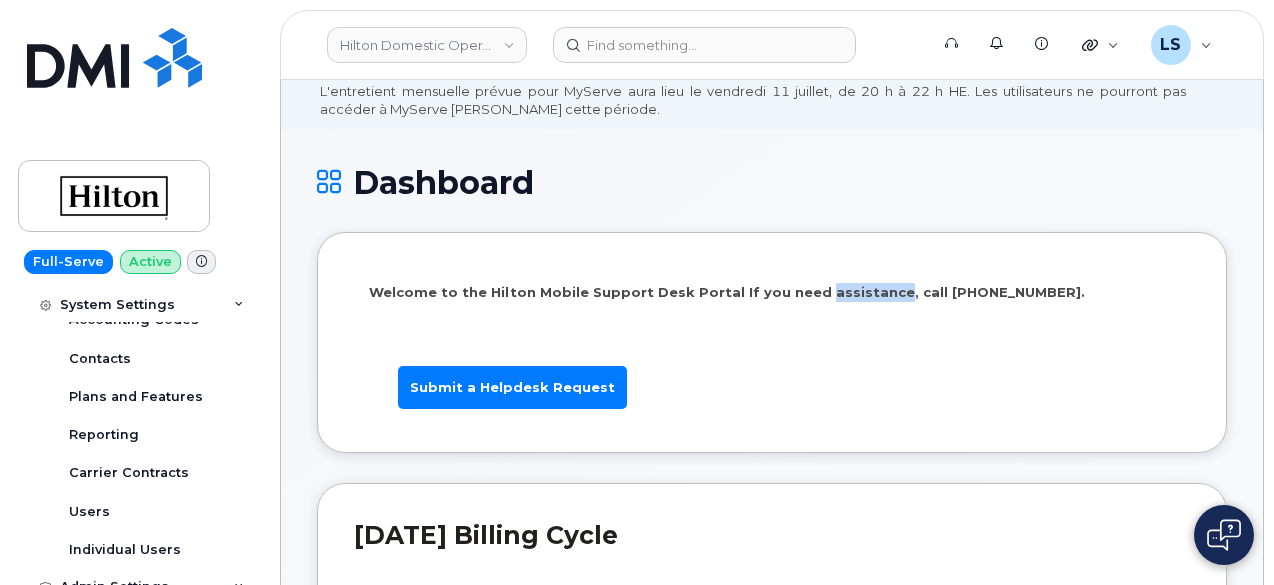 click on "Welcome to the Hilton Mobile Support Desk Portal If you need assistance, call 833-704-3199." at bounding box center [772, 292] 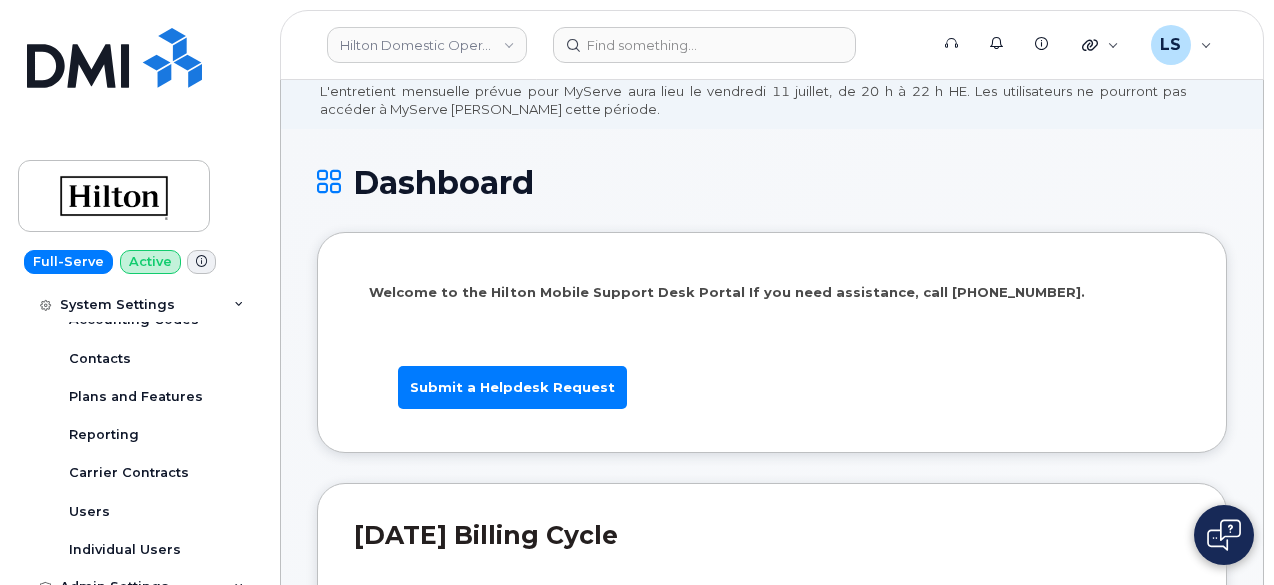 click on "Welcome to the Hilton Mobile Support Desk Portal If you need assistance, call 833-704-3199." at bounding box center [772, 292] 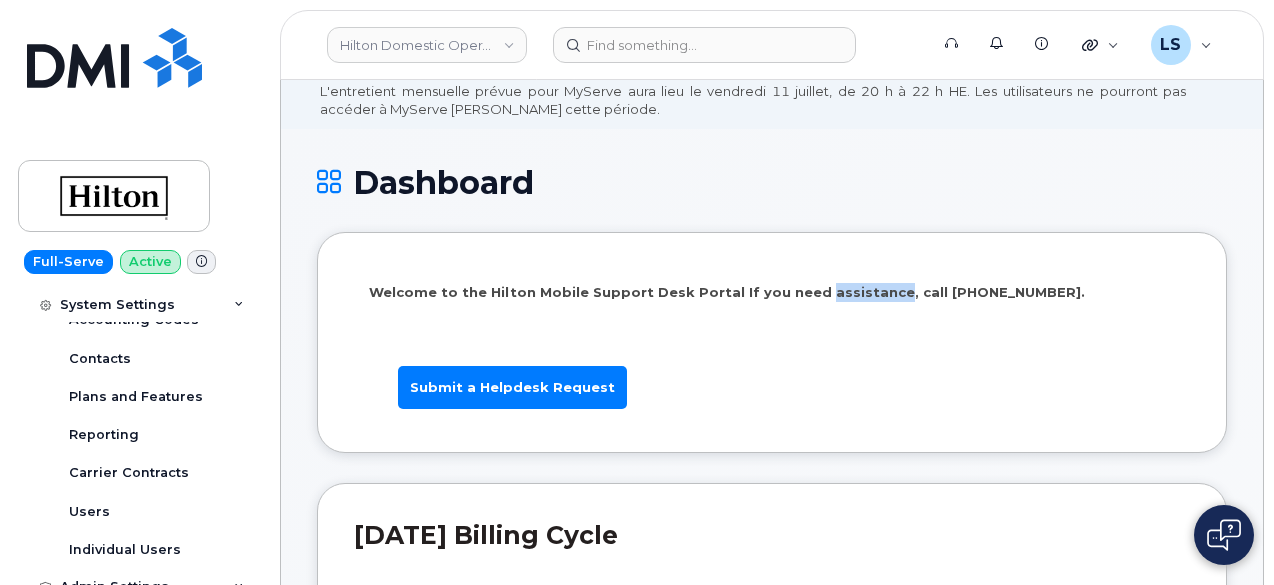 click on "Welcome to the Hilton Mobile Support Desk Portal If you need assistance, call 833-704-3199." at bounding box center [772, 292] 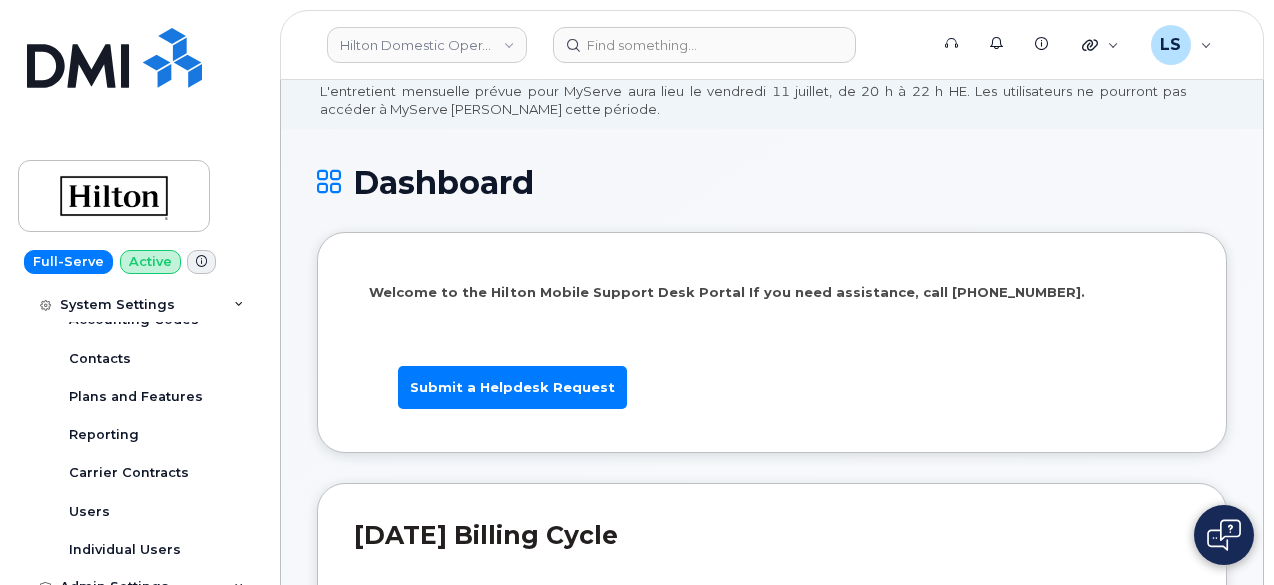click on "Welcome to the Hilton Mobile Support Desk Portal If you need assistance, call 833-704-3199." at bounding box center [772, 292] 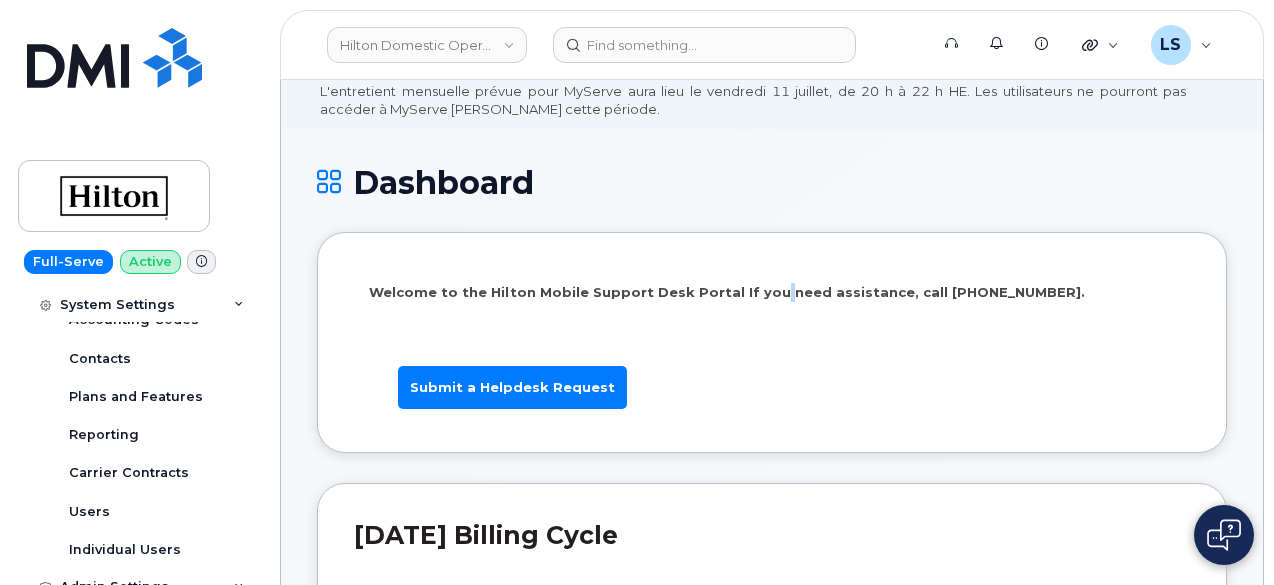 click on "Welcome to the Hilton Mobile Support Desk Portal If you need assistance, call 833-704-3199." at bounding box center (772, 292) 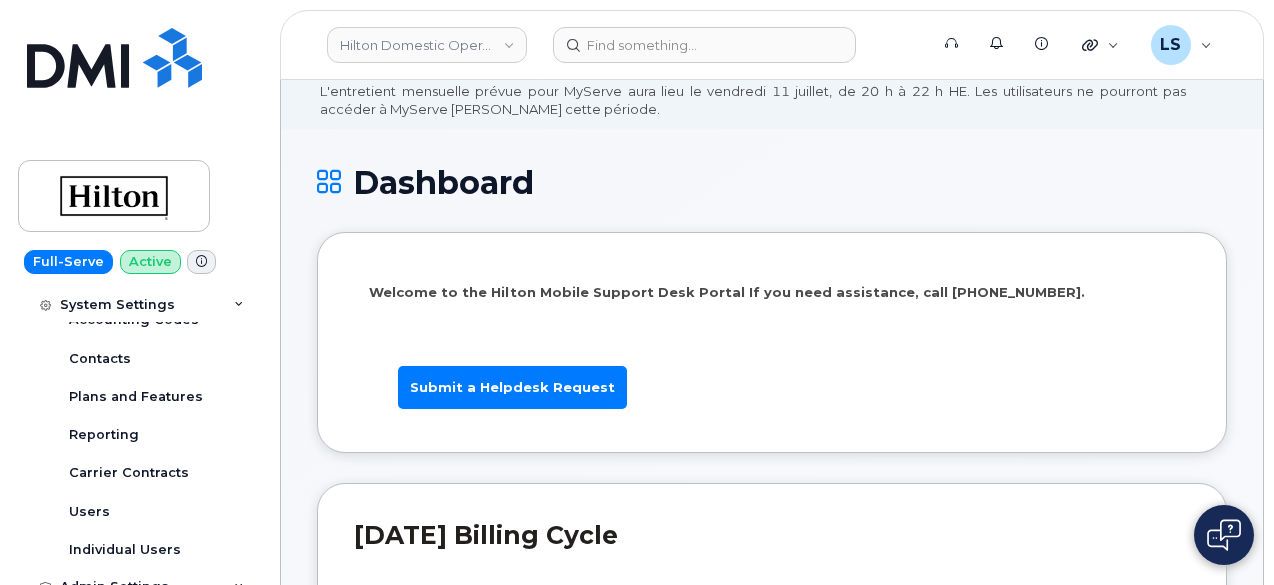 click on "Welcome to the Hilton Mobile Support Desk Portal If you need assistance, call 833-704-3199." at bounding box center [772, 292] 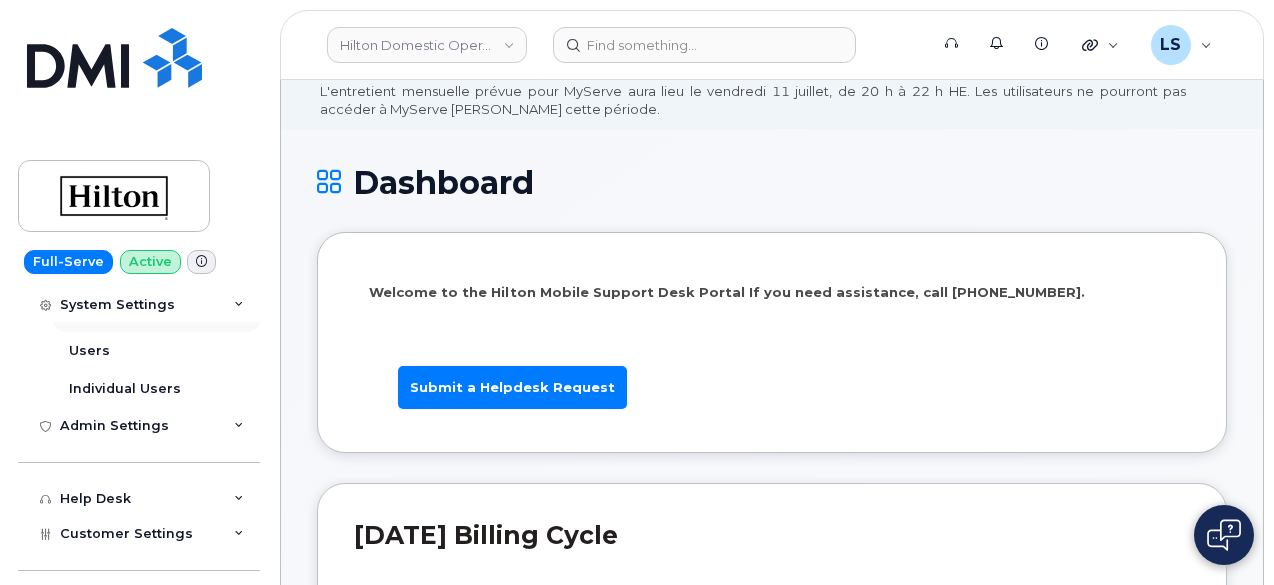 scroll, scrollTop: 620, scrollLeft: 0, axis: vertical 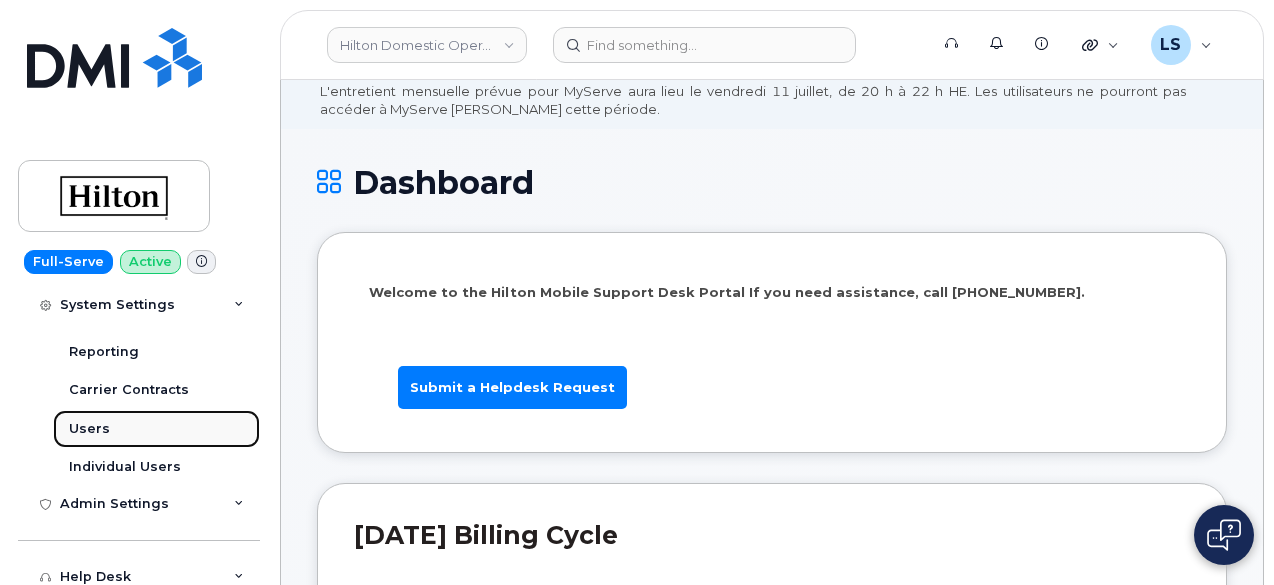 click on "Users" at bounding box center [156, 429] 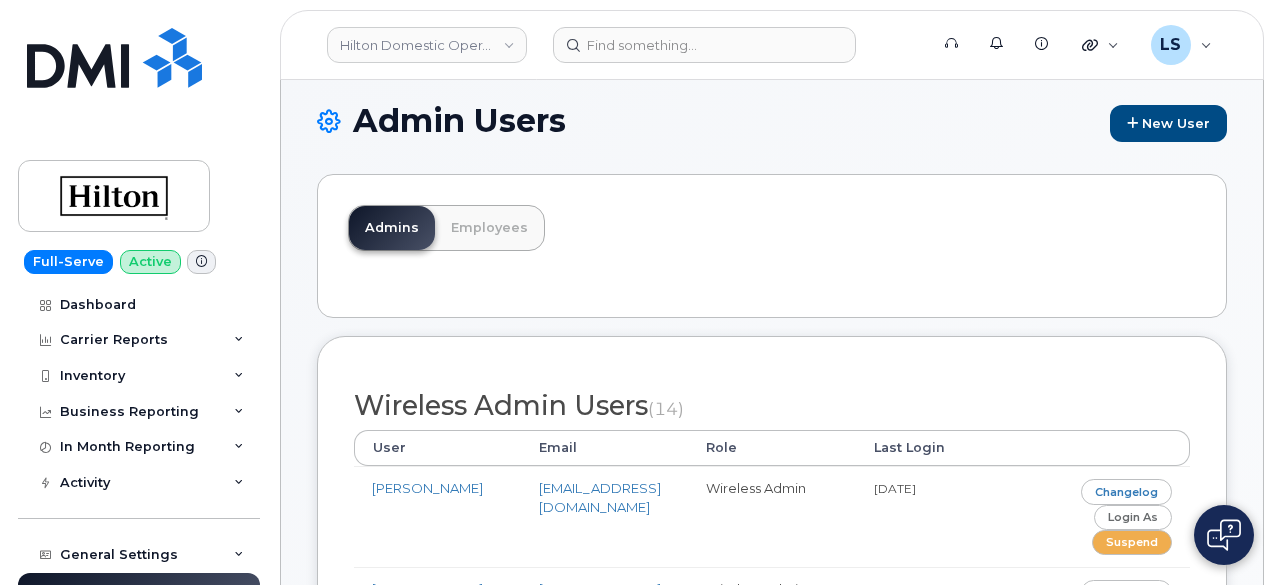 scroll, scrollTop: 155, scrollLeft: 0, axis: vertical 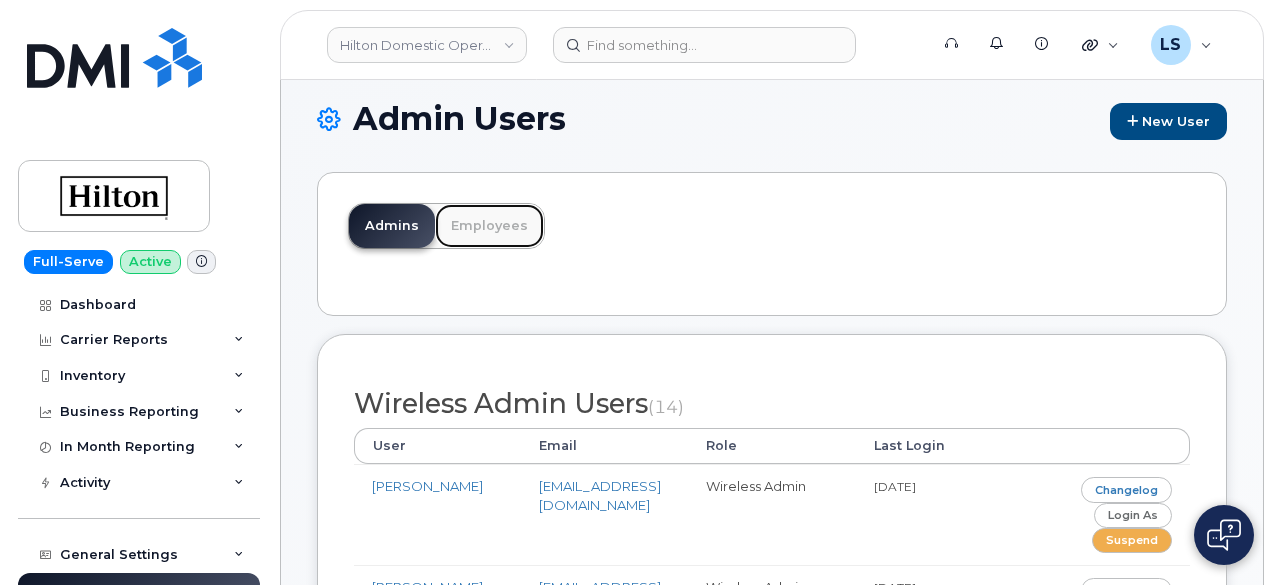 click on "Employees" at bounding box center [489, 226] 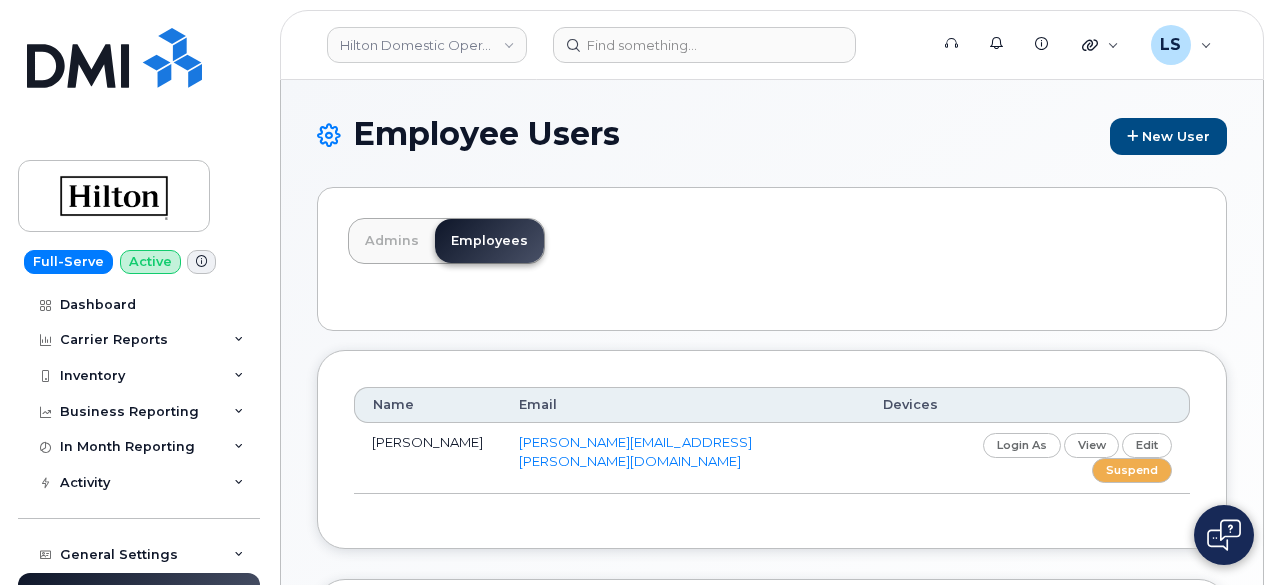 scroll, scrollTop: 0, scrollLeft: 0, axis: both 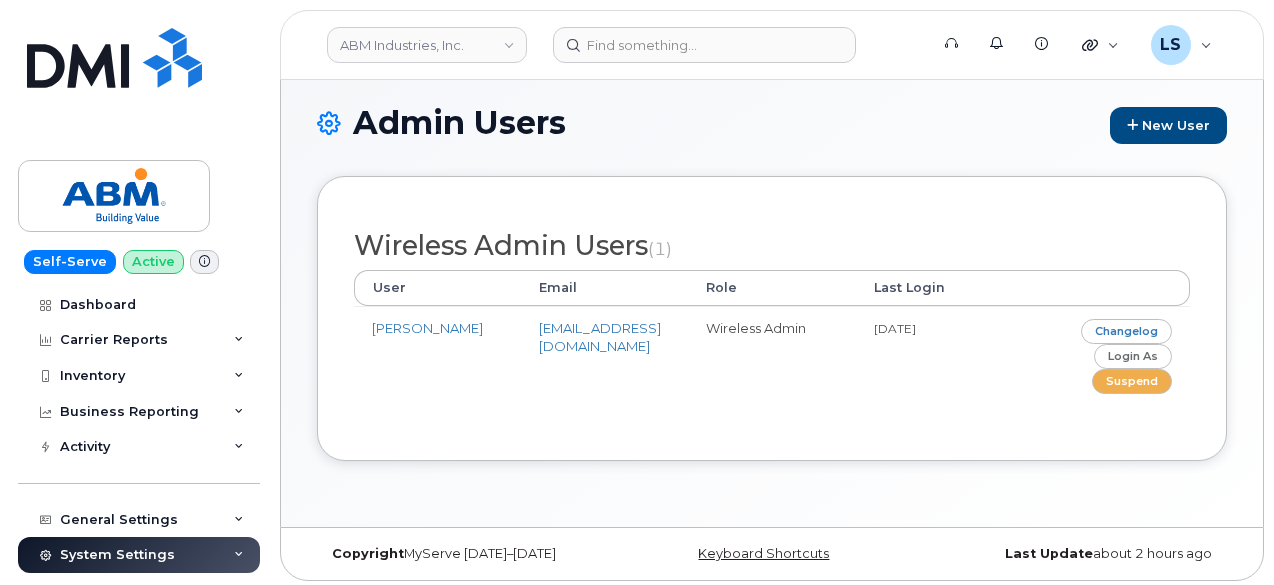 click on "ABM Industries, Inc.   Support   Alerts   Knowledge Base Quicklinks Suspend / Cancel Device Change SIM Card Enable Call Forwarding Reset VM Password Add Roaming Package Request Repair Add Device Transfer Line In LS Luke Schroeder Help Desk English Français Adjust Account View AT&T Wireless 287349572209 PARKING 287332175361 Staff and Management New Line Account 838775421 Staff and Management 287296986771 Staff and Management 287343301705 Staff and Management PORT Account 287353591661 ParkingPod1 Verizon Wireless 770658116-00001 Staff and Management Main Account 770658116-00015 ABM Industries - COA  770658116-00016 ABM Industries - Parking T-Mobile 789000373 Staff and Management Load more My Account Wireless Admin Wireless Admin (Restricted) Wireless Admin (Read only) Employee Demo  Enter Email  Sign out" at bounding box center (772, 45) 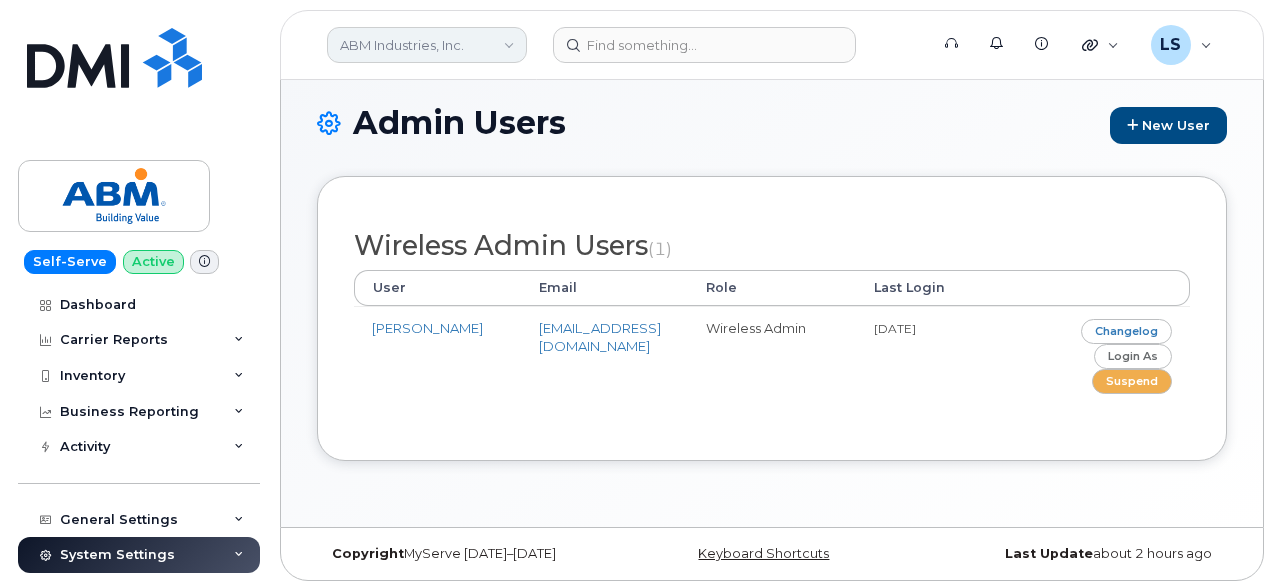 click on "ABM Industries, Inc." at bounding box center (427, 45) 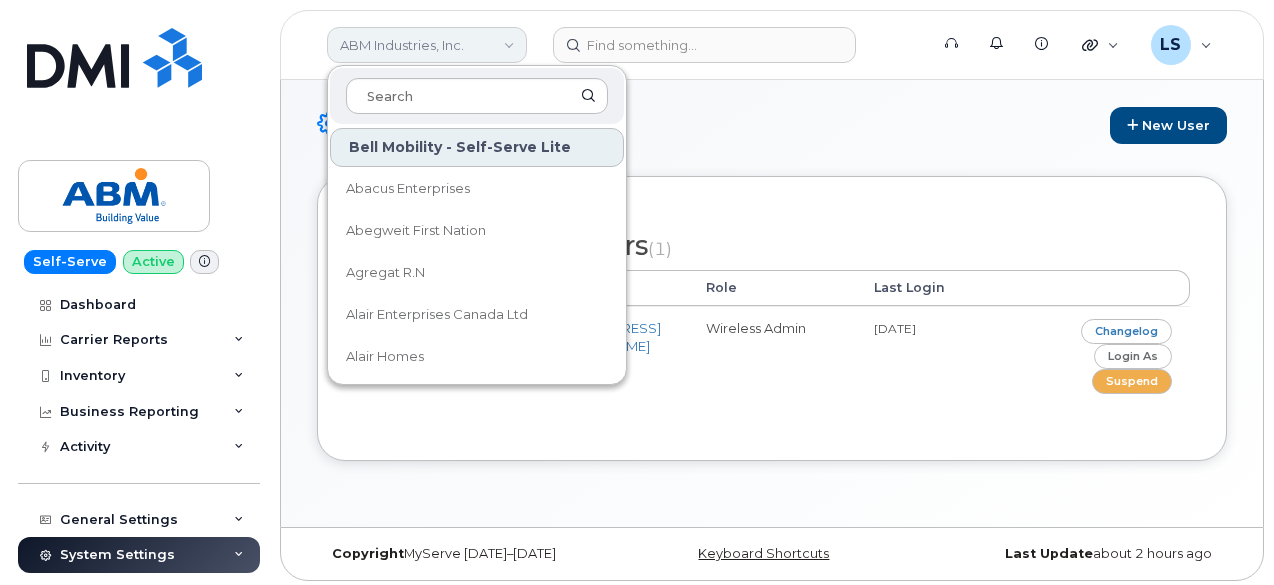 click on "ABM Industries, Inc." at bounding box center [427, 45] 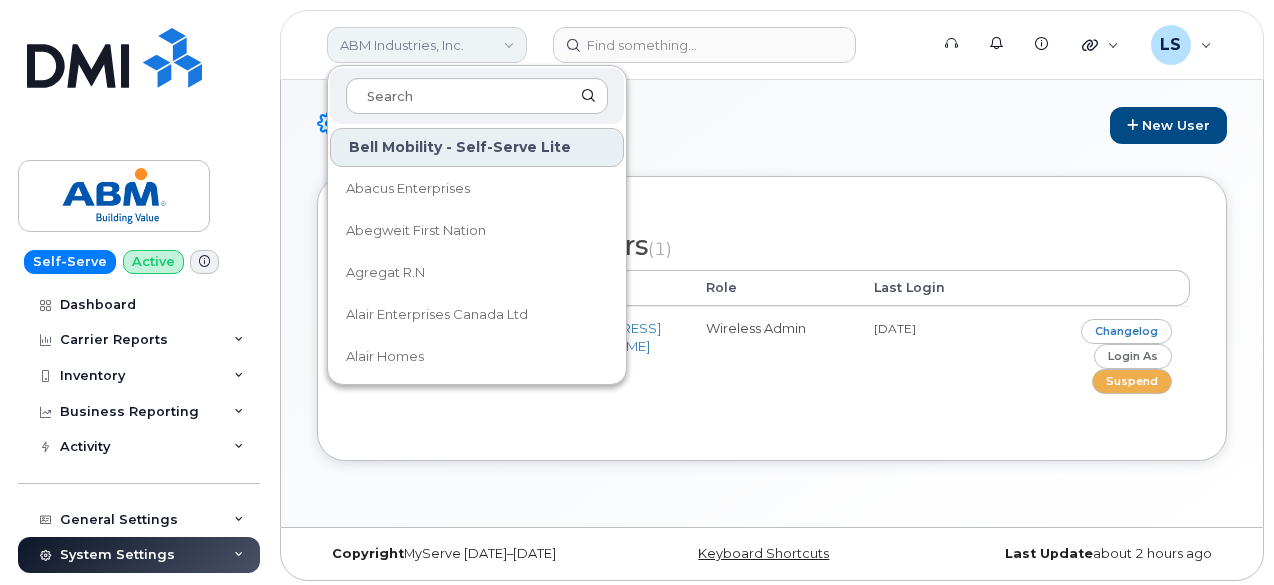 click on "ABM Industries, Inc." at bounding box center (427, 45) 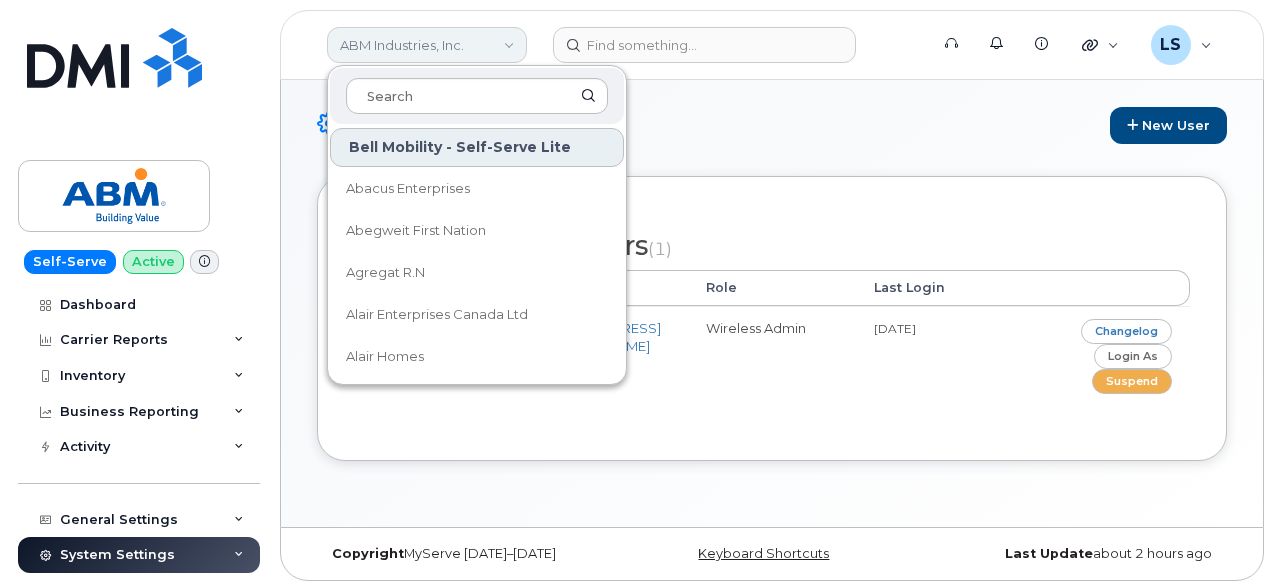 click on "ABM Industries, Inc." at bounding box center (427, 45) 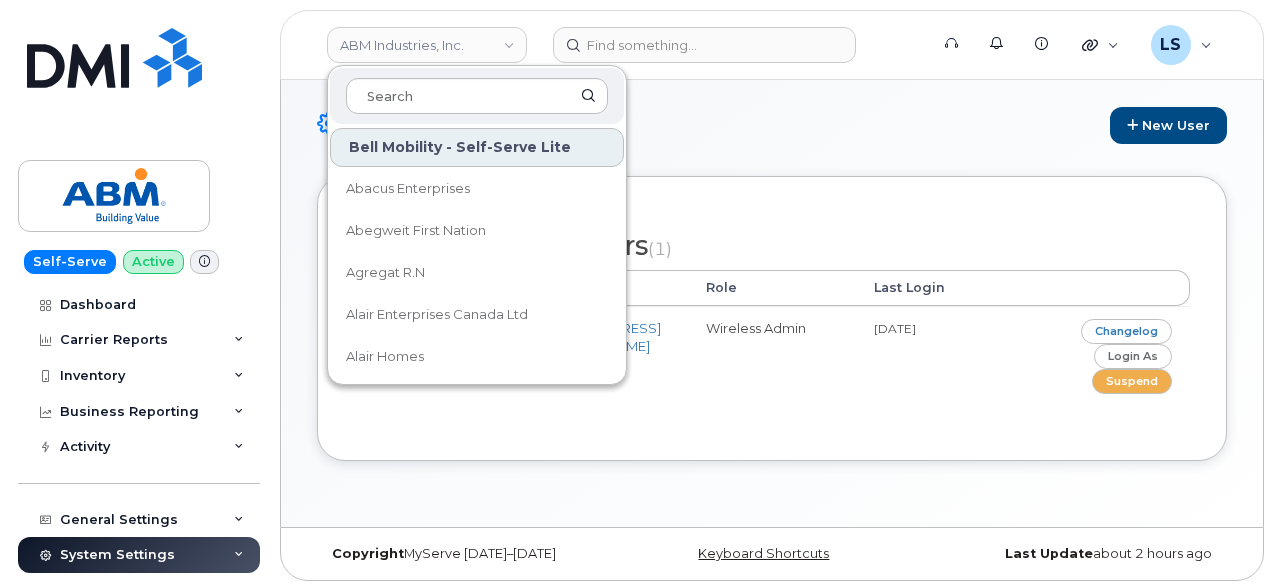 click on "Admin Users
New User" at bounding box center [772, 140] 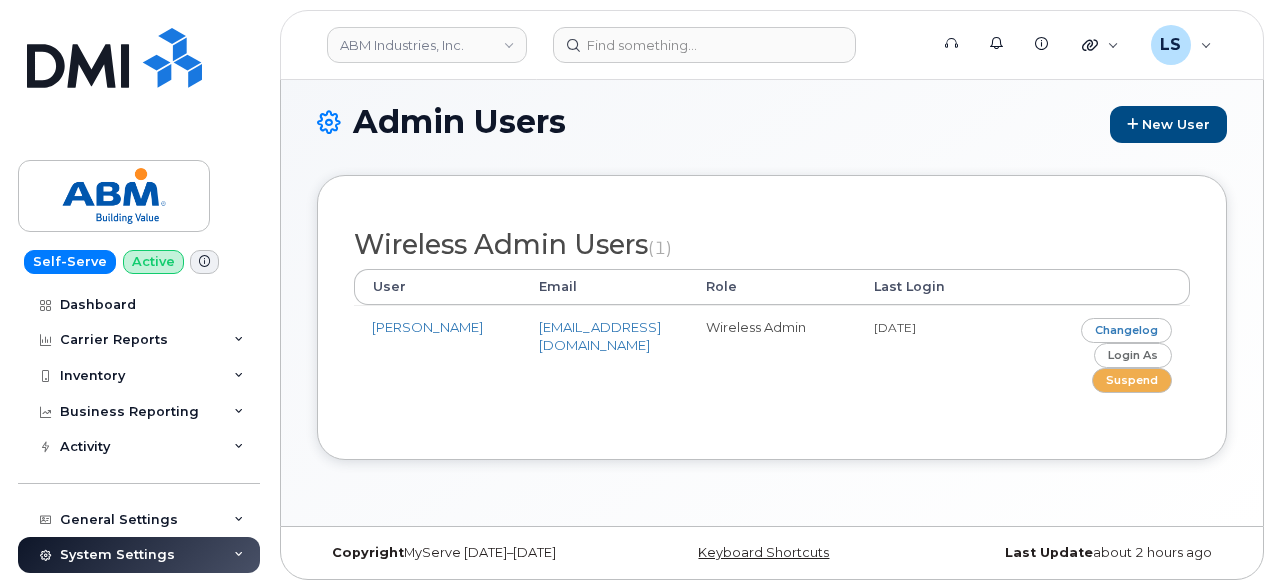 scroll, scrollTop: 150, scrollLeft: 0, axis: vertical 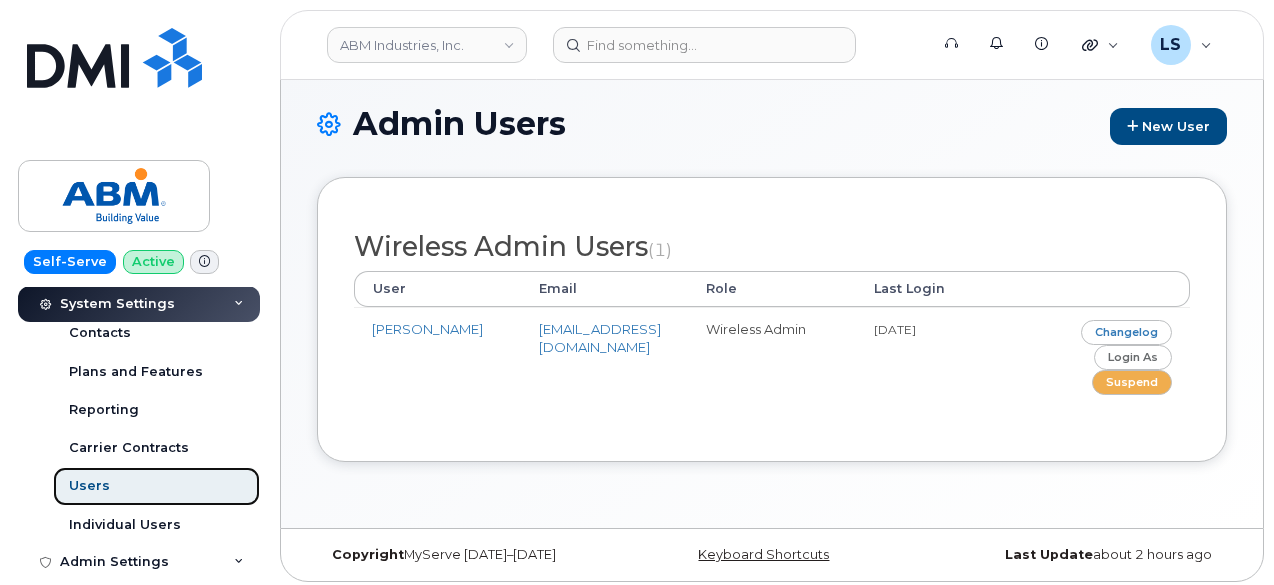 click on "Users" at bounding box center (156, 486) 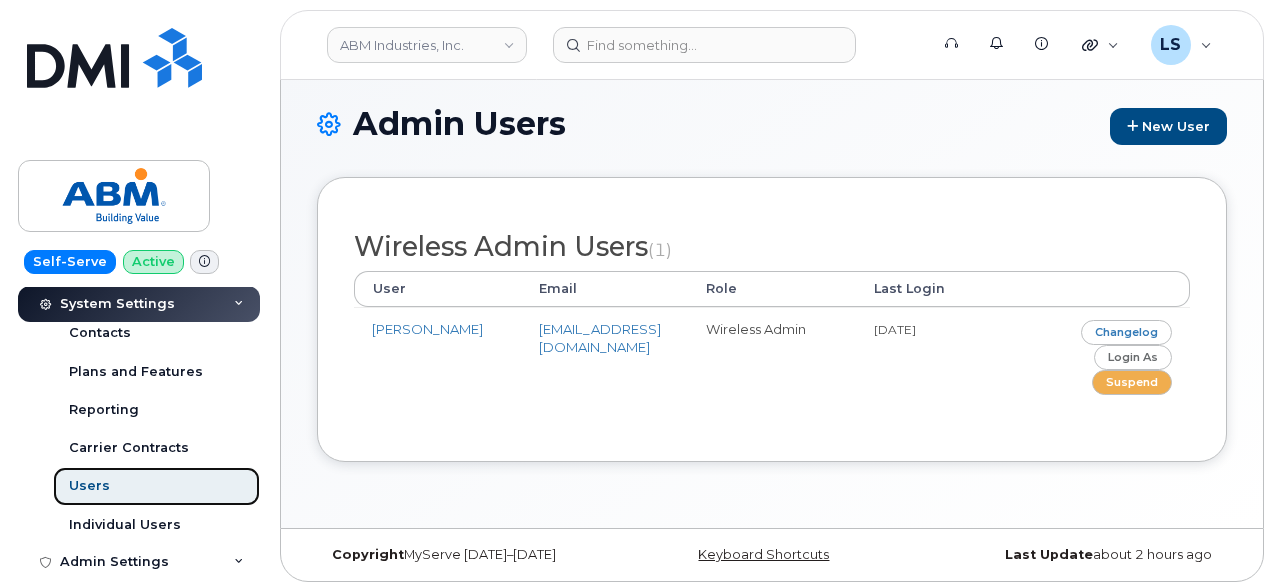 scroll, scrollTop: 152, scrollLeft: 0, axis: vertical 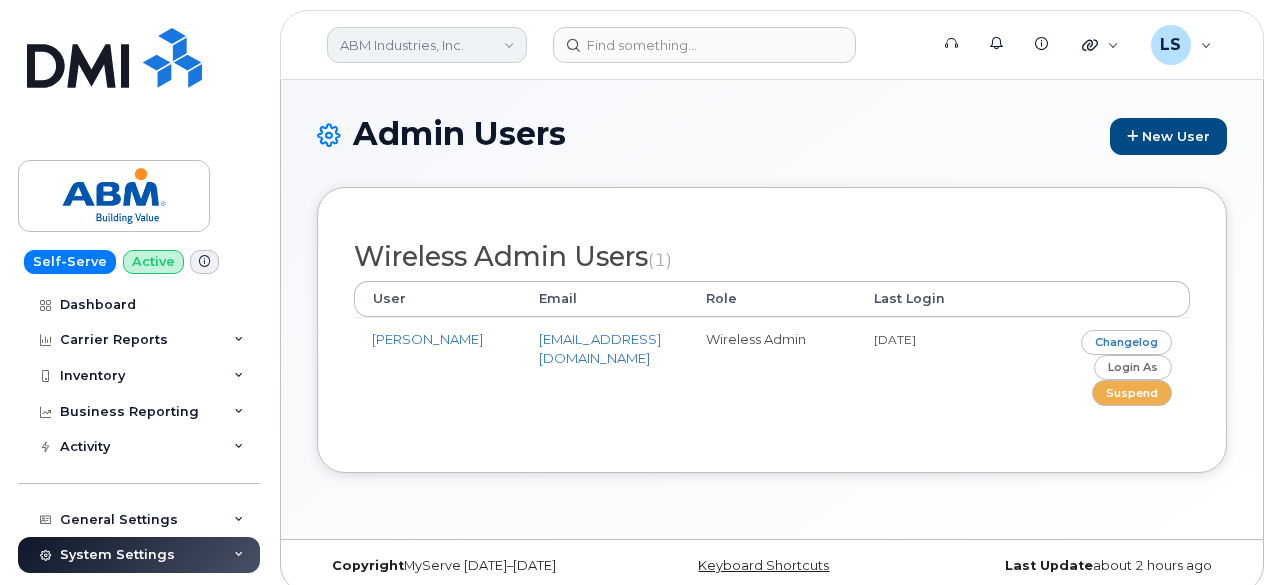 click on "ABM Industries, Inc." at bounding box center (427, 45) 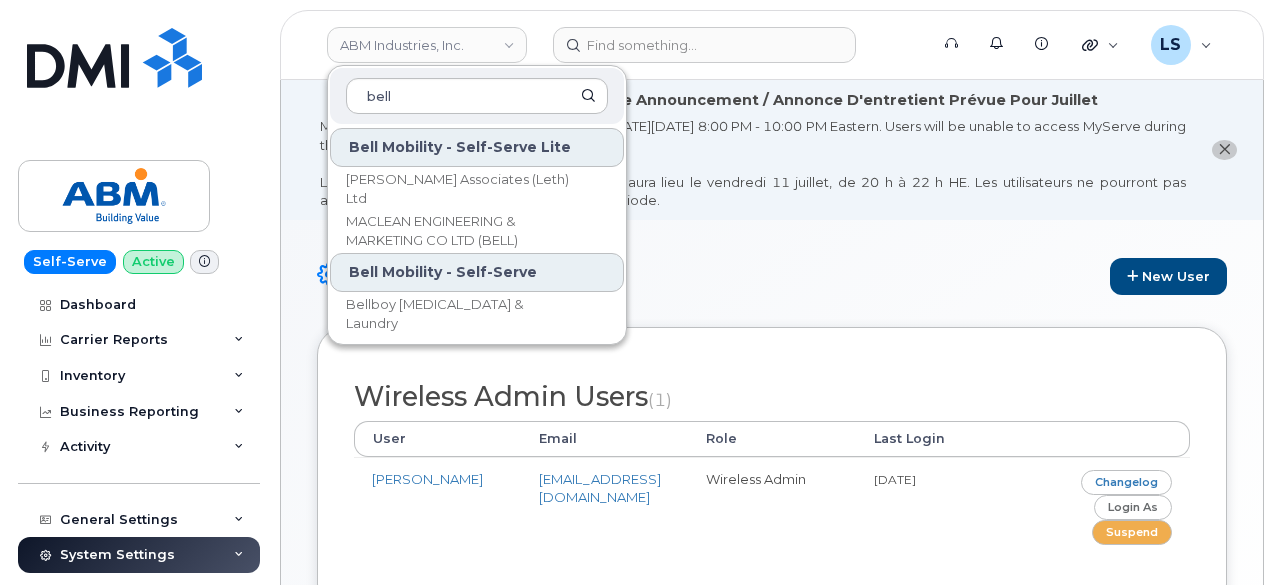 click on "Bell Mobility - Self-Serve" 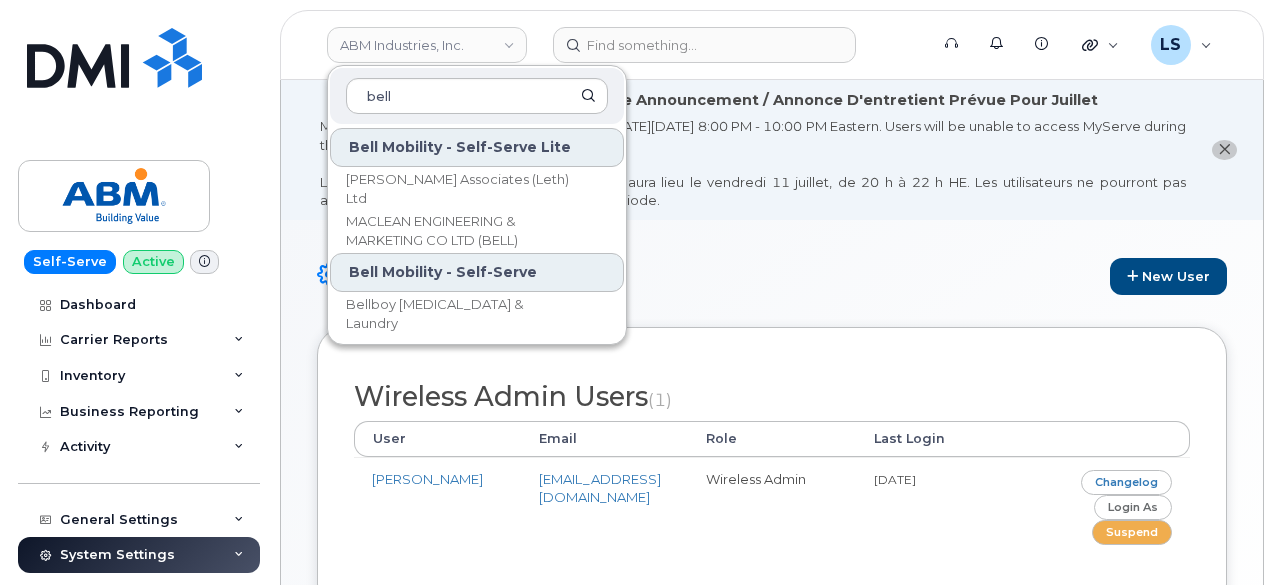 click on "Bell Mobility - Self-Serve" 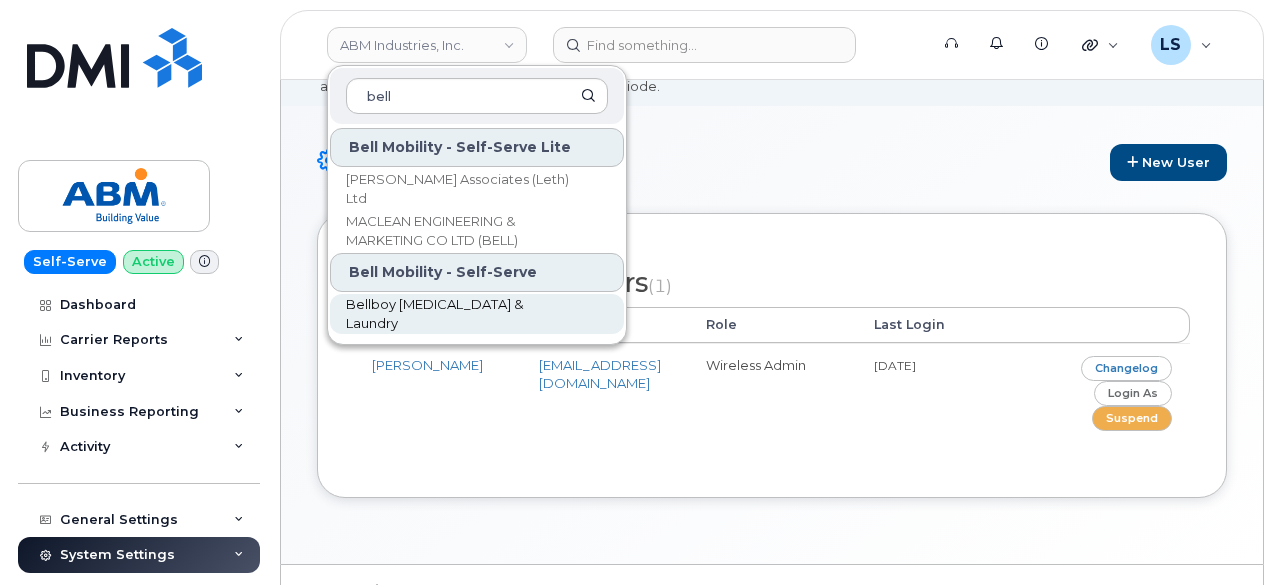 scroll, scrollTop: 54, scrollLeft: 0, axis: vertical 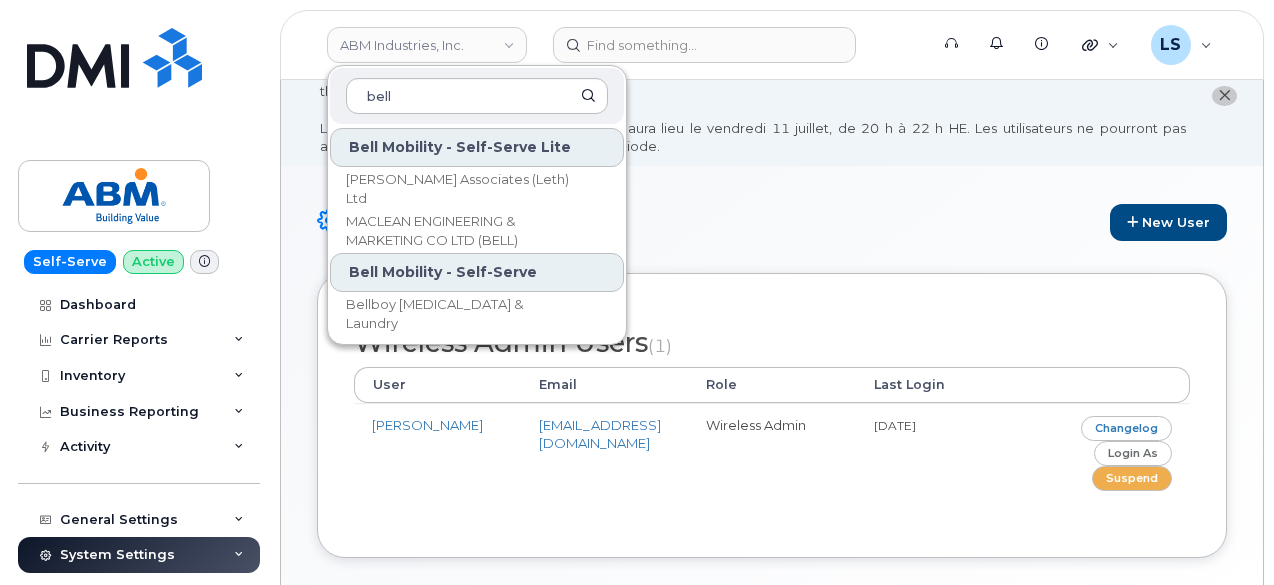 click on "Bell Mobility - Self-Serve" 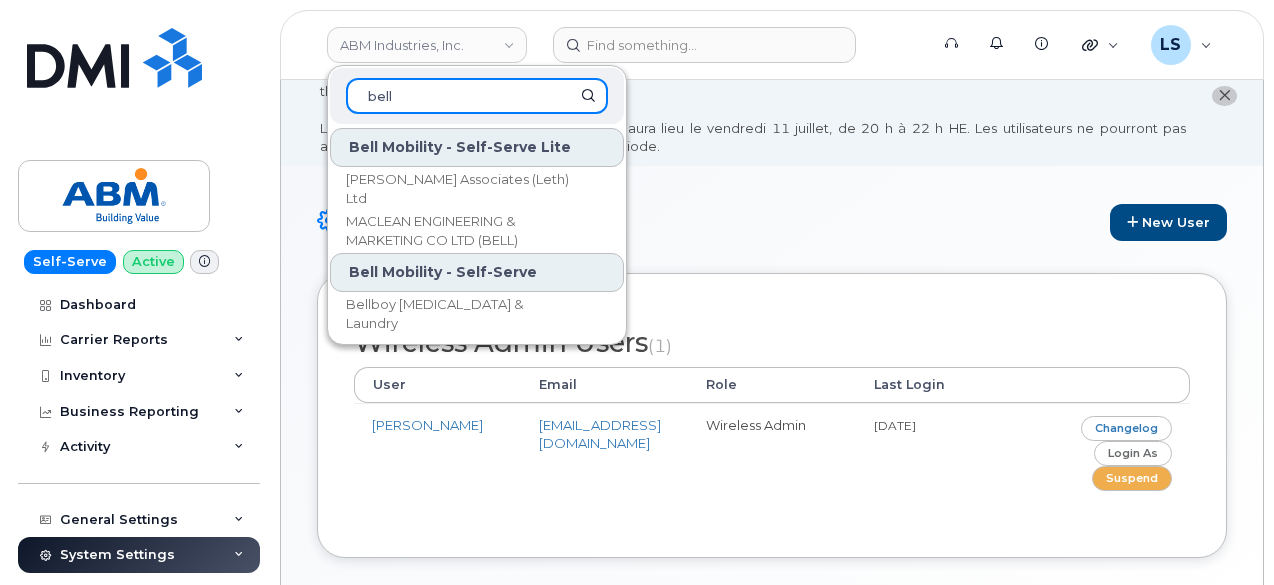click on "bell" at bounding box center (477, 96) 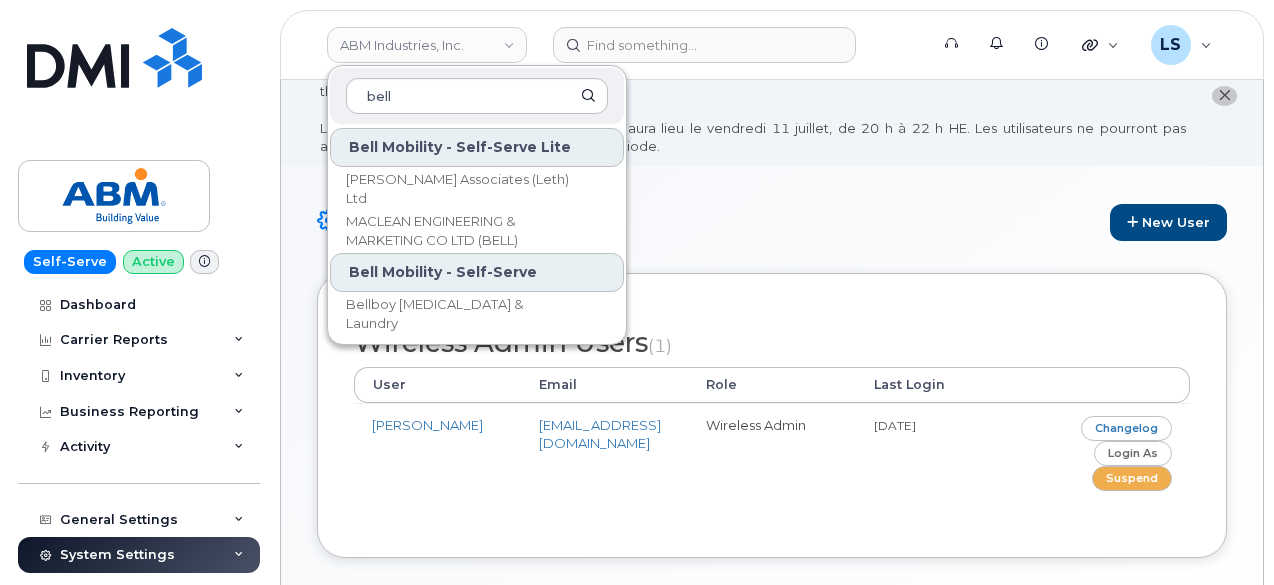 click on "Bell Mobility - Self-Serve" 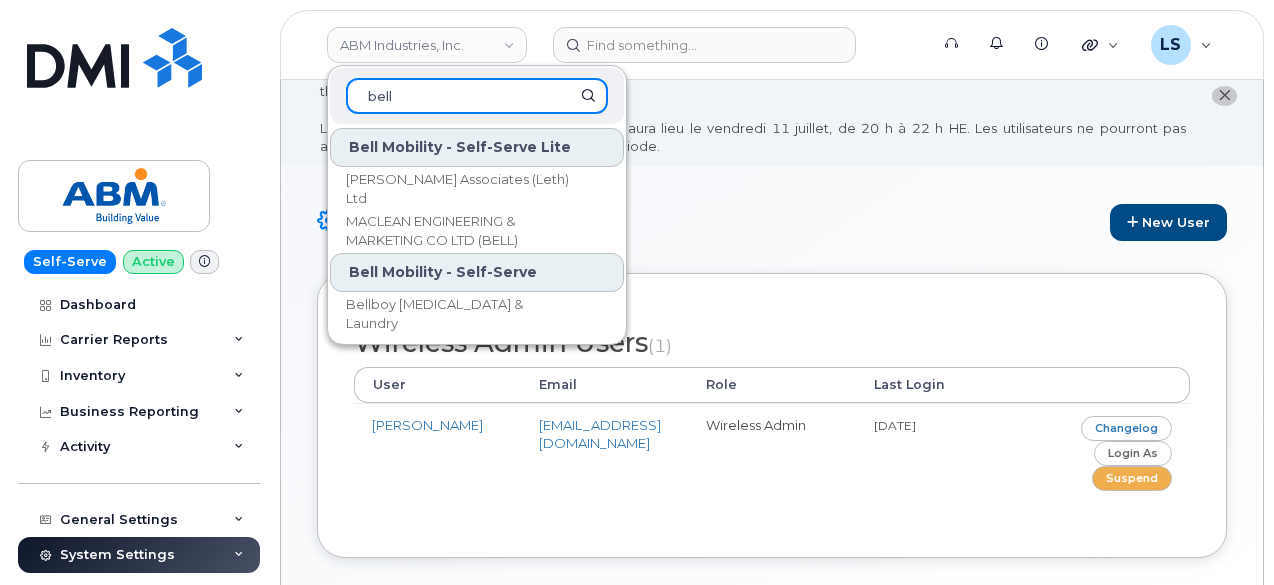 click on "bell" at bounding box center (477, 96) 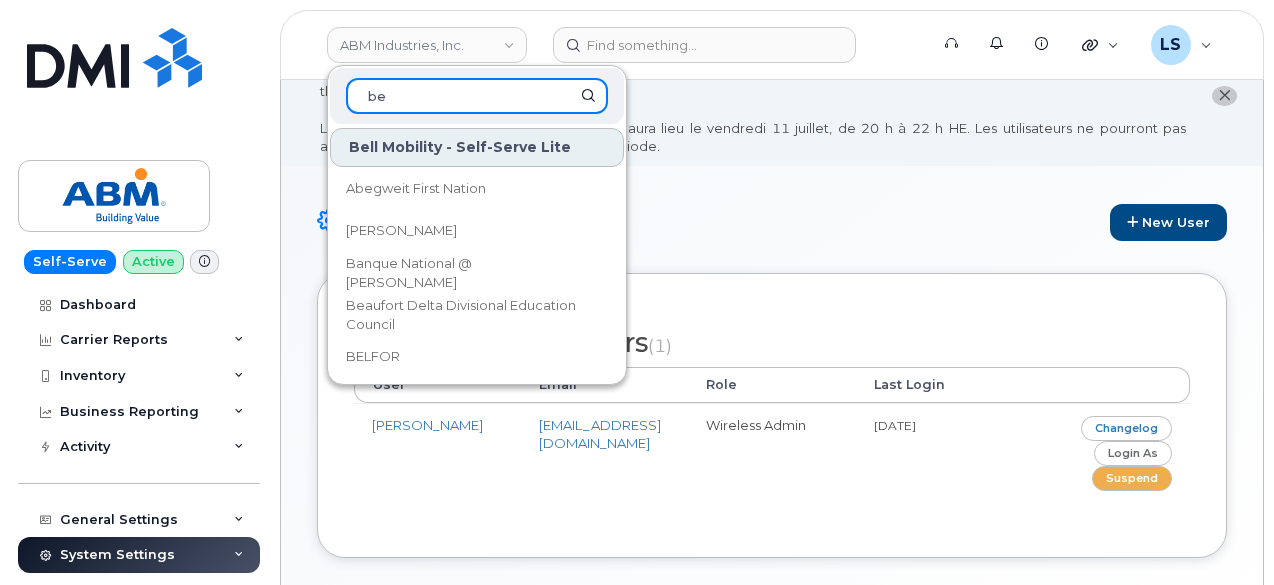 type on "b" 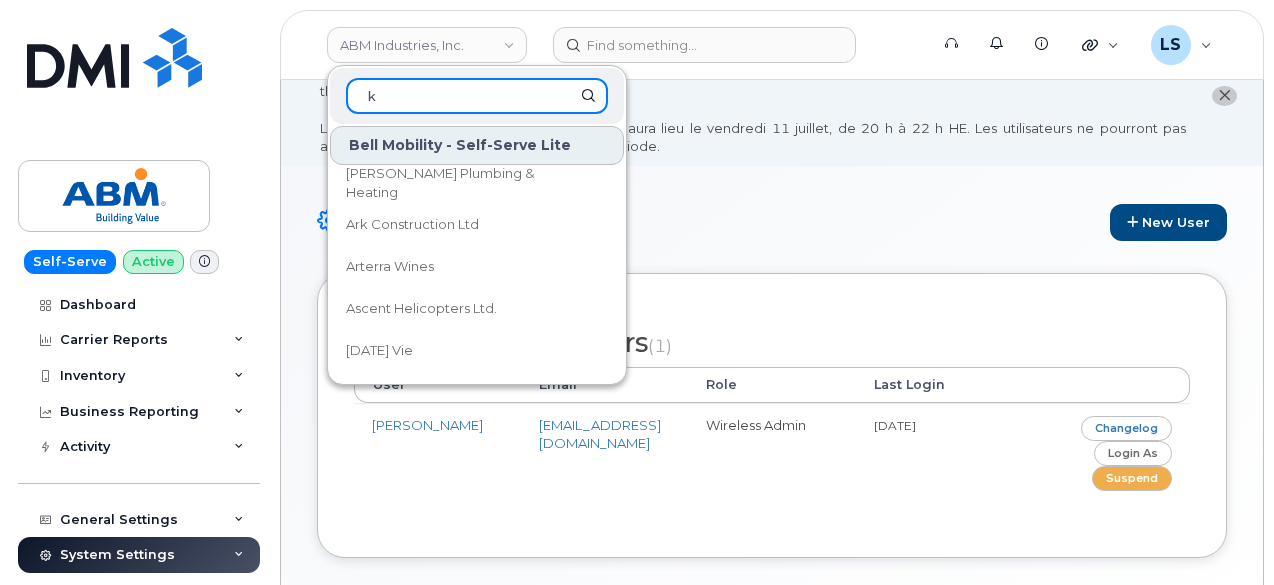 scroll, scrollTop: 0, scrollLeft: 0, axis: both 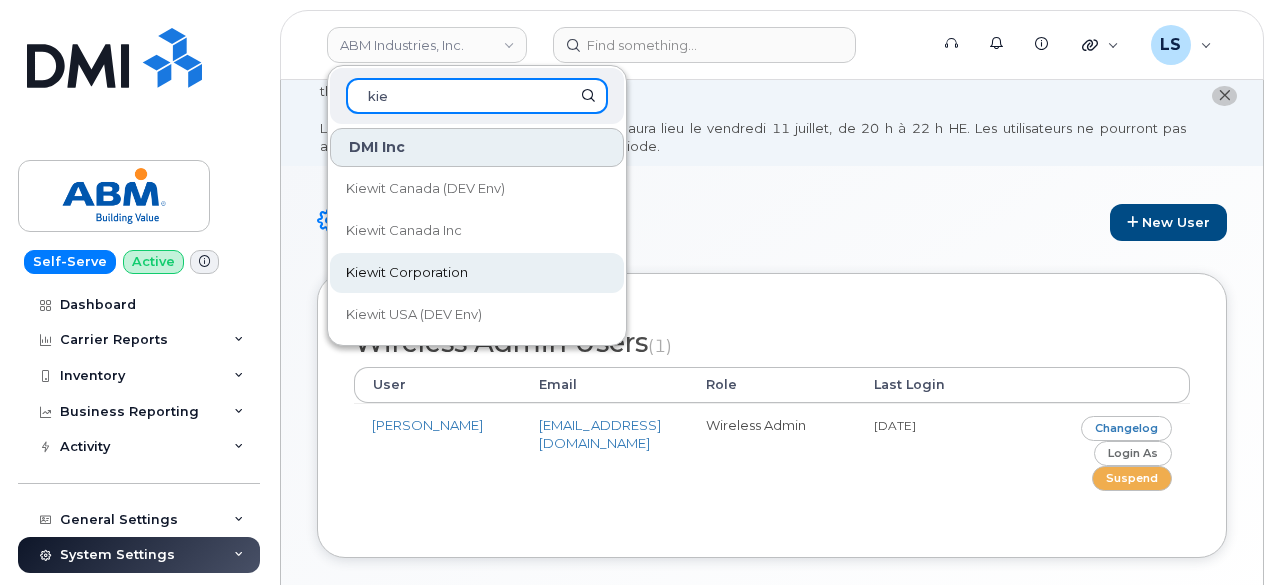 type on "kie" 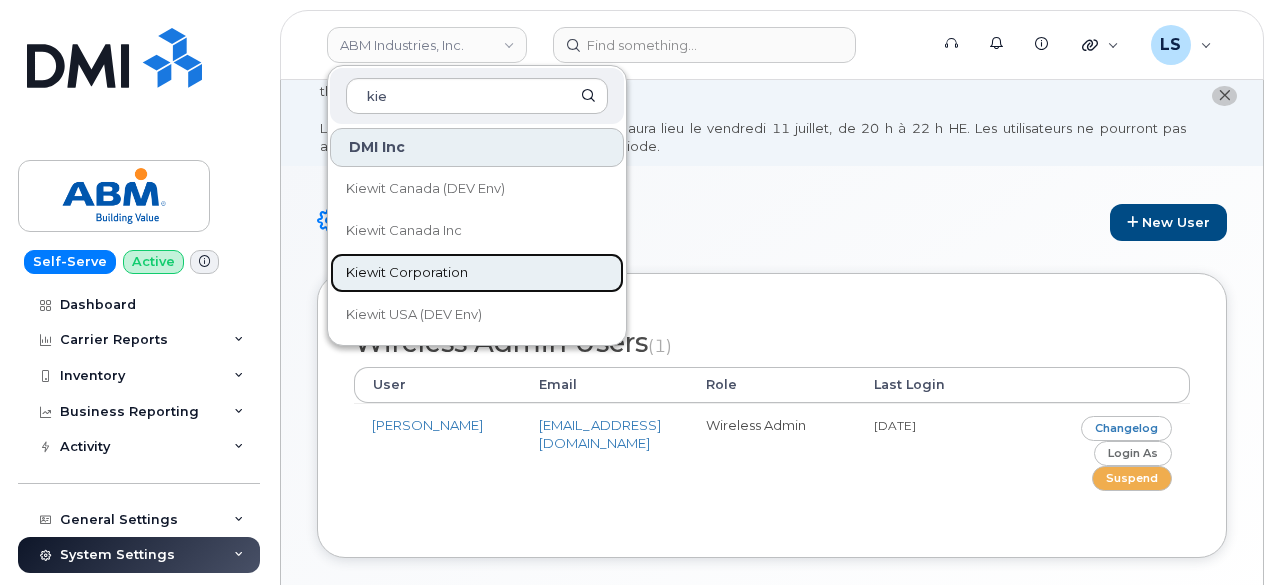 click on "Kiewit Corporation" at bounding box center (407, 273) 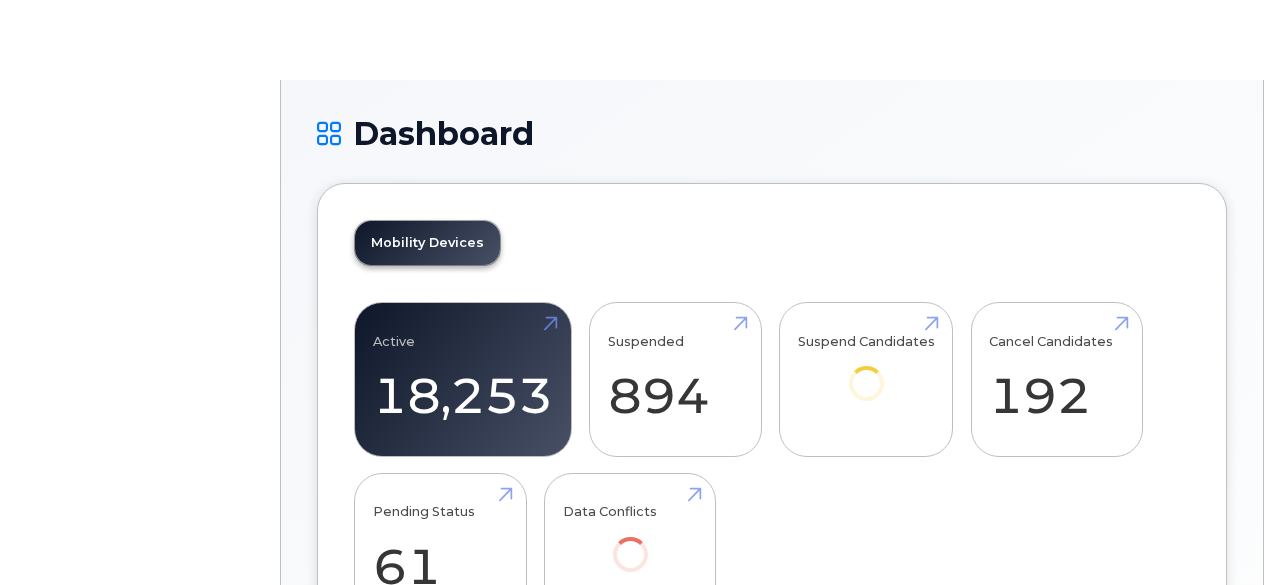scroll, scrollTop: 0, scrollLeft: 0, axis: both 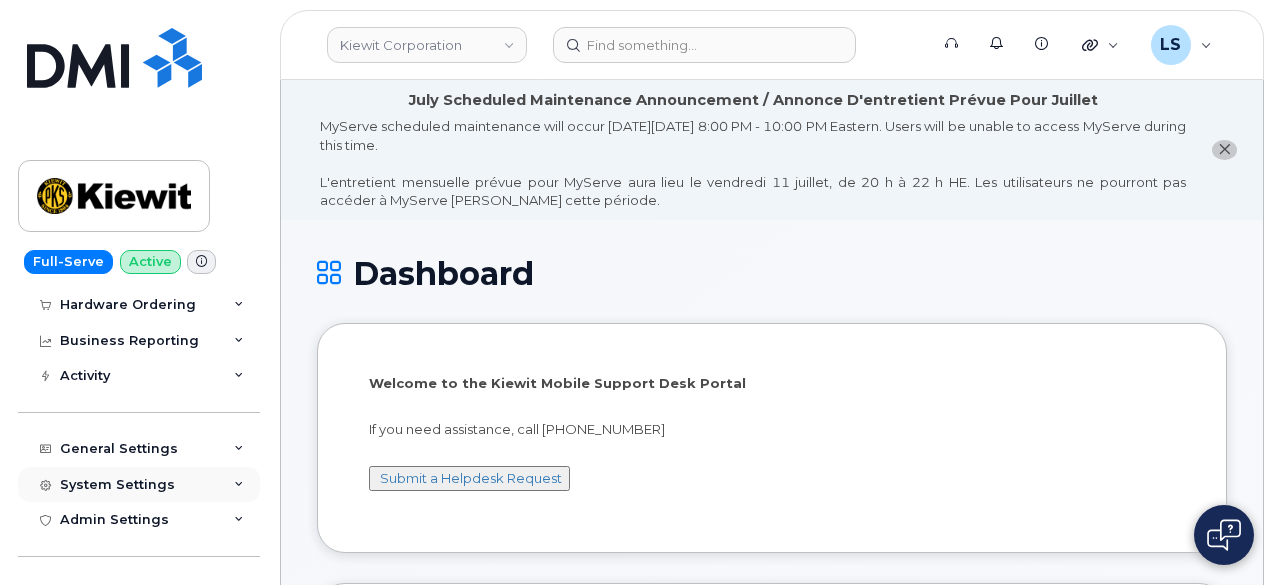 click on "System Settings" at bounding box center [139, 485] 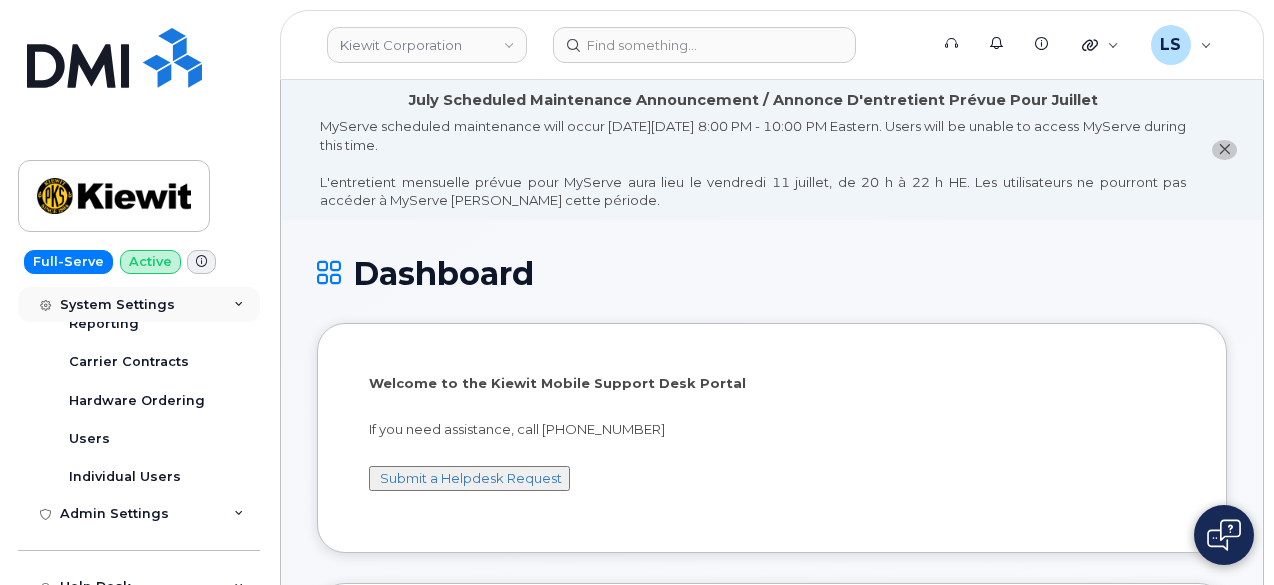 scroll, scrollTop: 456, scrollLeft: 0, axis: vertical 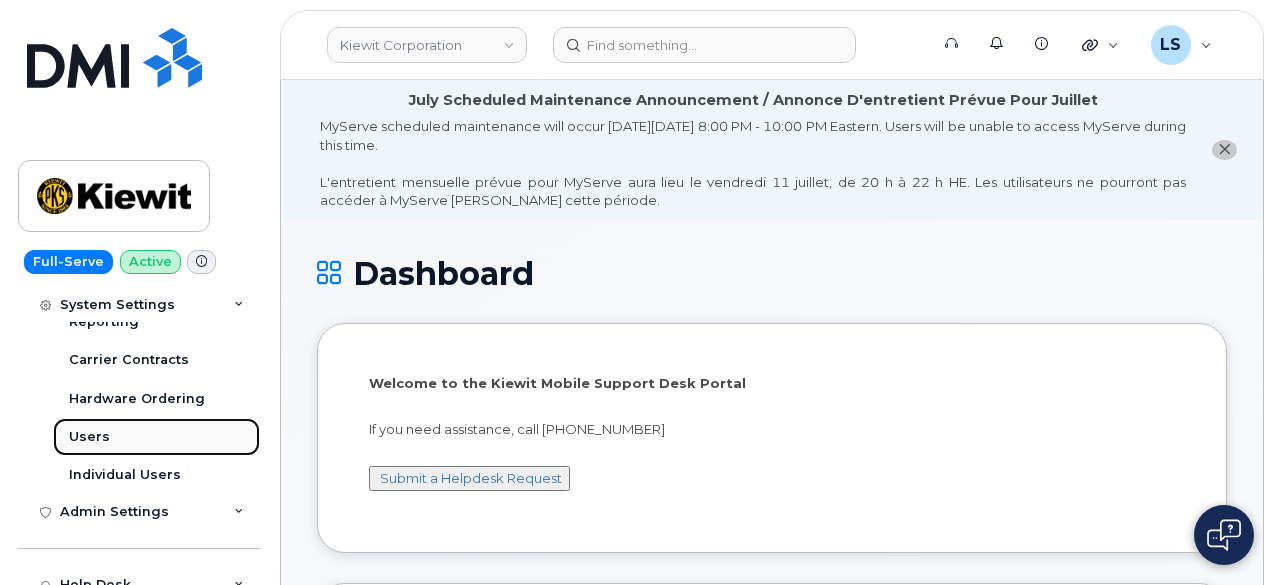 click on "Users" at bounding box center [89, 437] 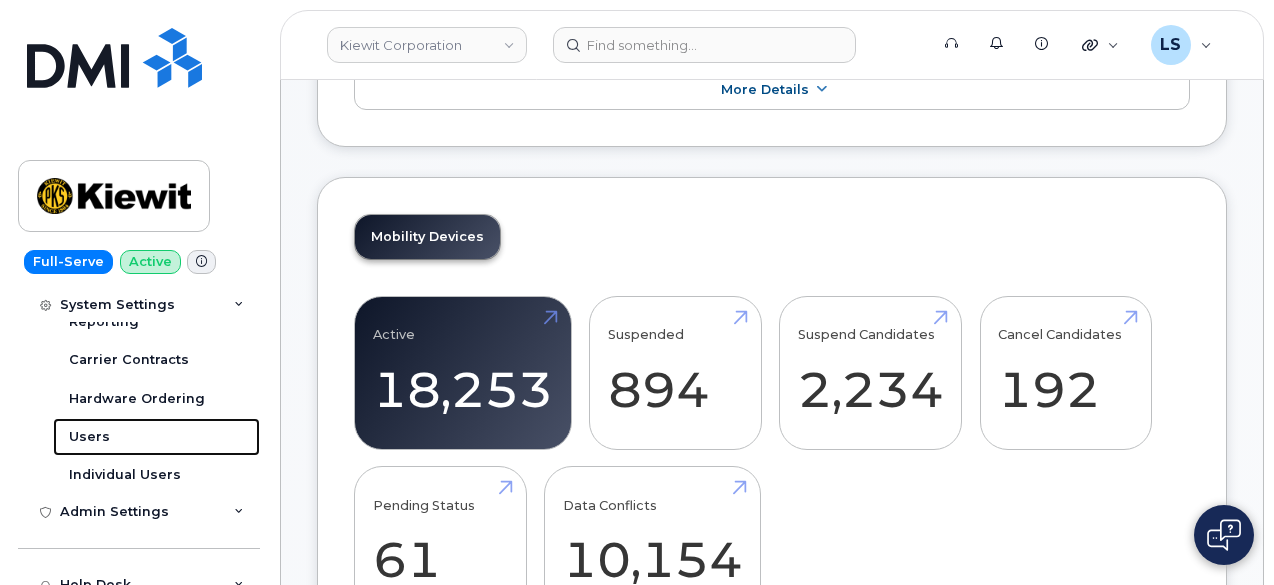 scroll, scrollTop: 807, scrollLeft: 0, axis: vertical 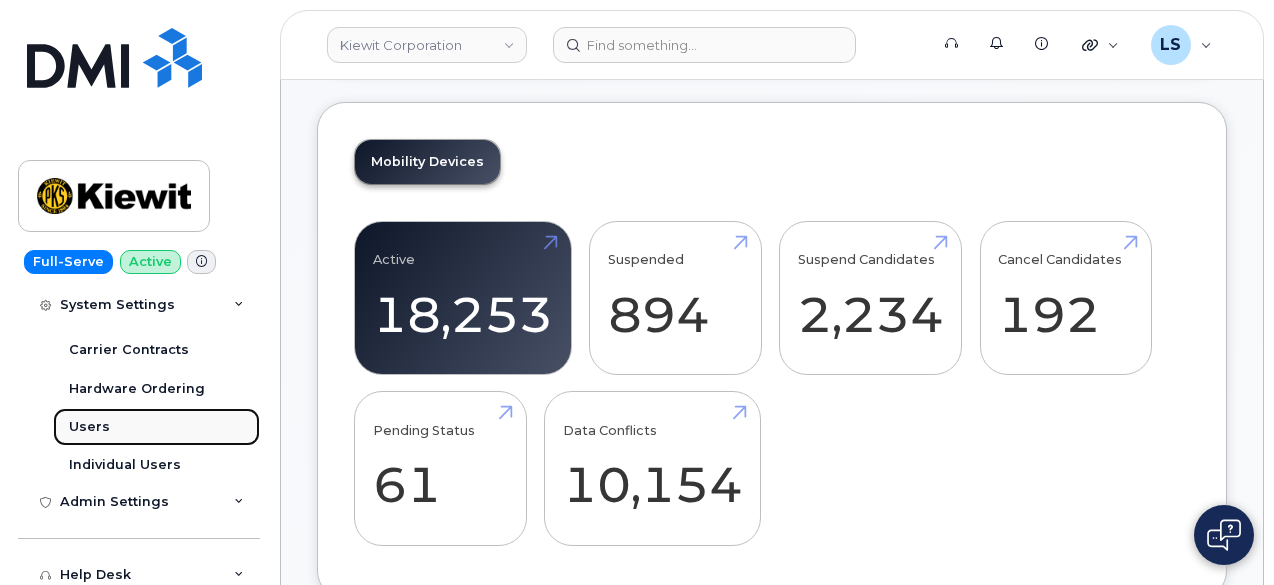 click on "Users" at bounding box center [89, 427] 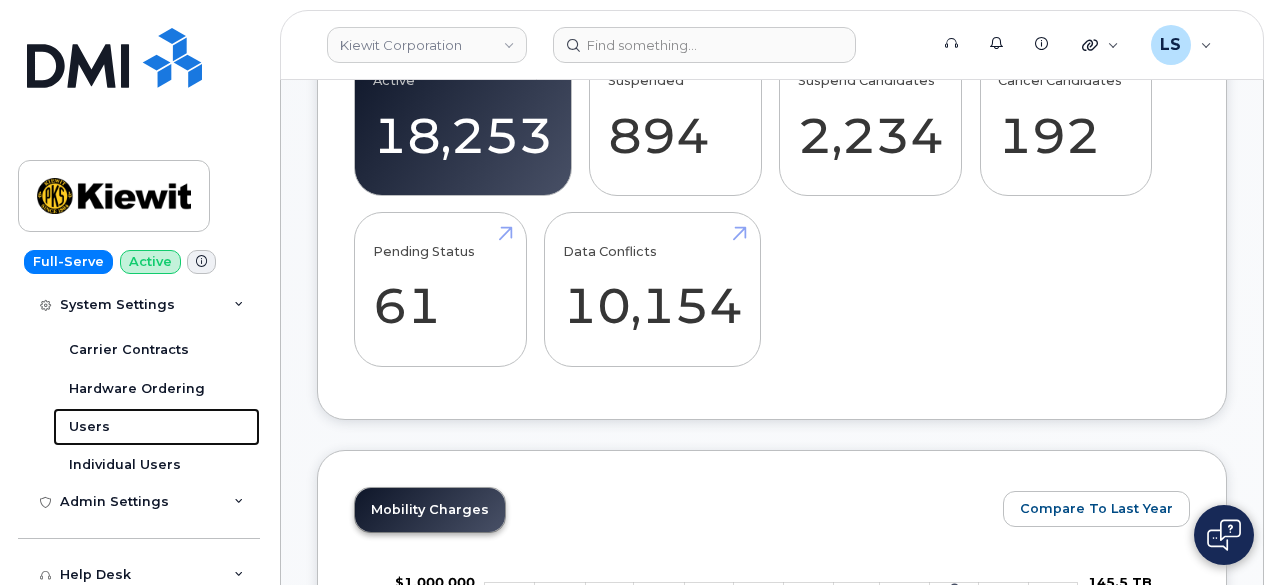 scroll, scrollTop: 985, scrollLeft: 0, axis: vertical 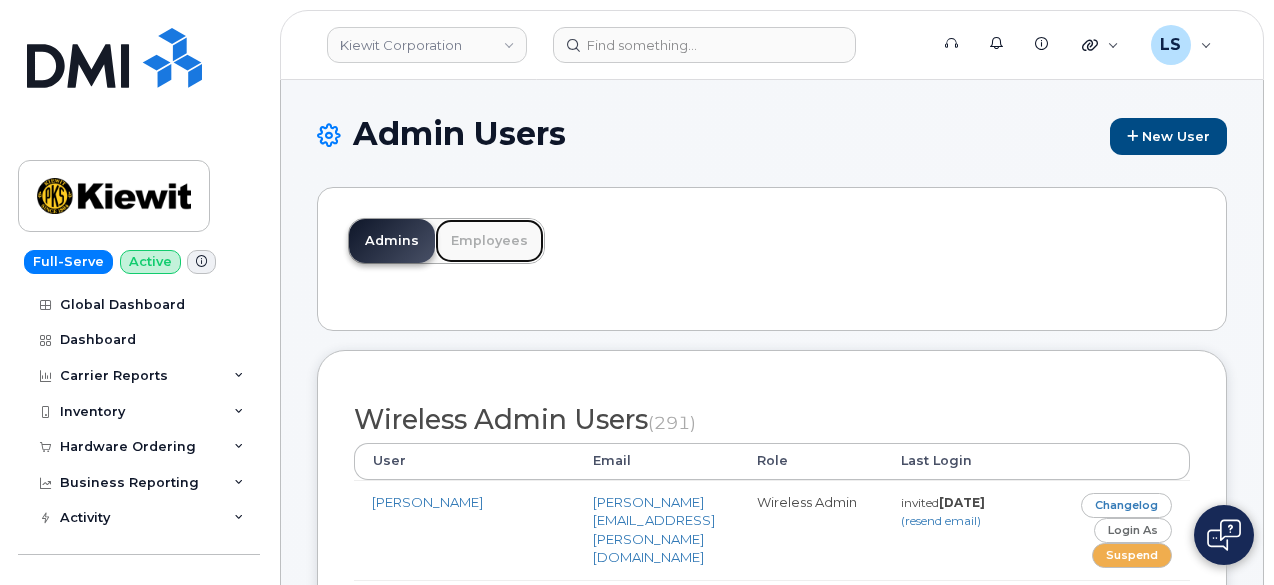 click on "Employees" at bounding box center (489, 241) 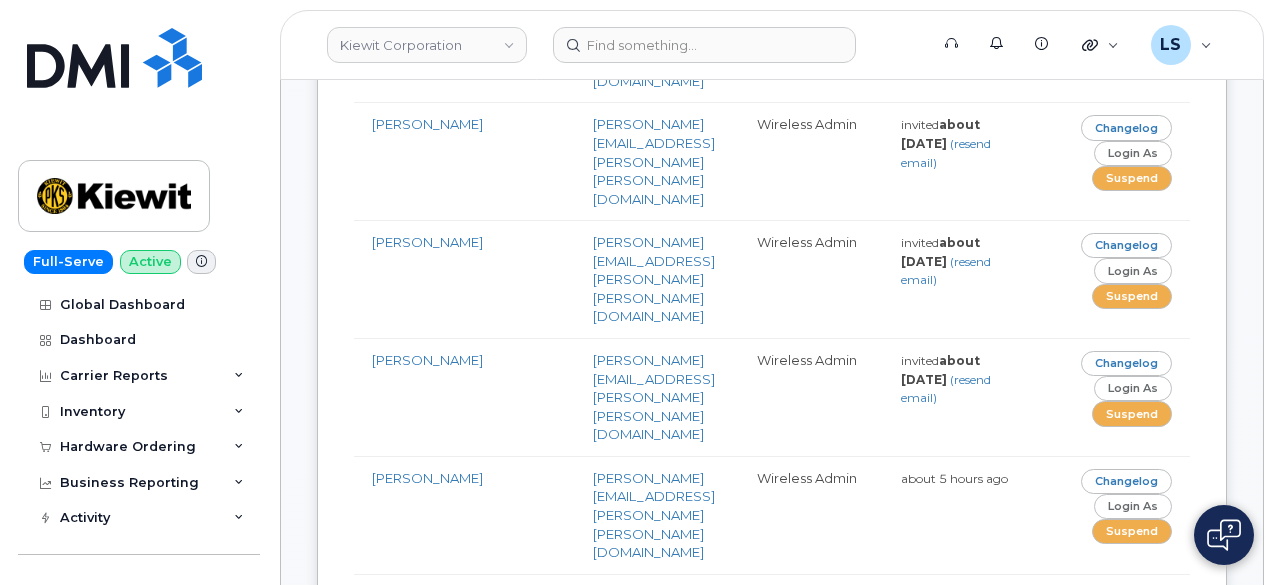 scroll, scrollTop: 7892, scrollLeft: 0, axis: vertical 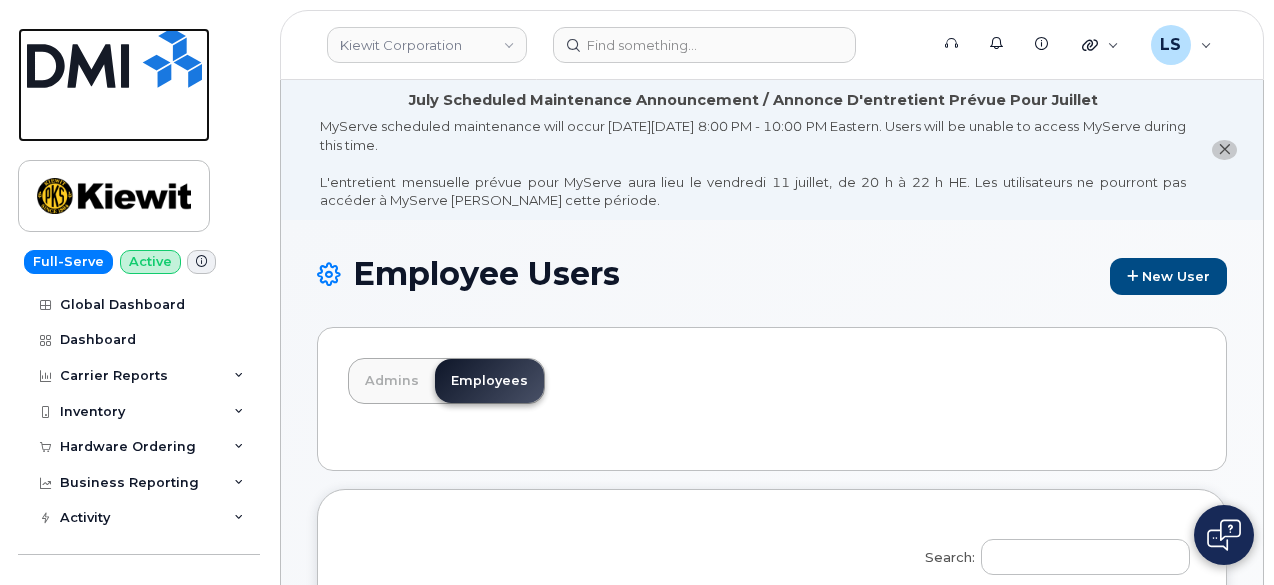 click at bounding box center (114, 58) 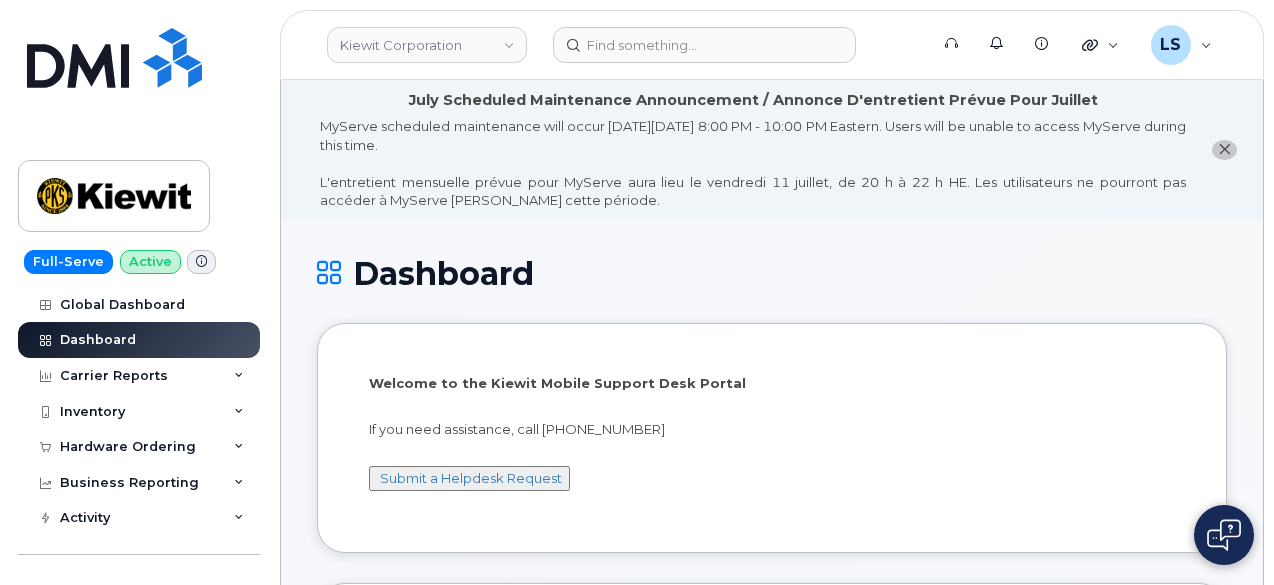 scroll, scrollTop: 0, scrollLeft: 0, axis: both 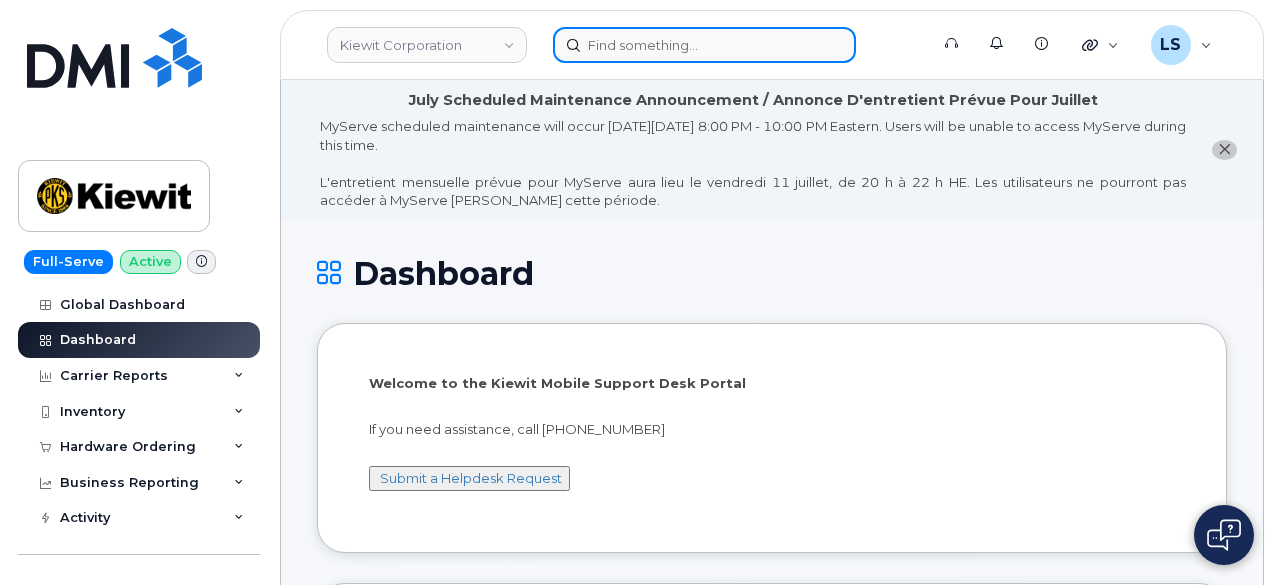 click at bounding box center [704, 45] 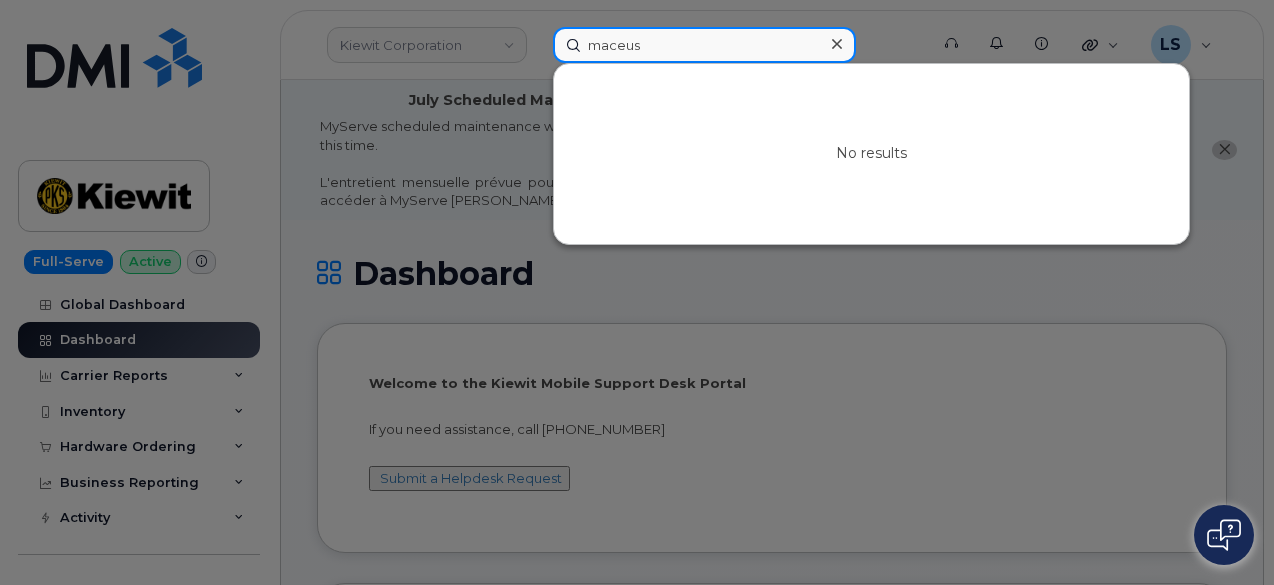 drag, startPoint x: 746, startPoint y: 40, endPoint x: 414, endPoint y: 39, distance: 332.0015 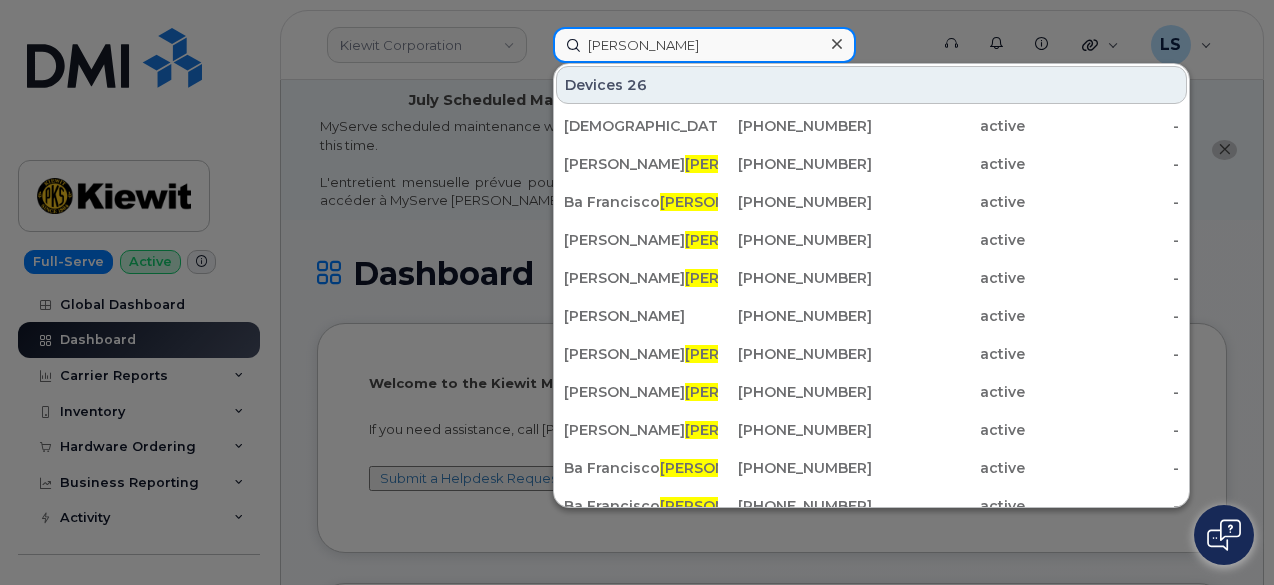 click on "morais" at bounding box center [704, 45] 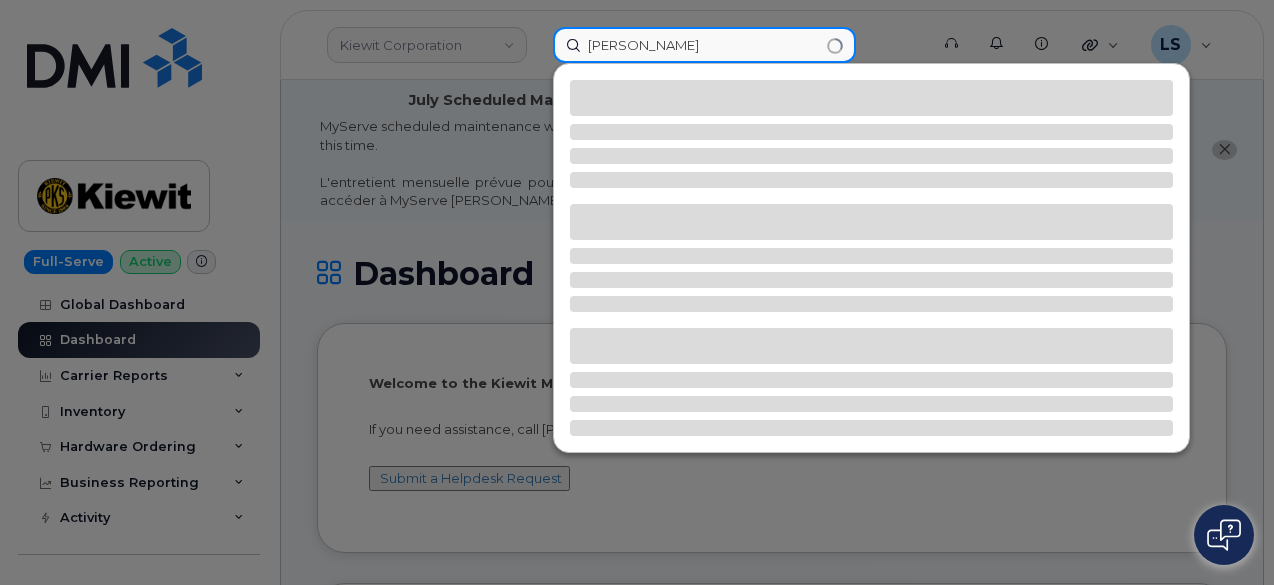 type on "mateus morais" 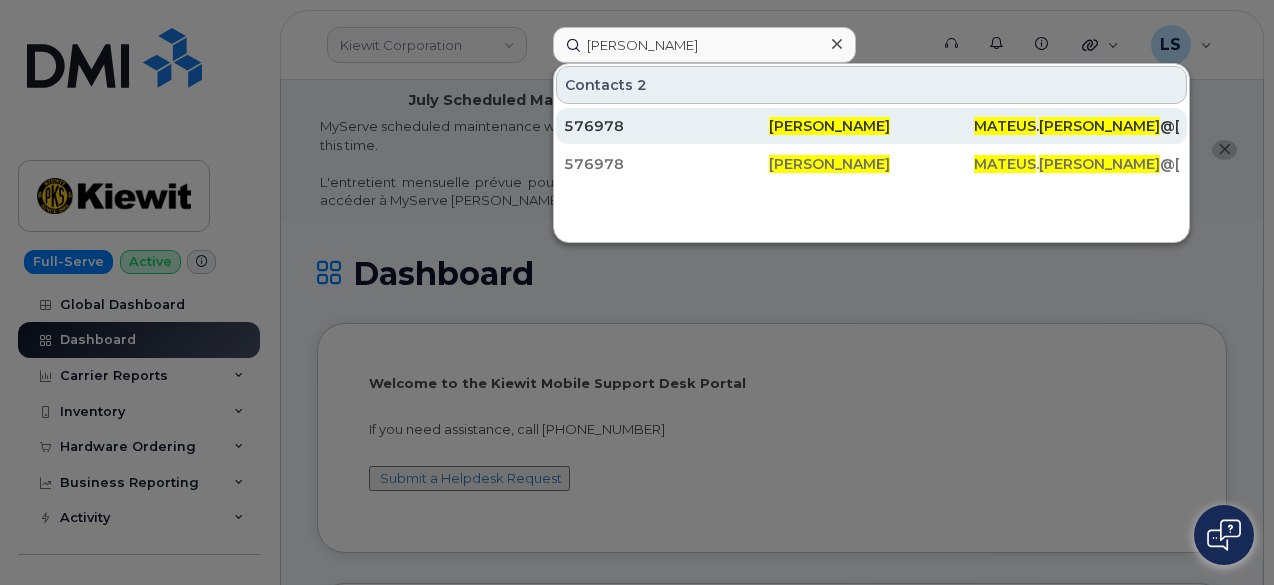 click on "576978" at bounding box center (666, 126) 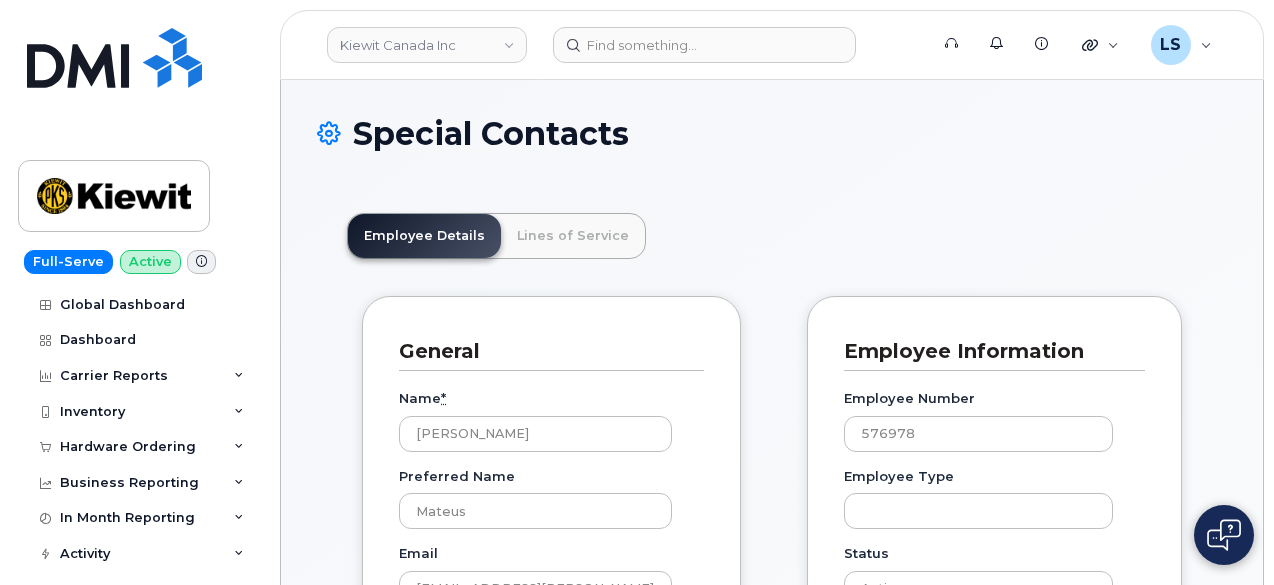 scroll, scrollTop: 0, scrollLeft: 0, axis: both 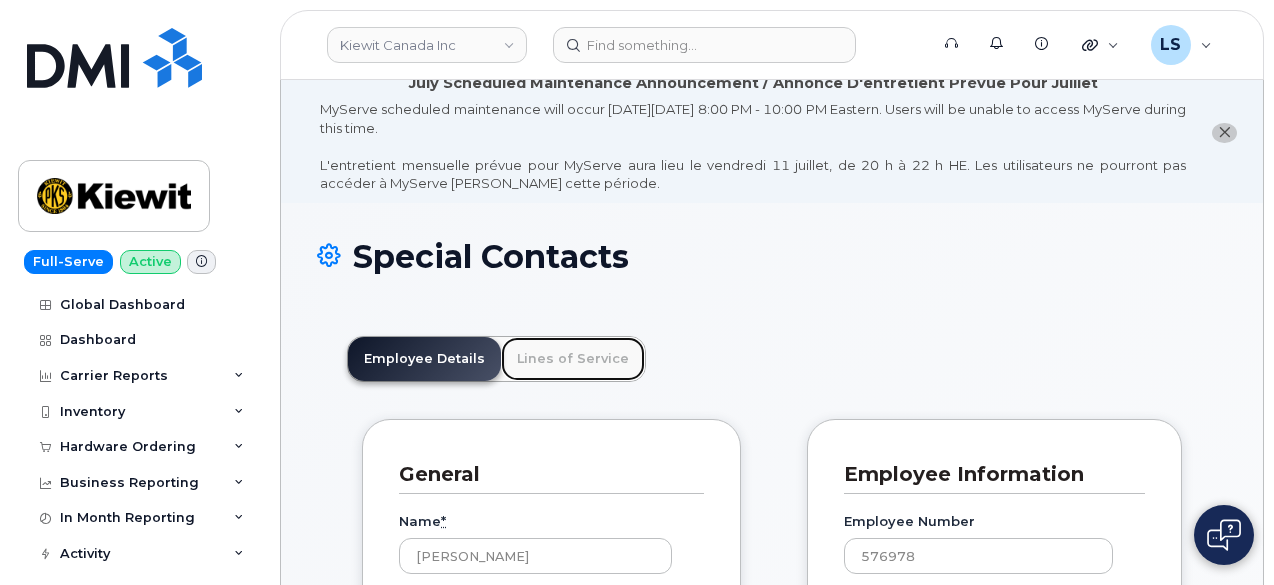 click on "Lines of Service" at bounding box center (573, 359) 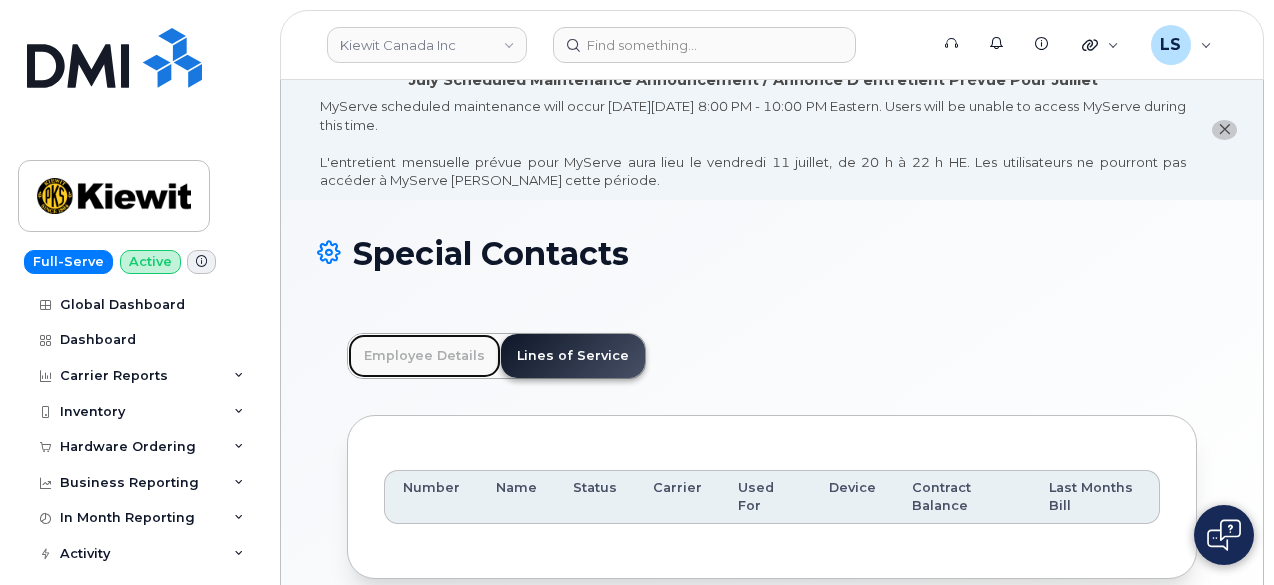 click on "Employee Details" at bounding box center [424, 356] 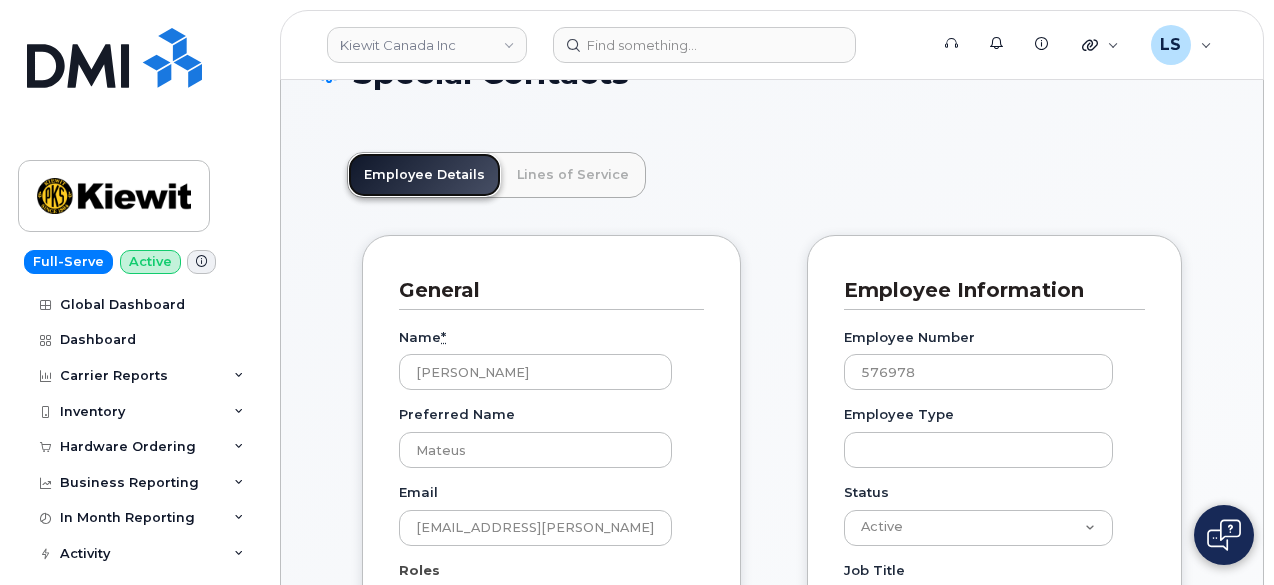 scroll, scrollTop: 200, scrollLeft: 0, axis: vertical 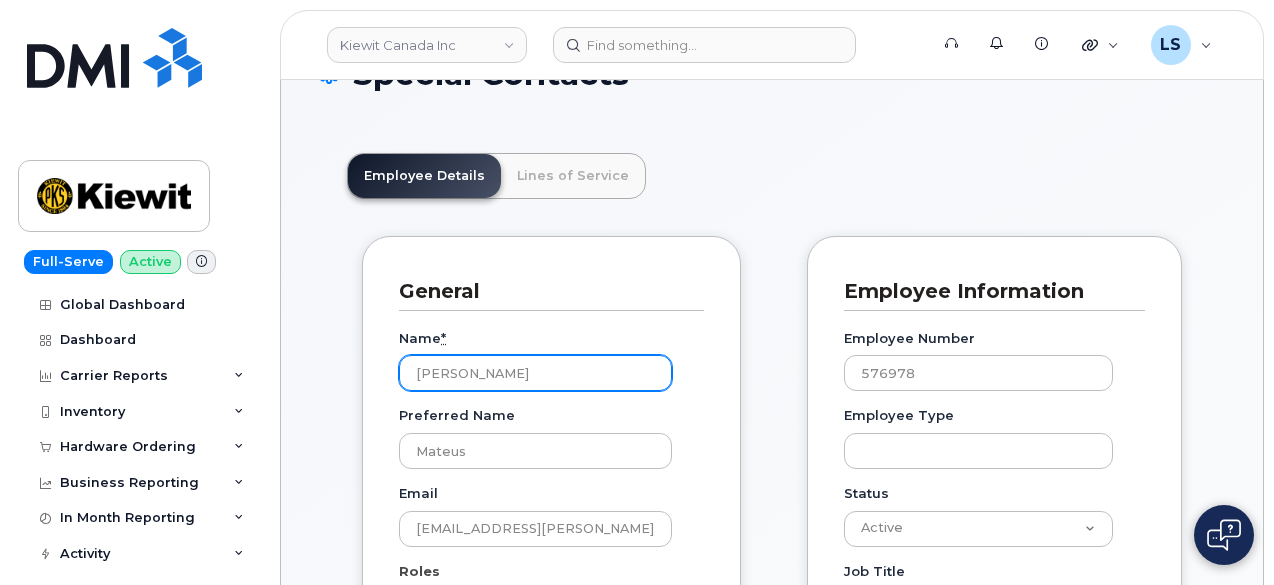 drag, startPoint x: 532, startPoint y: 372, endPoint x: 336, endPoint y: 386, distance: 196.49936 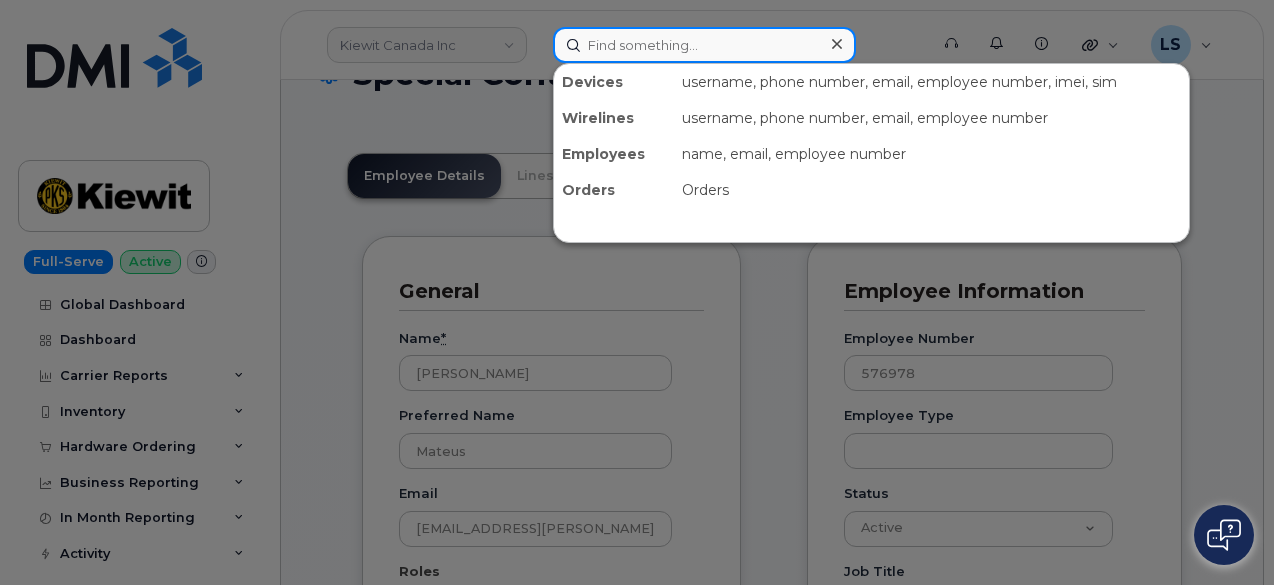 click at bounding box center [704, 45] 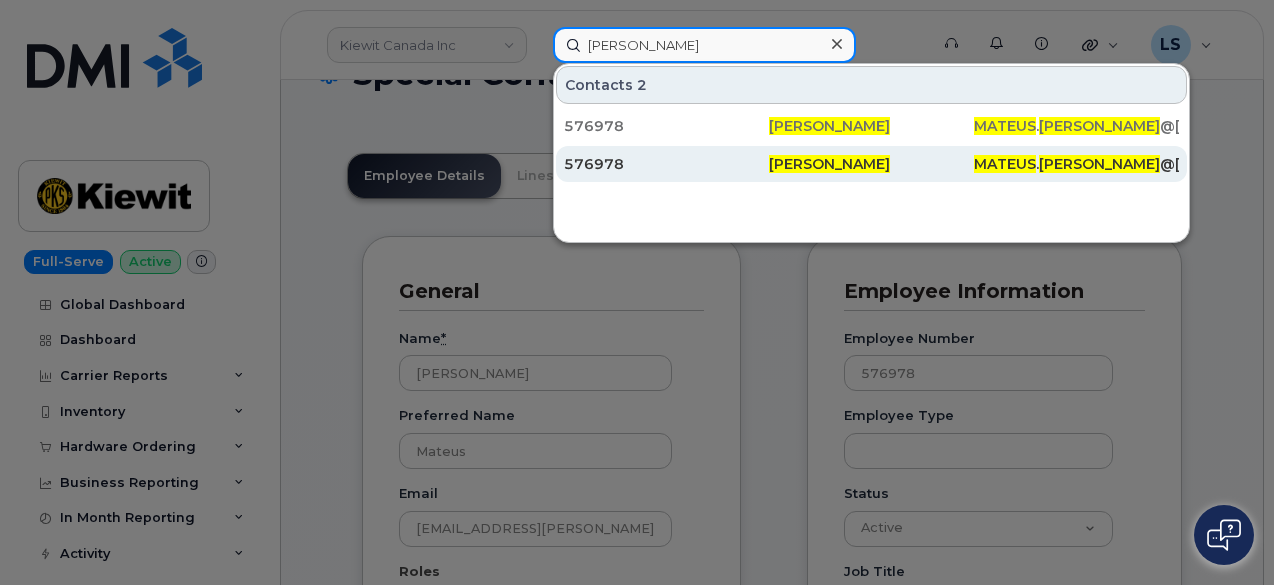 type on "[PERSON_NAME]" 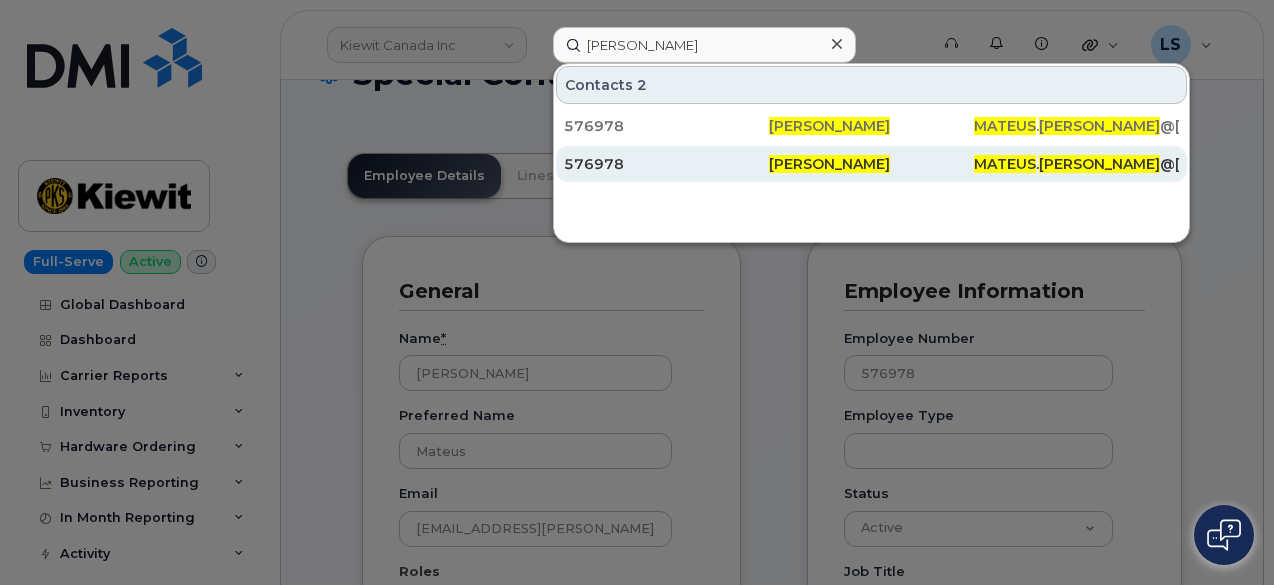 click on "576978" at bounding box center [666, 164] 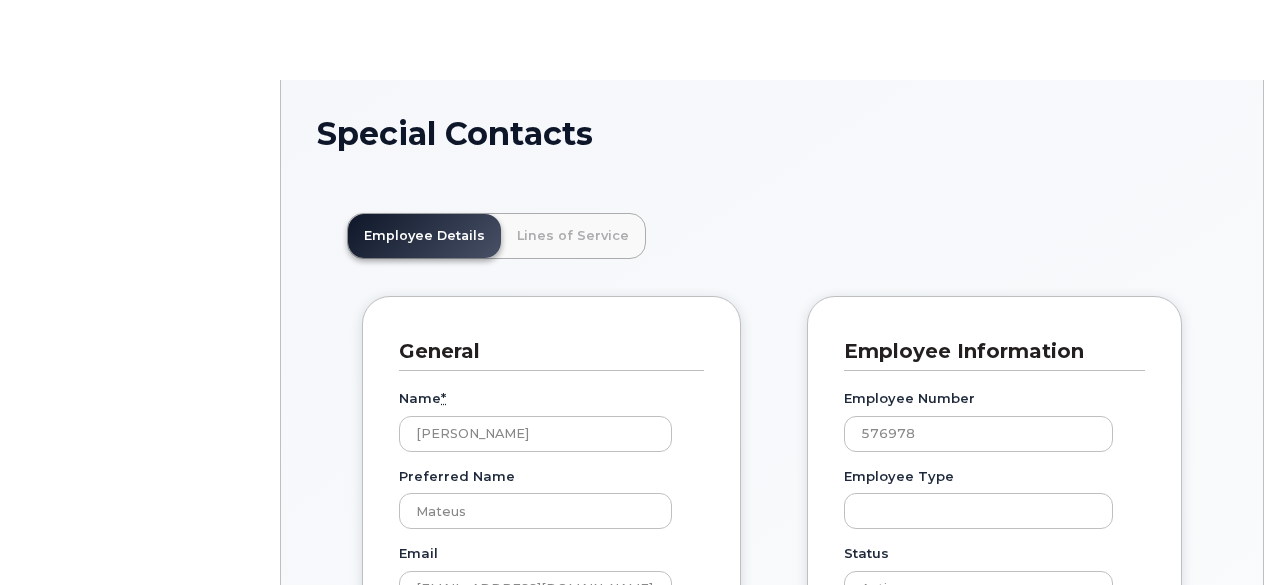 scroll, scrollTop: 0, scrollLeft: 0, axis: both 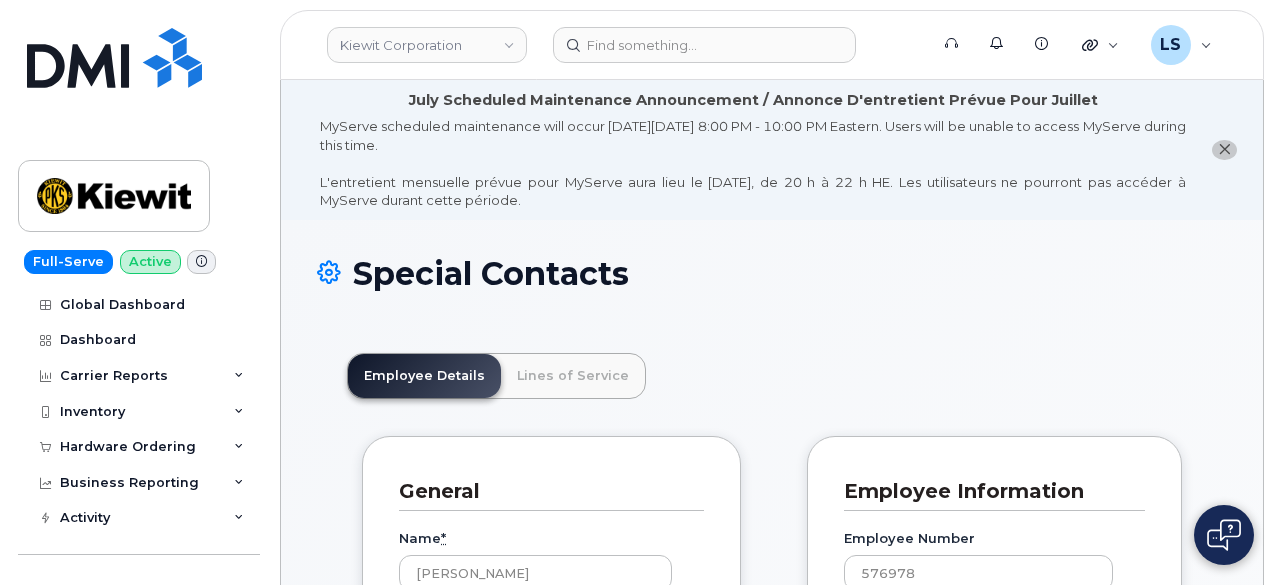 click on "Special Contacts
Employee Details
Lines of Service
General
Name * [PERSON_NAME]
Preferred Name [PERSON_NAME]
Email [EMAIL_ADDRESS][DOMAIN_NAME]
Roles
Employee                           No matches found No matches found
Accounts Payable
Approval Mapping Contact
Background Job - HR Contact
Carrier Support Contact
Client Analyst
Country Report Recipient
Employee
Executive Summary Recipient
Financial Lead
Inventory Manager
IT Support
Management Summary Recipient
Manager
MDM Contact
MDM Hardware Sync
No Usage Report Recipient
PO Recipient
Roaming Approver
Roaming Status Updates Recipient
Technical Contact
Ticket Breakdown Recipient
User Updates Recipient (monthly report)
VP Report Recipient
Cost center
[GEOGRAPHIC_DATA]
Wbs element" at bounding box center [772, 1335] 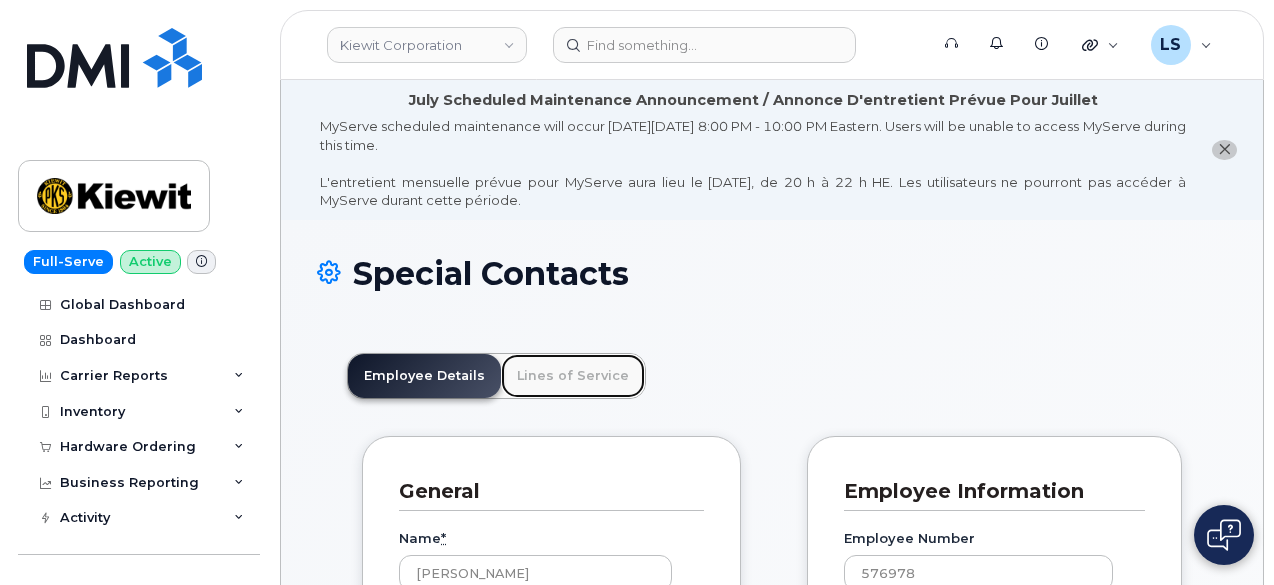 click on "Lines of Service" at bounding box center [573, 376] 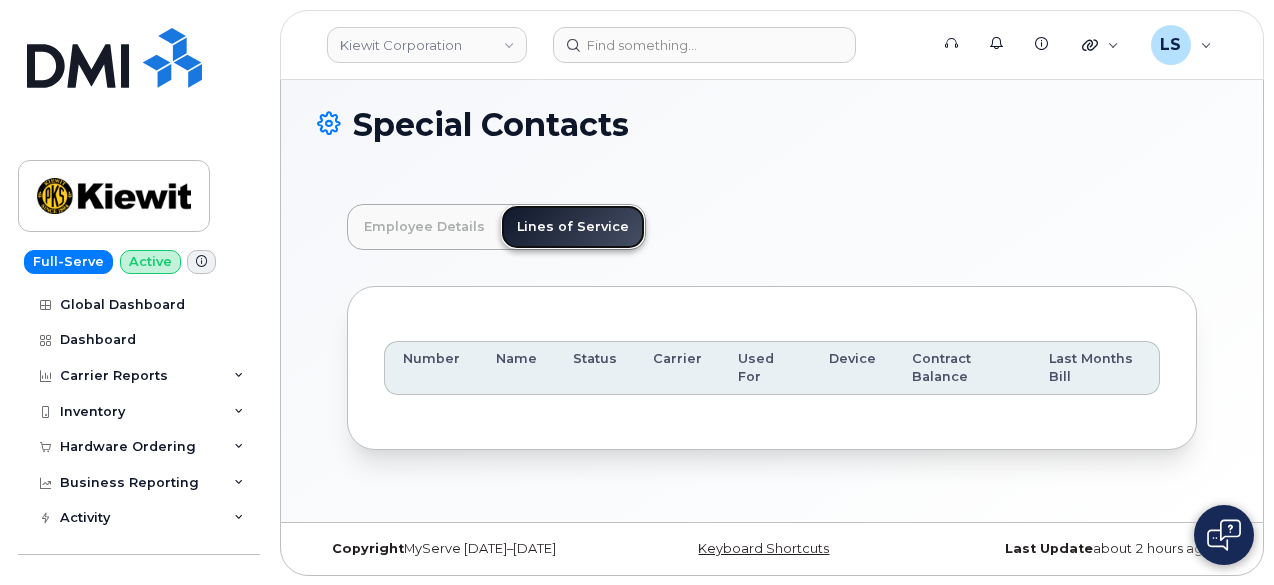 scroll, scrollTop: 0, scrollLeft: 0, axis: both 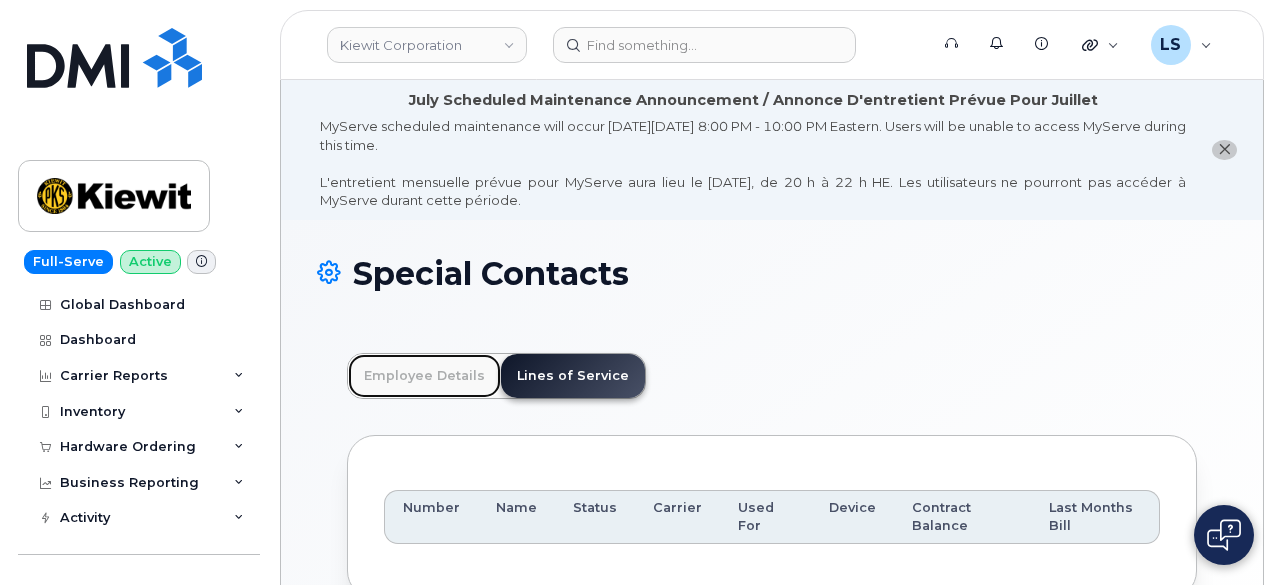click on "Employee Details" at bounding box center [424, 376] 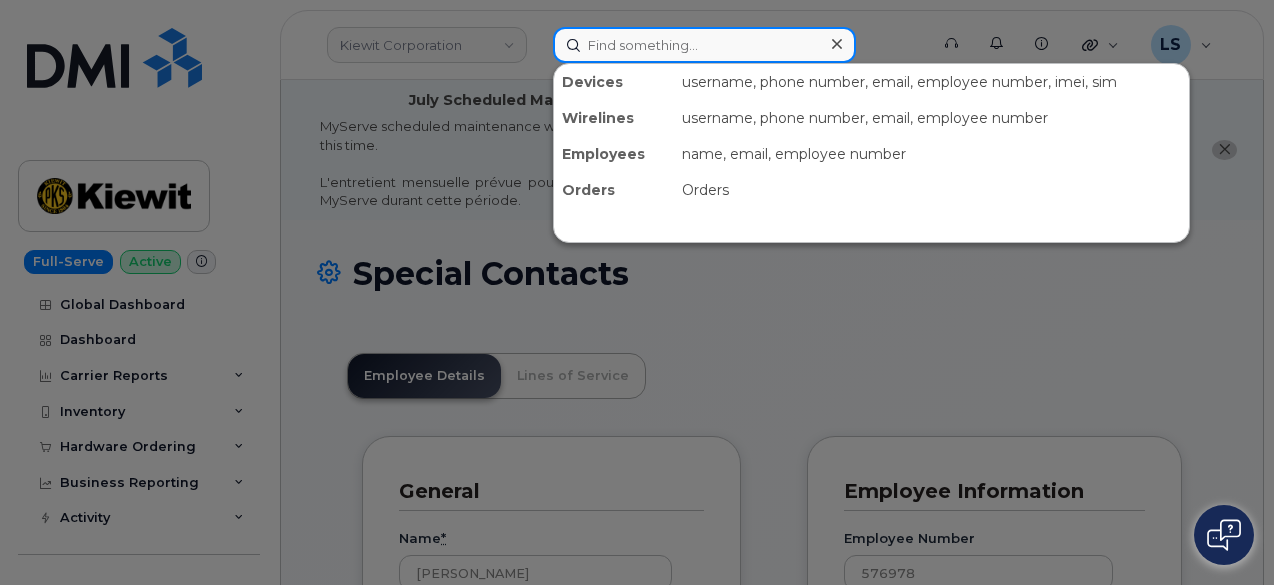 click at bounding box center [704, 45] 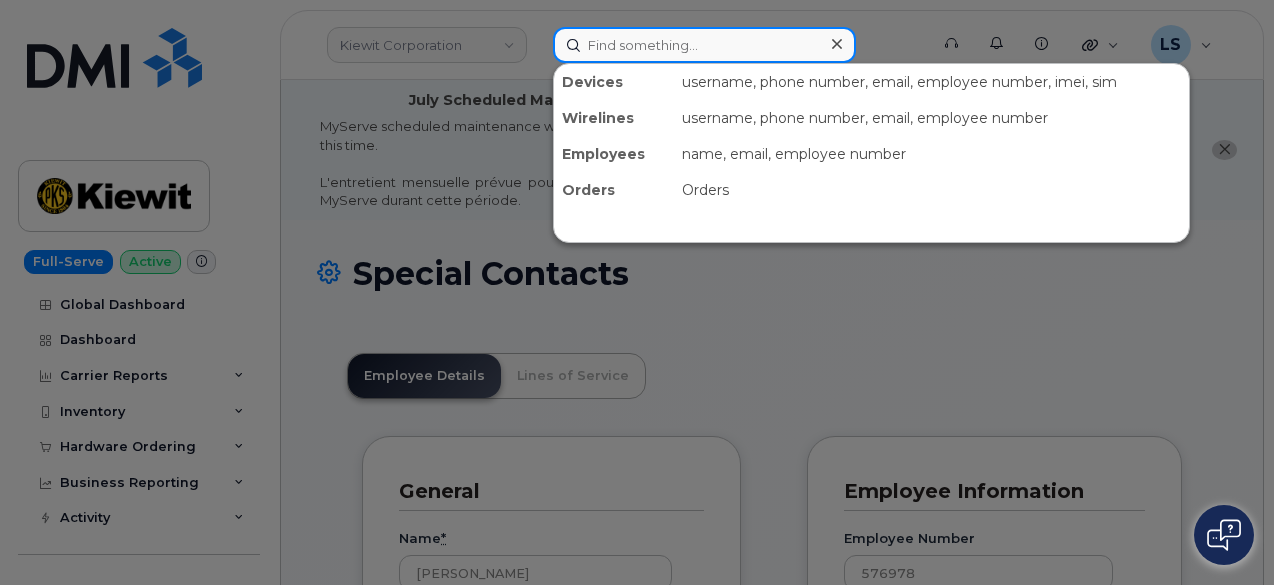 paste on "[PERSON_NAME]" 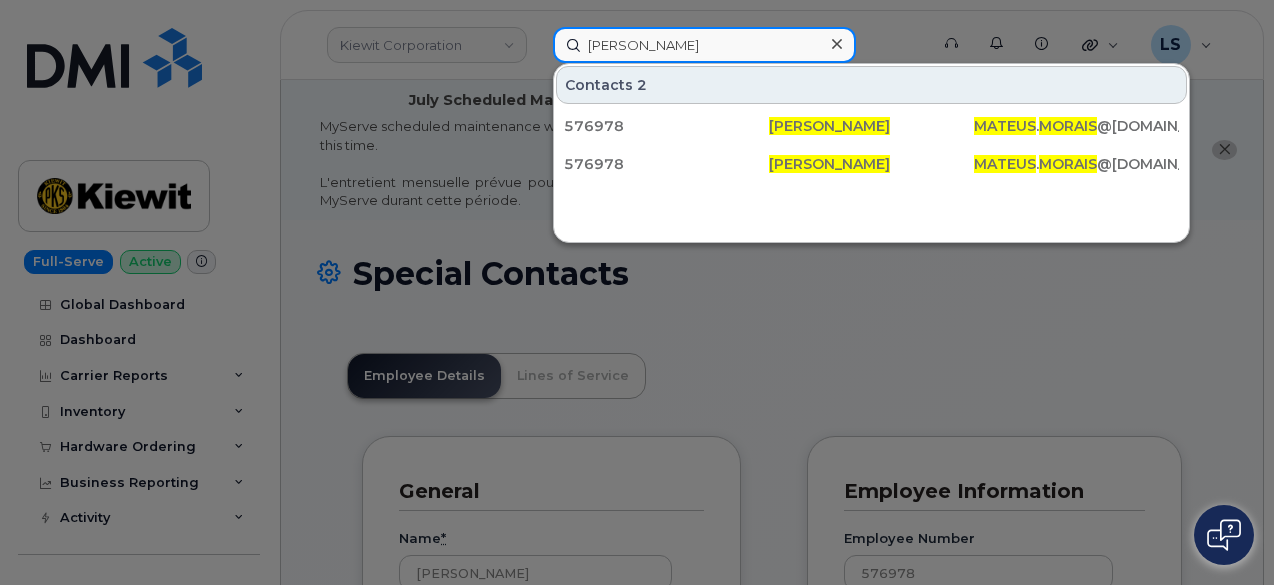 type on "[PERSON_NAME]" 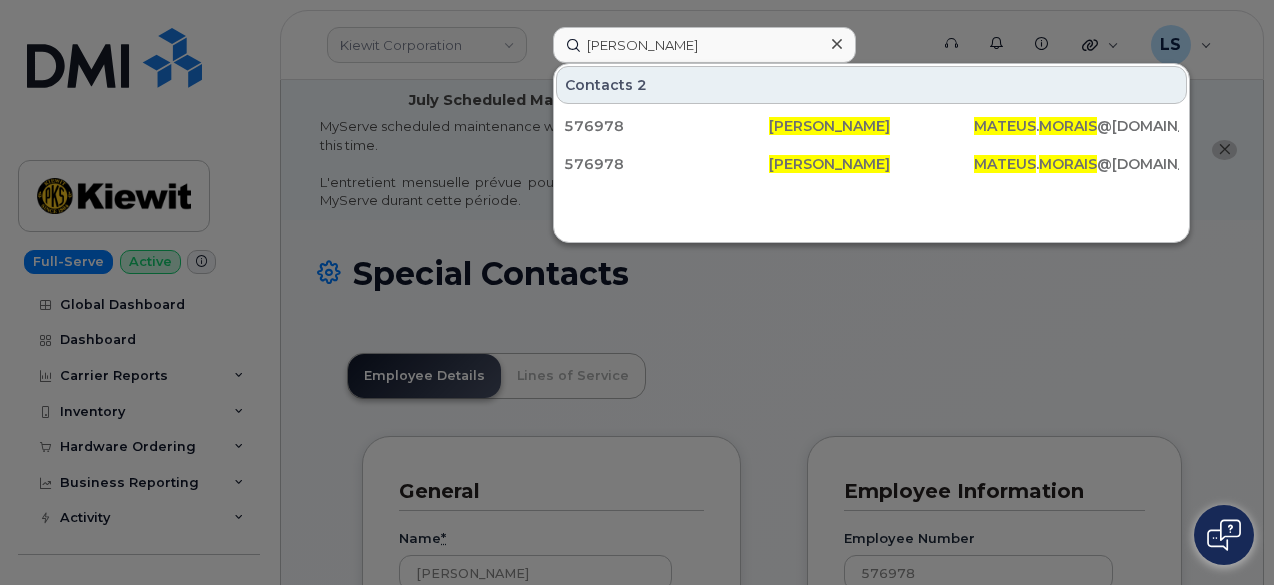 click on "576978" at bounding box center [666, 126] 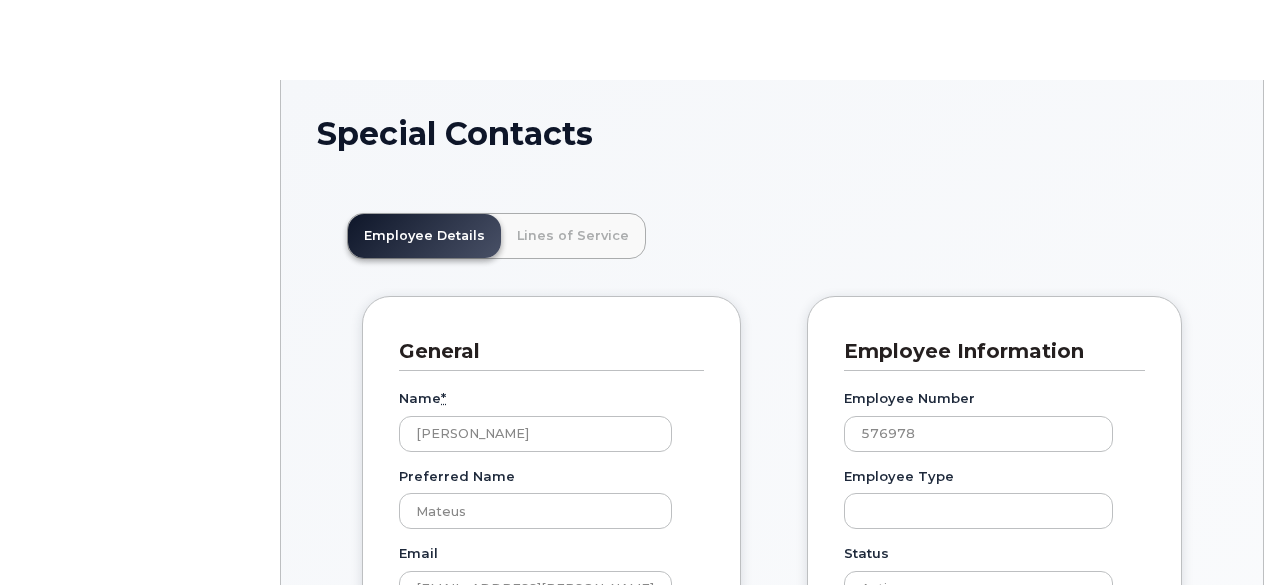 scroll, scrollTop: 0, scrollLeft: 0, axis: both 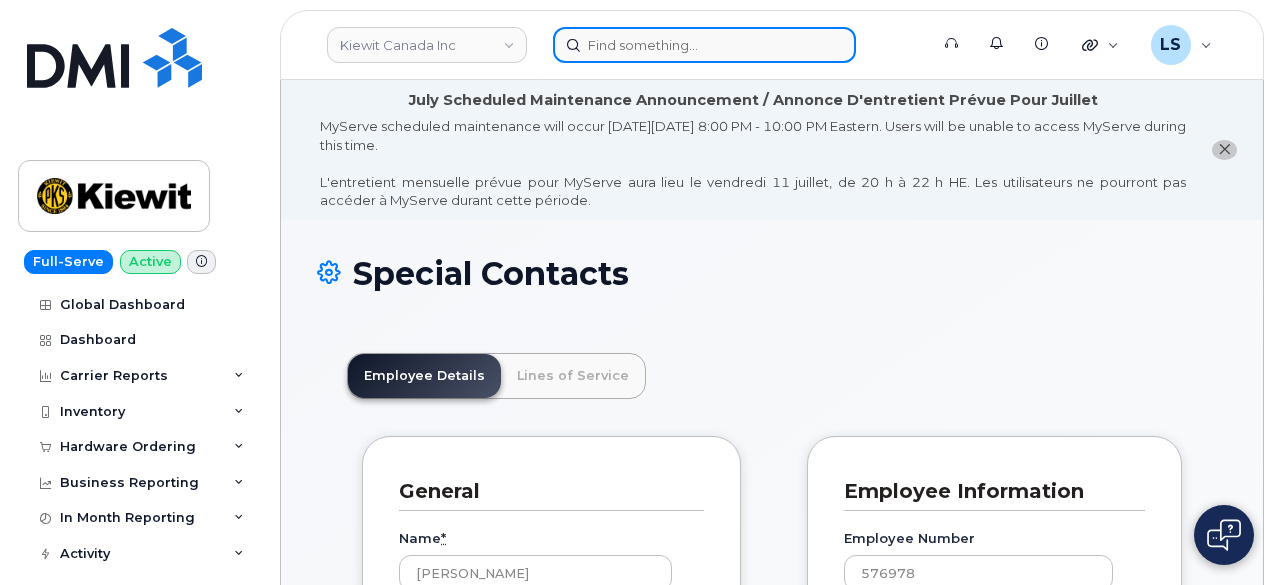 click at bounding box center [704, 45] 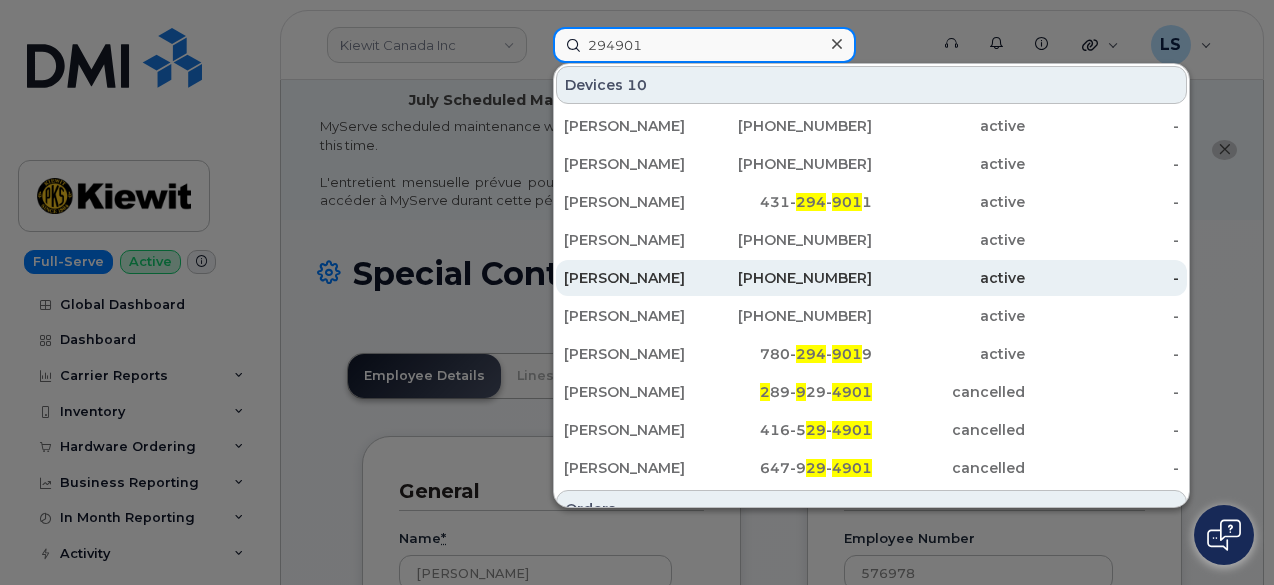 scroll, scrollTop: 142, scrollLeft: 0, axis: vertical 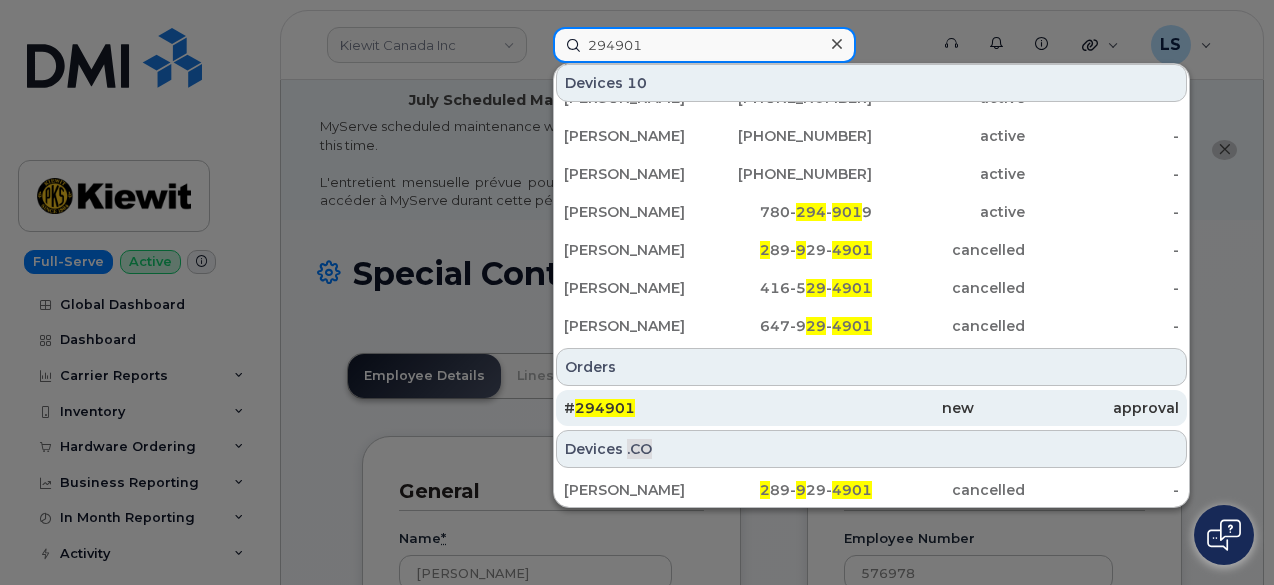 type on "294901" 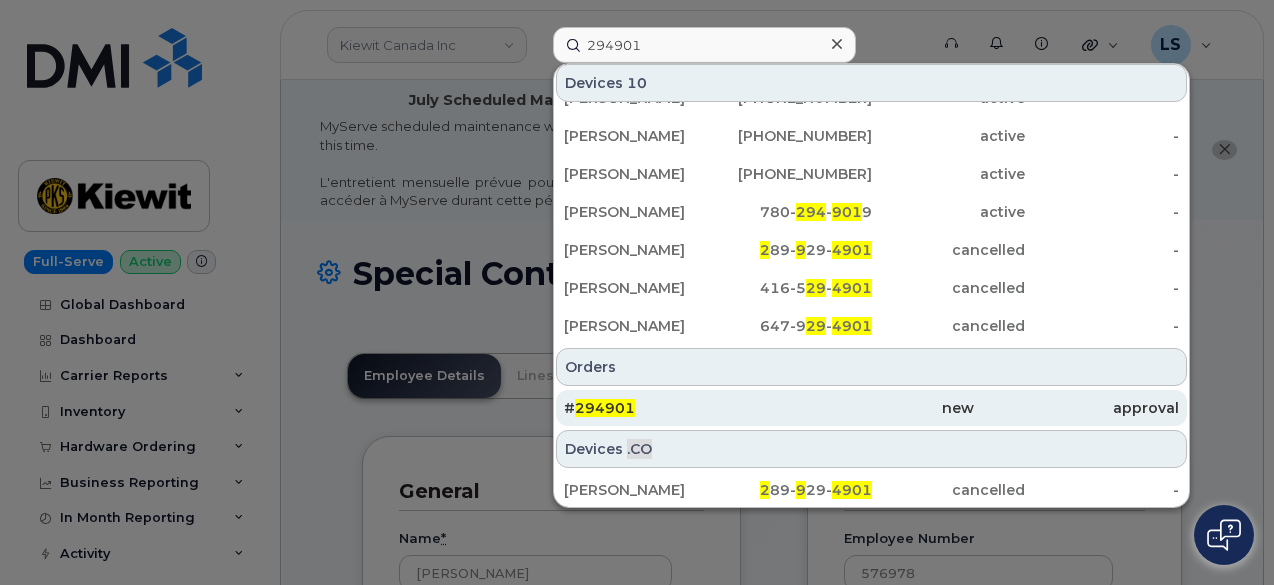 click on "294901" at bounding box center (605, 408) 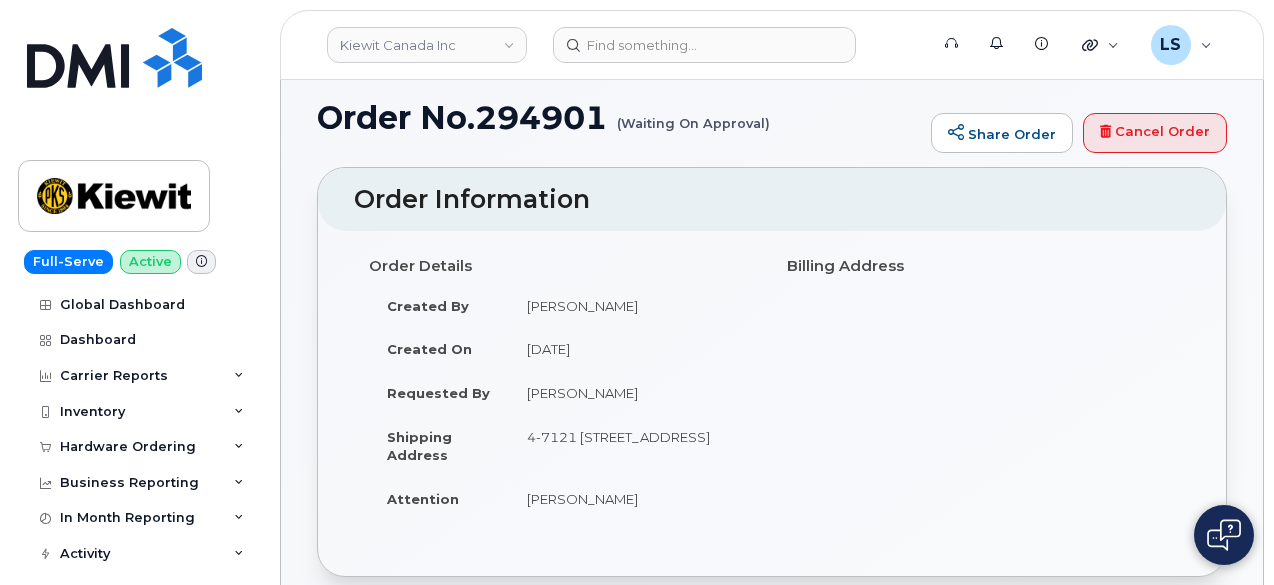 scroll, scrollTop: 149, scrollLeft: 0, axis: vertical 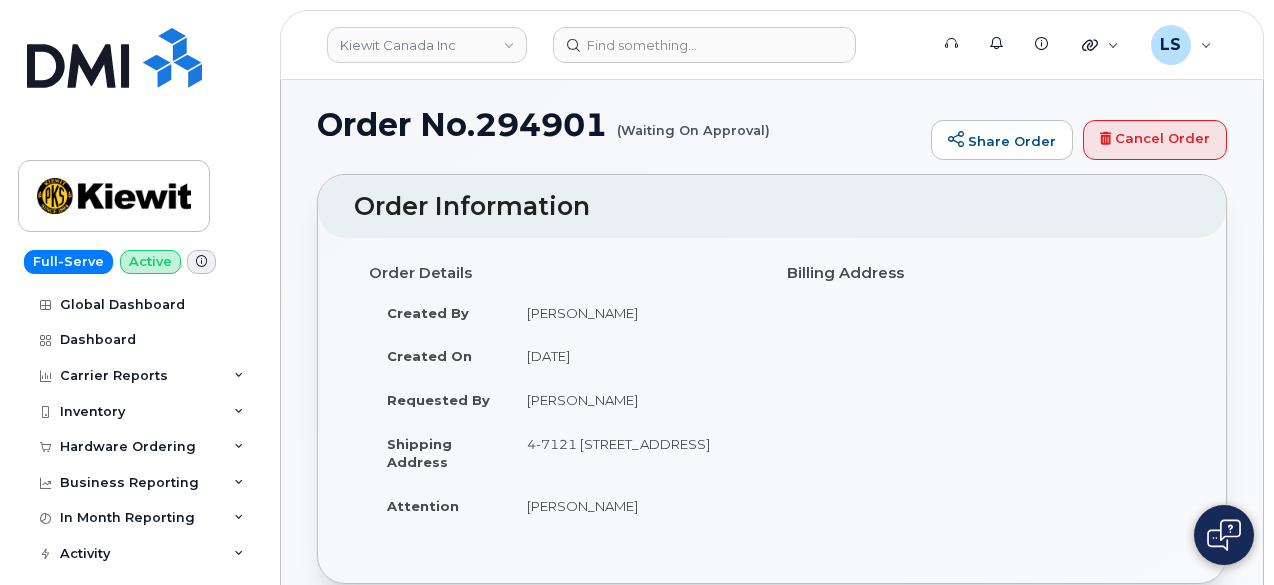 click on "Order No.294901
(Waiting On Approval)" at bounding box center [619, 124] 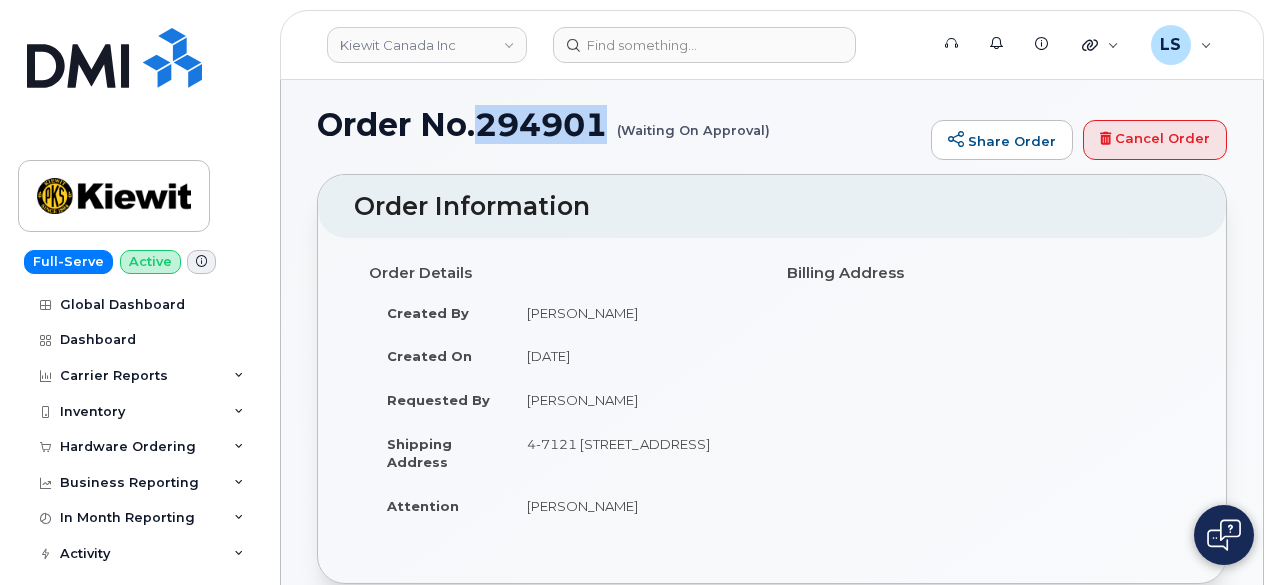 click on "Order No.294901
(Waiting On Approval)" at bounding box center [619, 124] 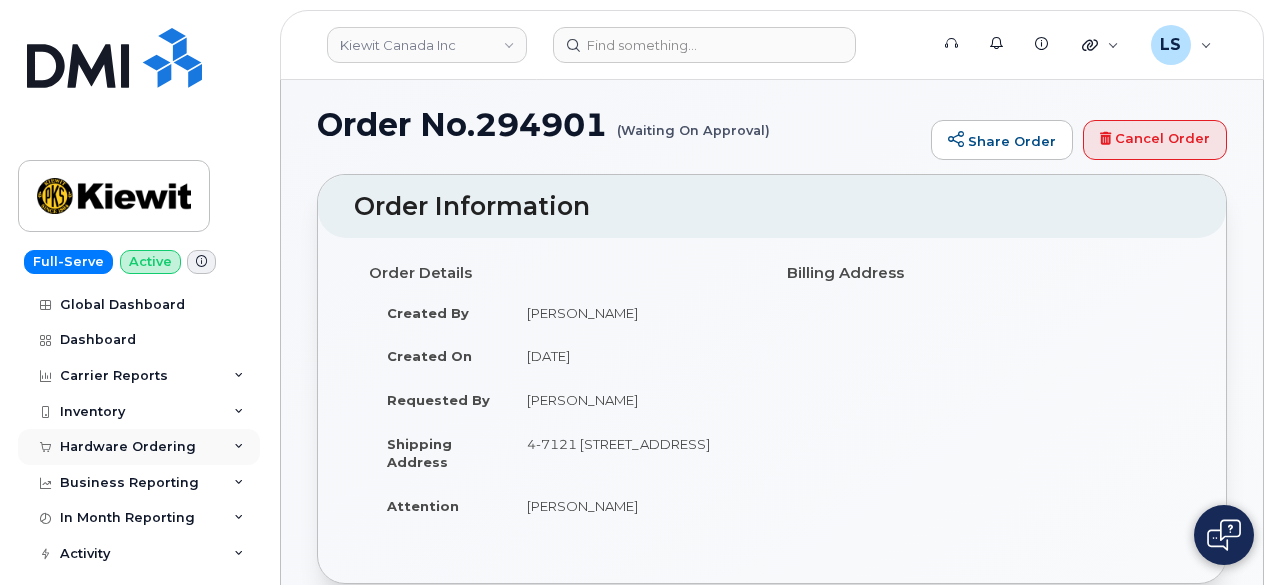 click on "Hardware Ordering" at bounding box center (128, 447) 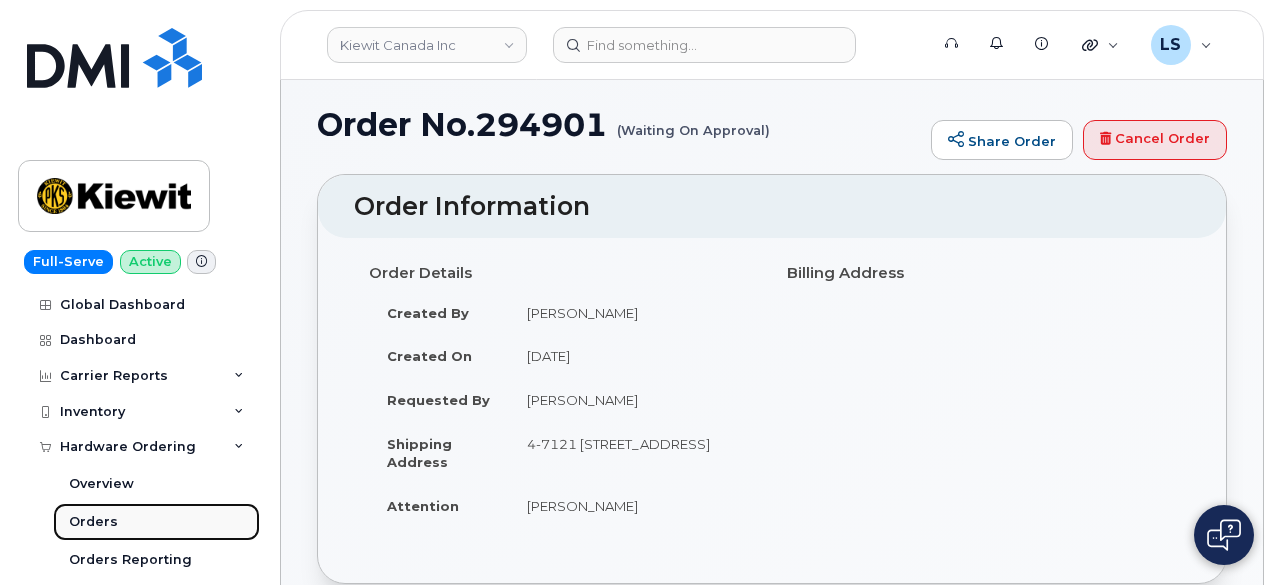 click on "Orders" at bounding box center (93, 522) 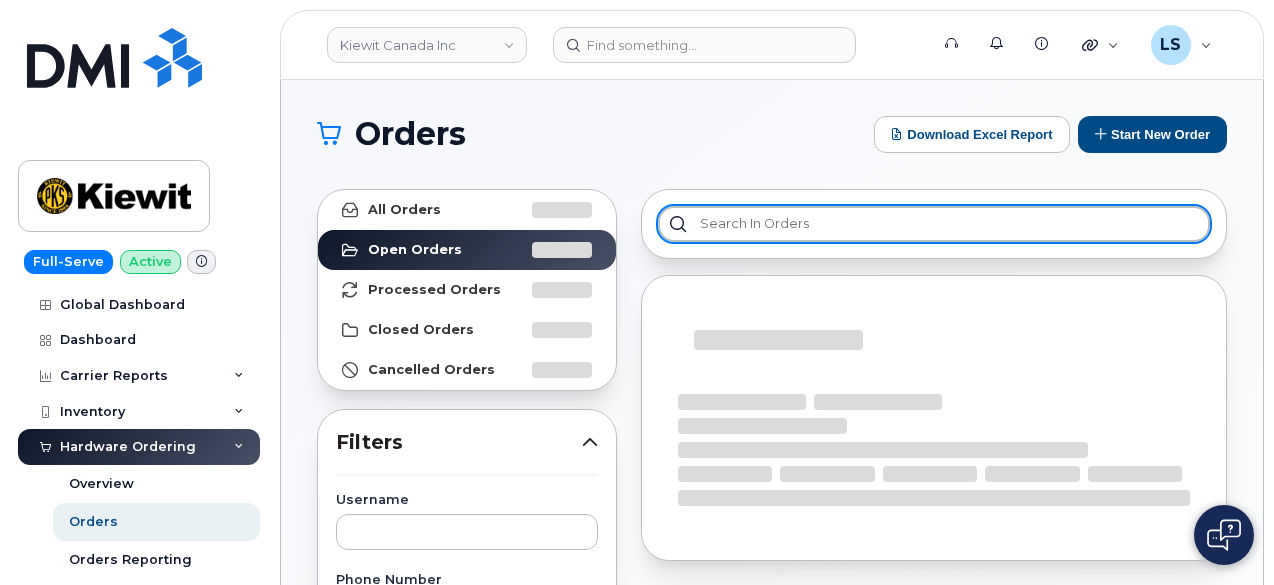 click at bounding box center (934, 224) 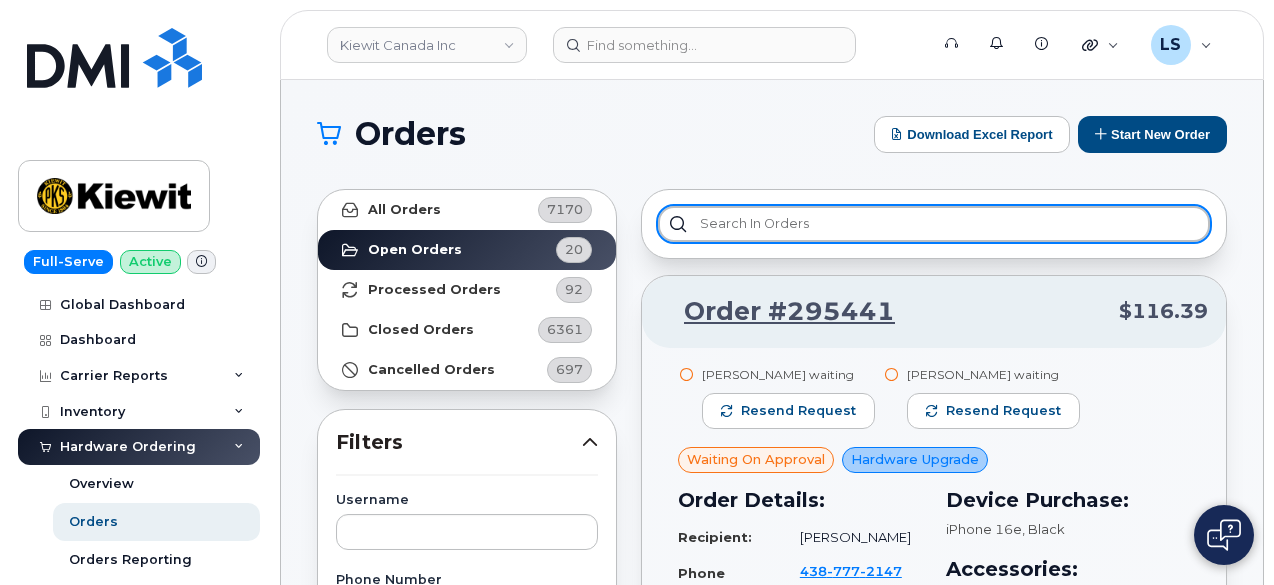 paste on "294901" 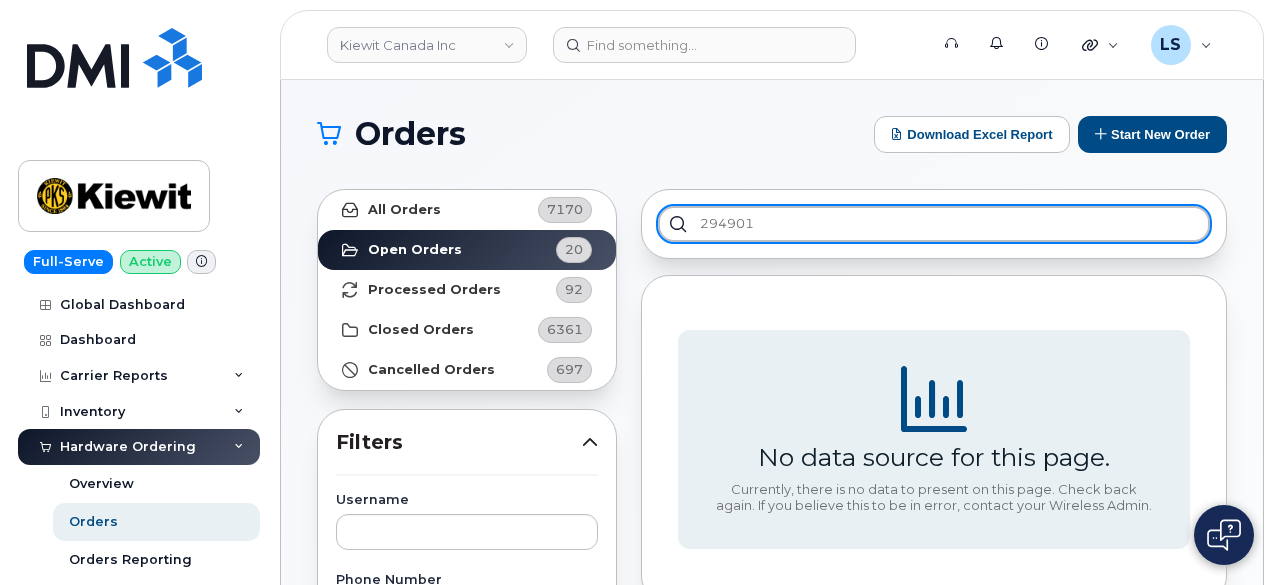 type on "294901" 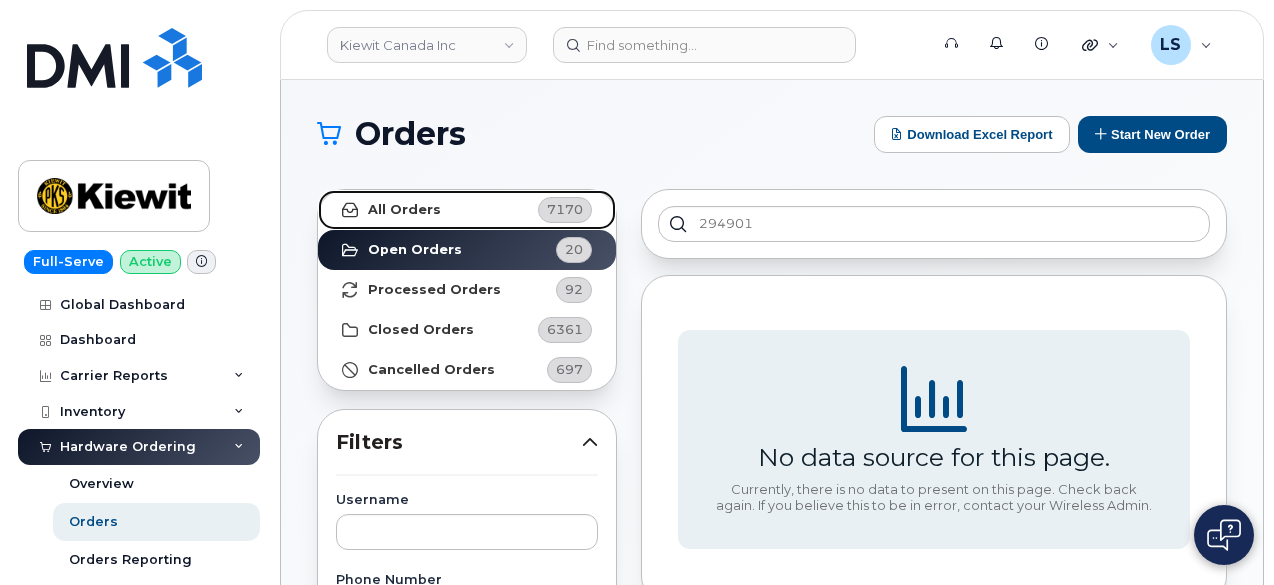 click on "All Orders 7170" at bounding box center [467, 210] 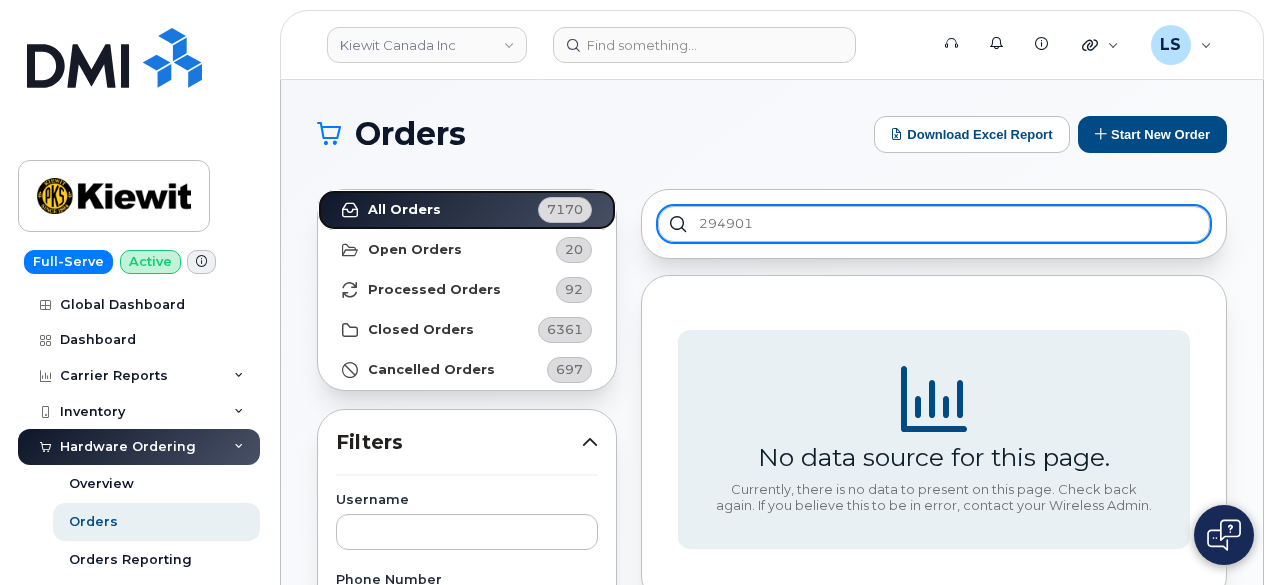 click on "All Orders 7170" at bounding box center [467, 210] 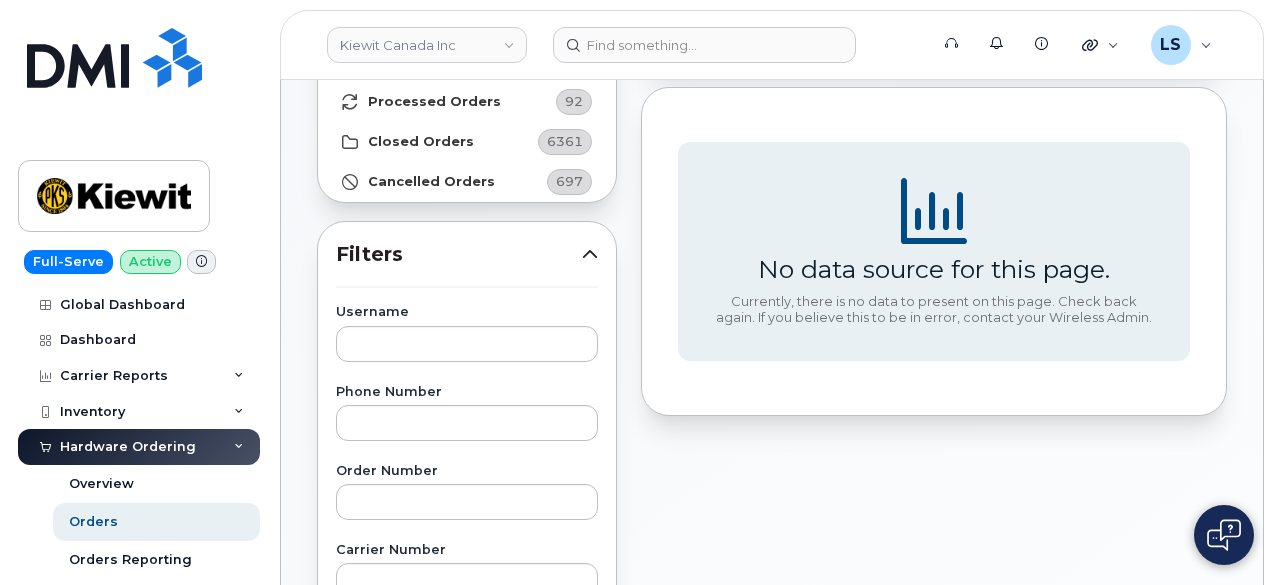 scroll, scrollTop: 331, scrollLeft: 0, axis: vertical 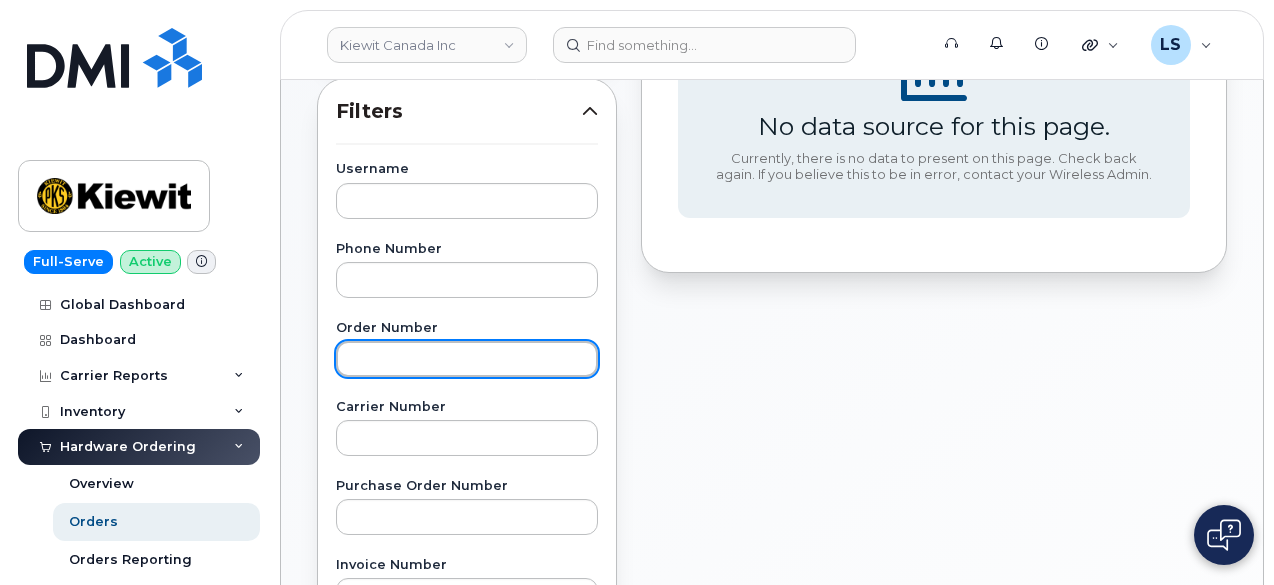 click at bounding box center [467, 359] 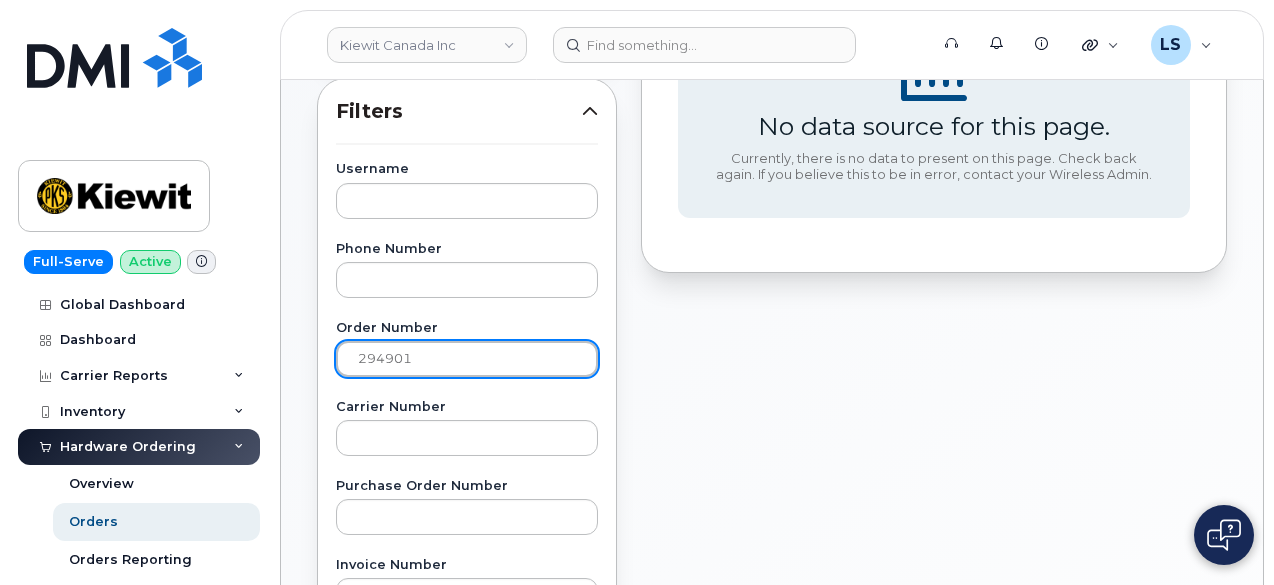 type on "294901" 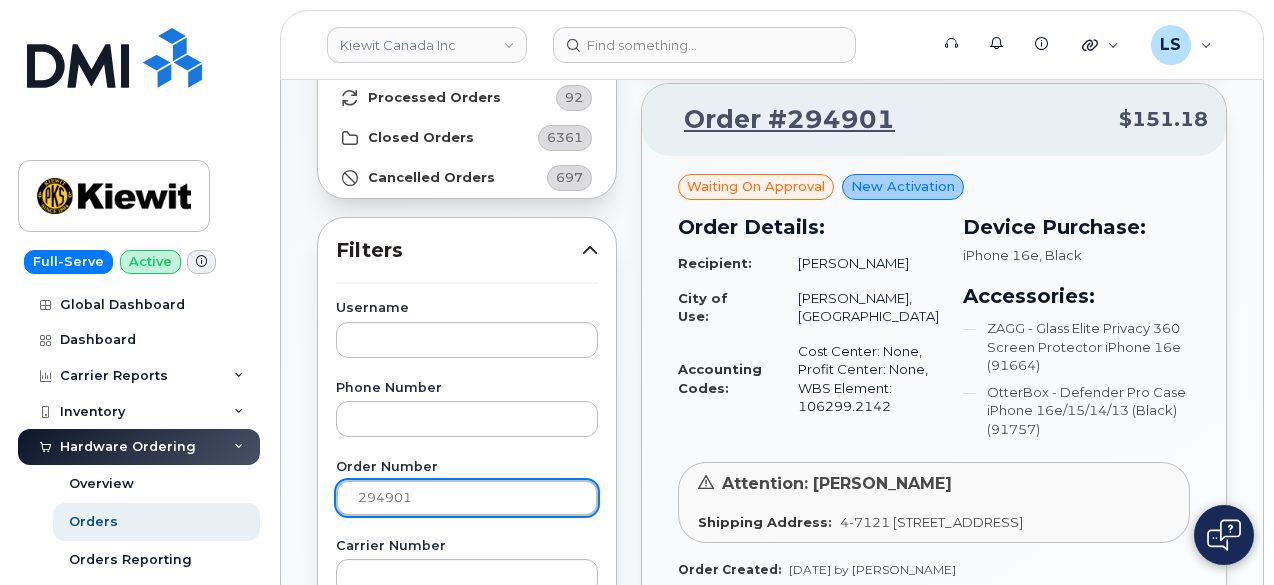 scroll, scrollTop: 171, scrollLeft: 0, axis: vertical 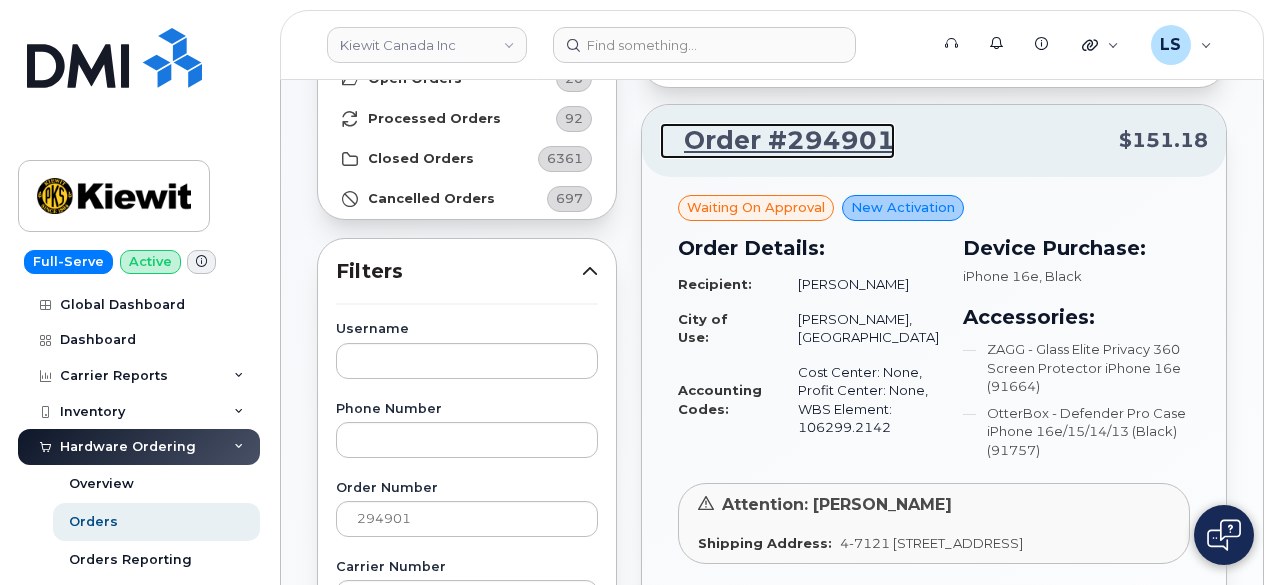 click on "Order #294901" at bounding box center [777, 141] 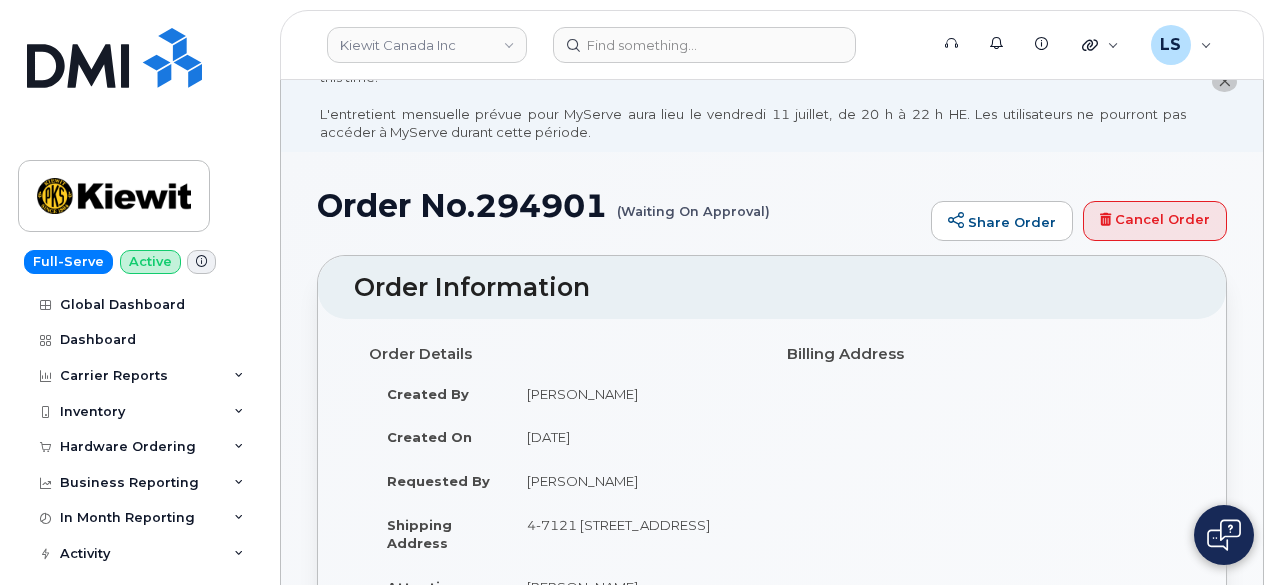 scroll, scrollTop: 0, scrollLeft: 0, axis: both 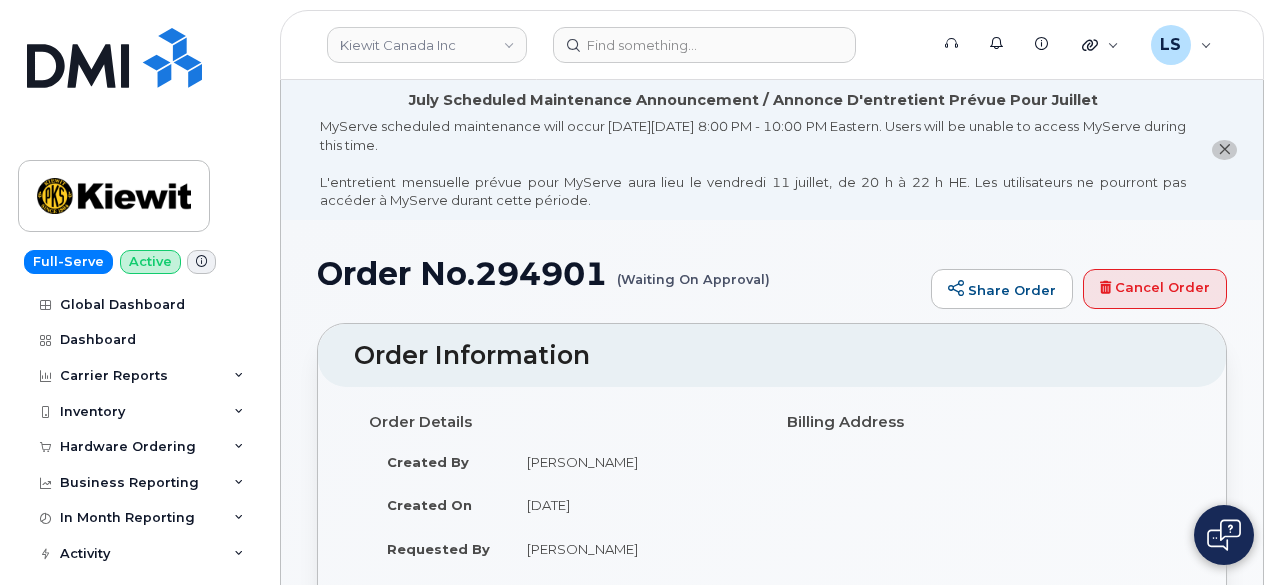drag, startPoint x: 752, startPoint y: 325, endPoint x: 604, endPoint y: 243, distance: 169.1981 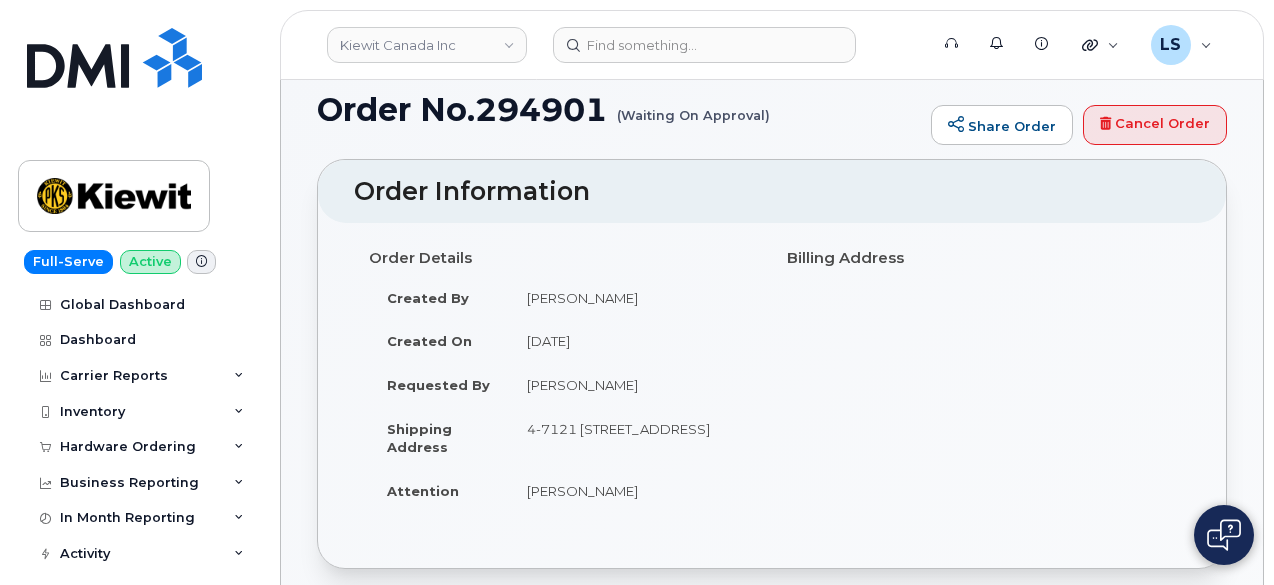 scroll, scrollTop: 0, scrollLeft: 0, axis: both 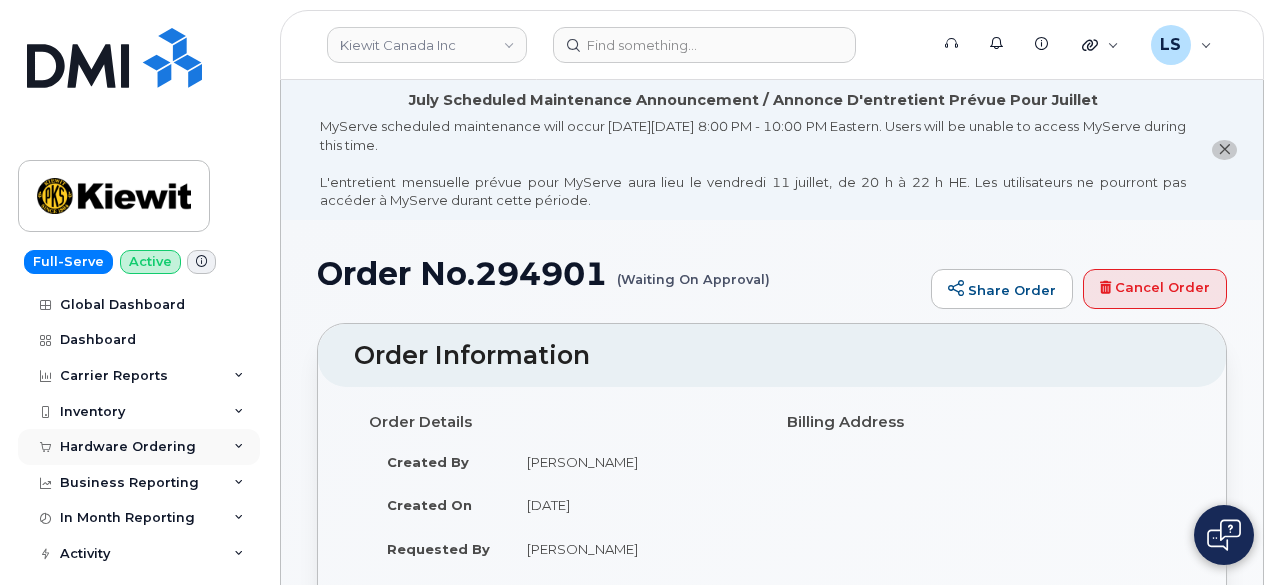 click on "Hardware Ordering" at bounding box center (128, 447) 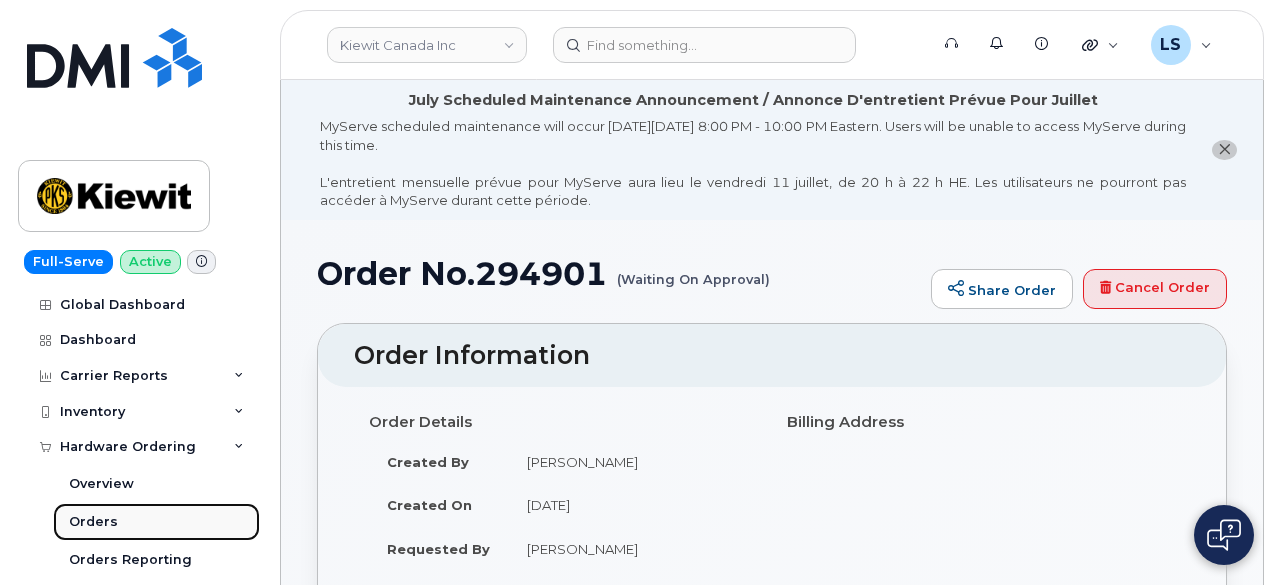 click on "Orders" at bounding box center [93, 522] 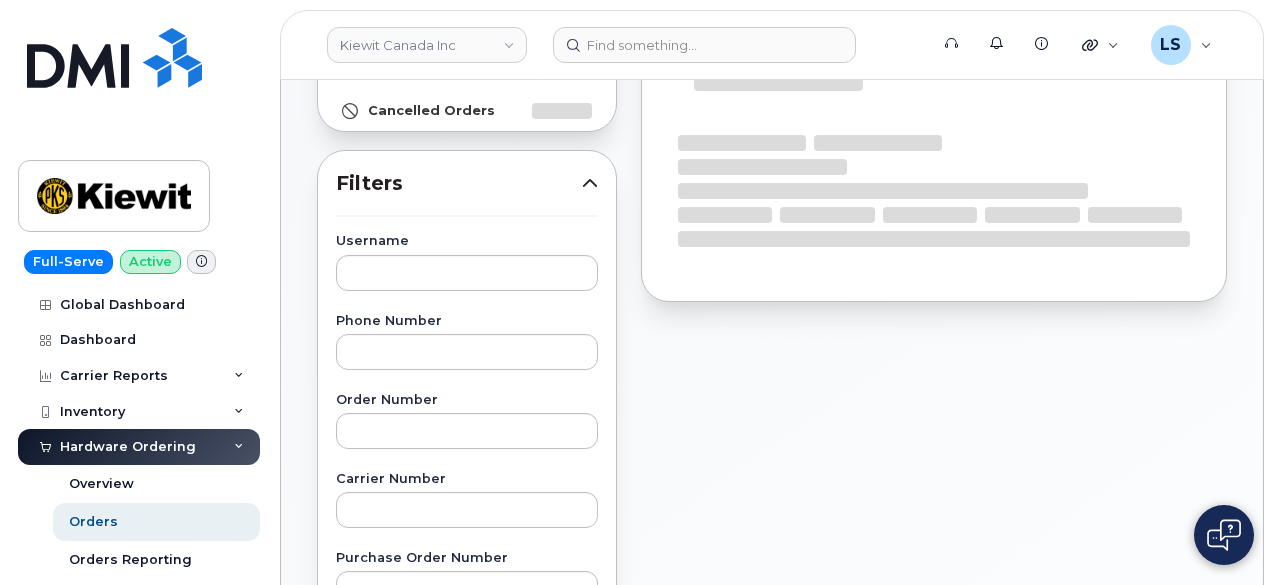 scroll, scrollTop: 258, scrollLeft: 0, axis: vertical 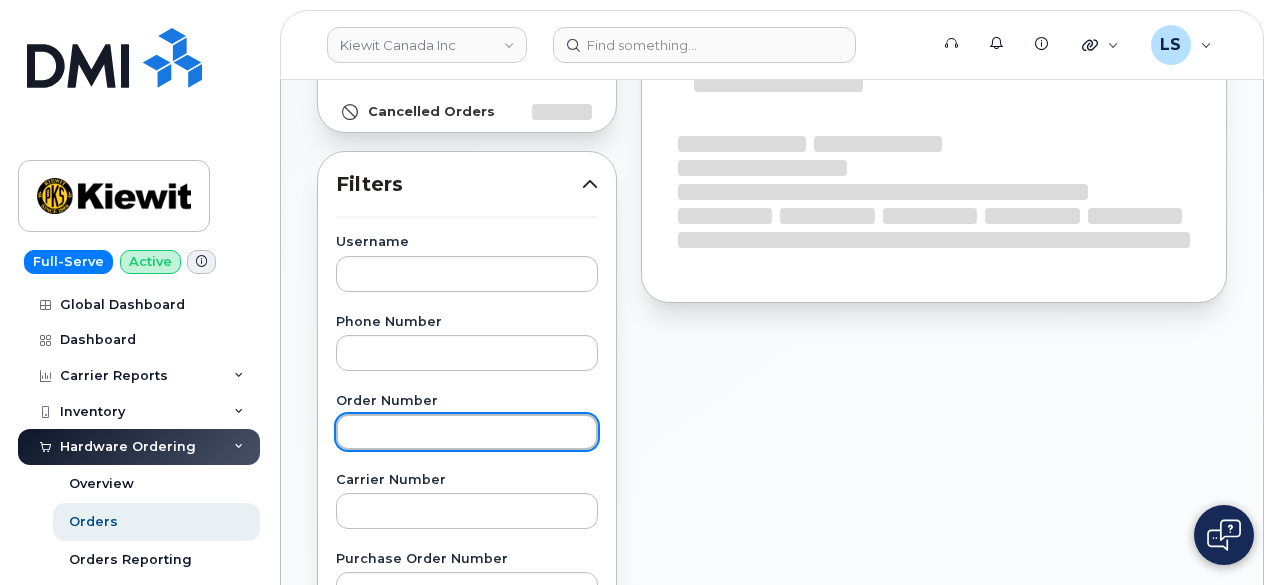 click at bounding box center [467, 432] 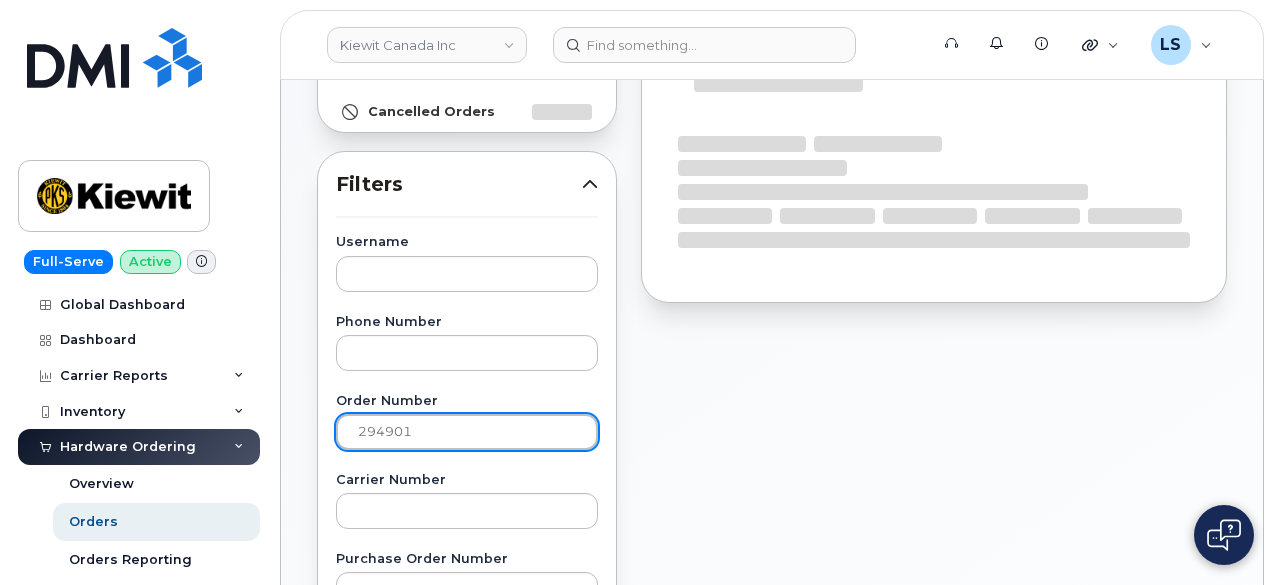 type on "294901" 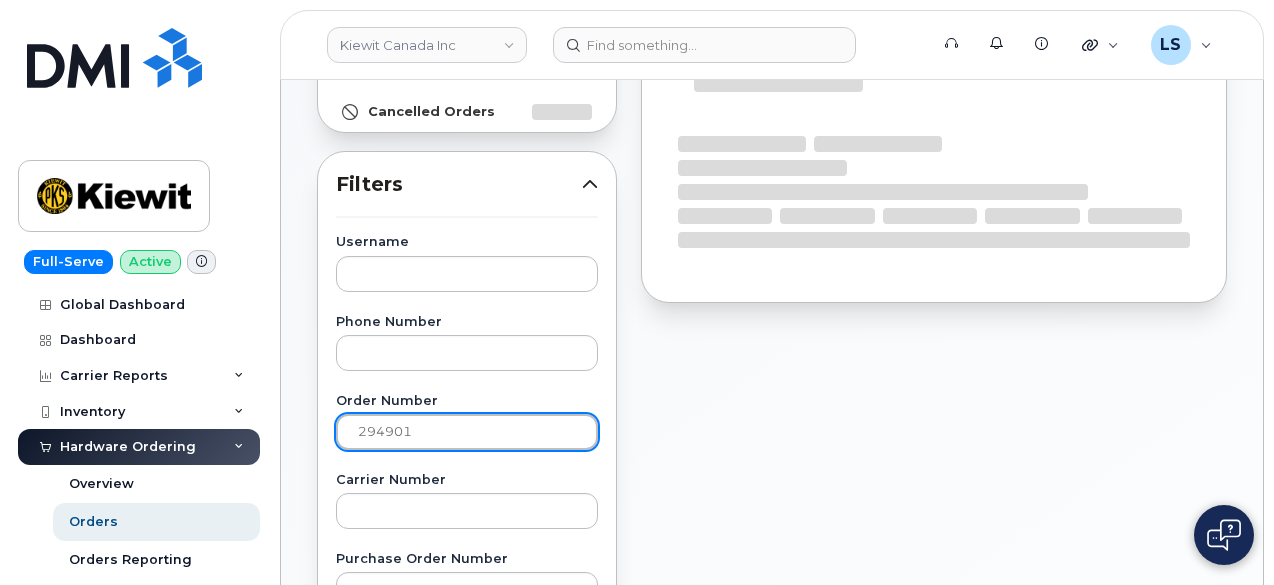 click on "Loading..." at bounding box center [467, 1249] 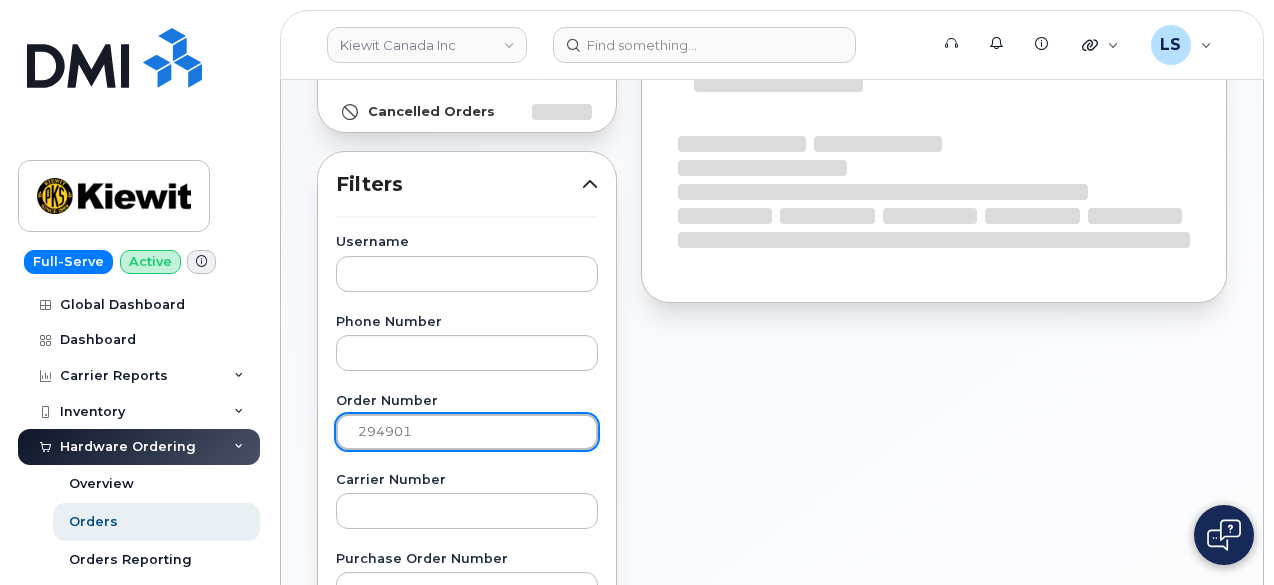 click on "294901" at bounding box center [467, 432] 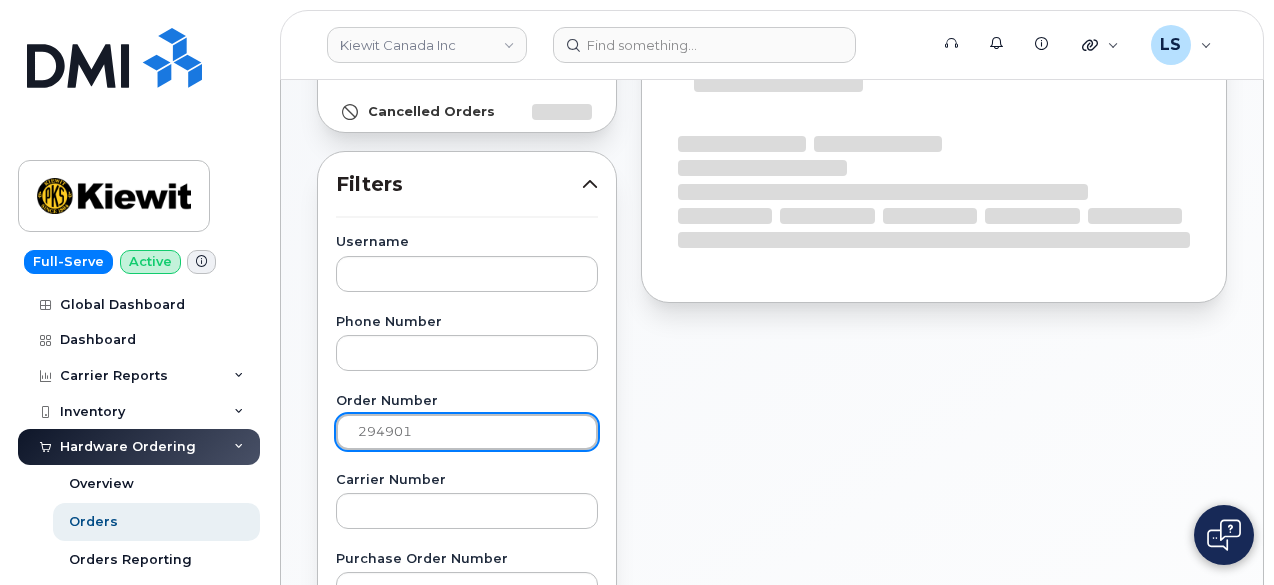 click on "Loading..." at bounding box center [467, 1249] 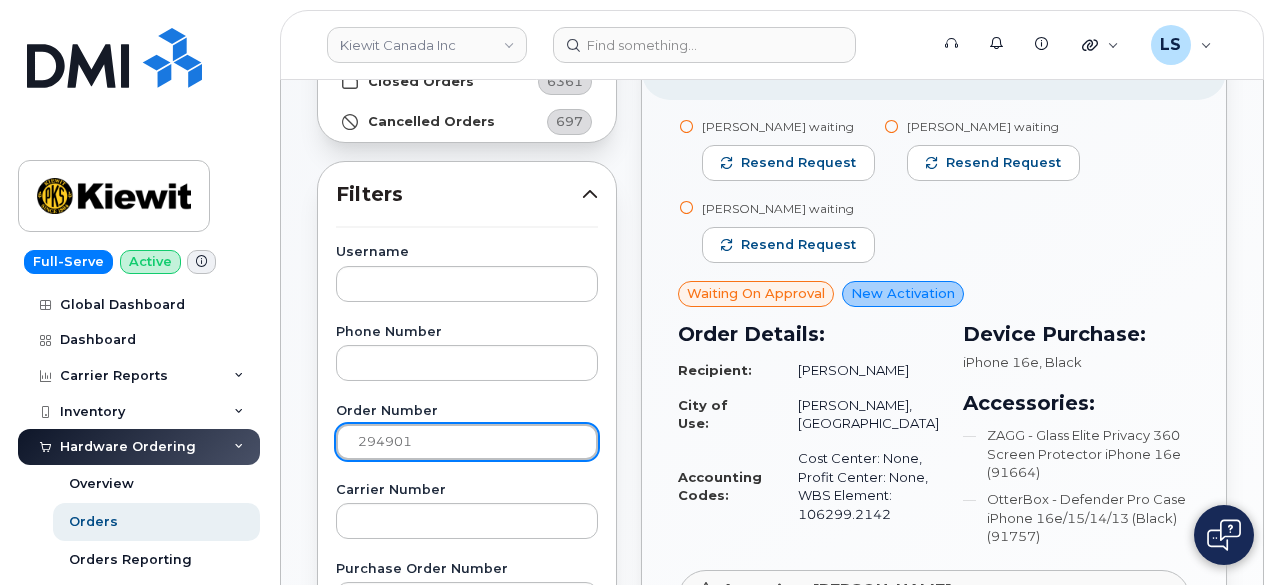 scroll, scrollTop: 244, scrollLeft: 0, axis: vertical 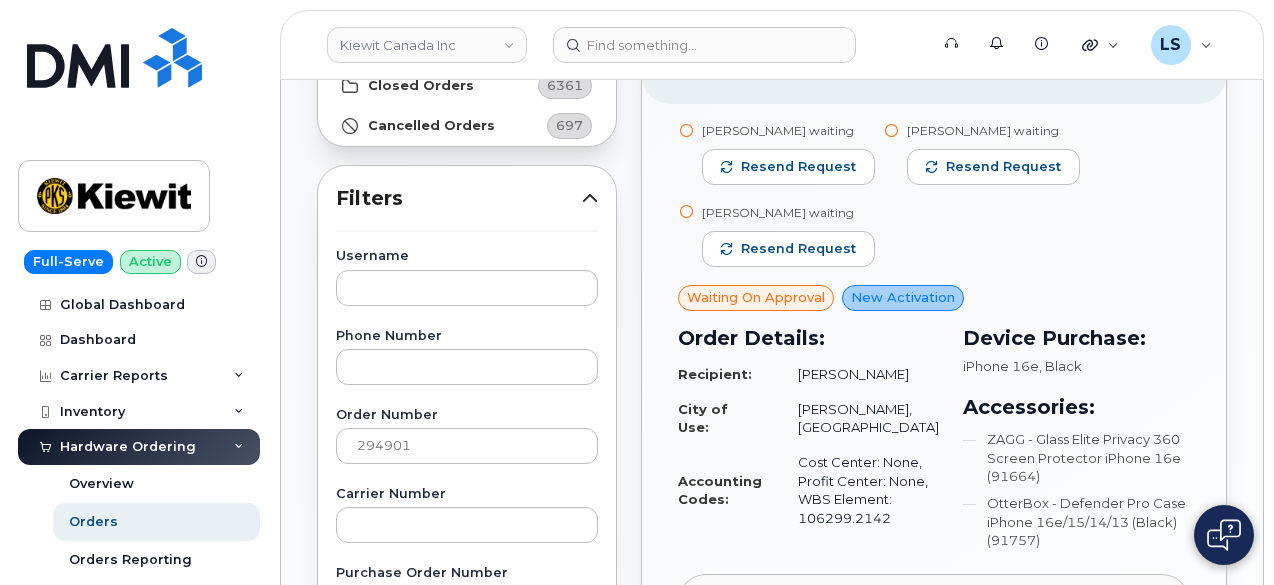 drag, startPoint x: 1055, startPoint y: 283, endPoint x: 1086, endPoint y: 272, distance: 32.89377 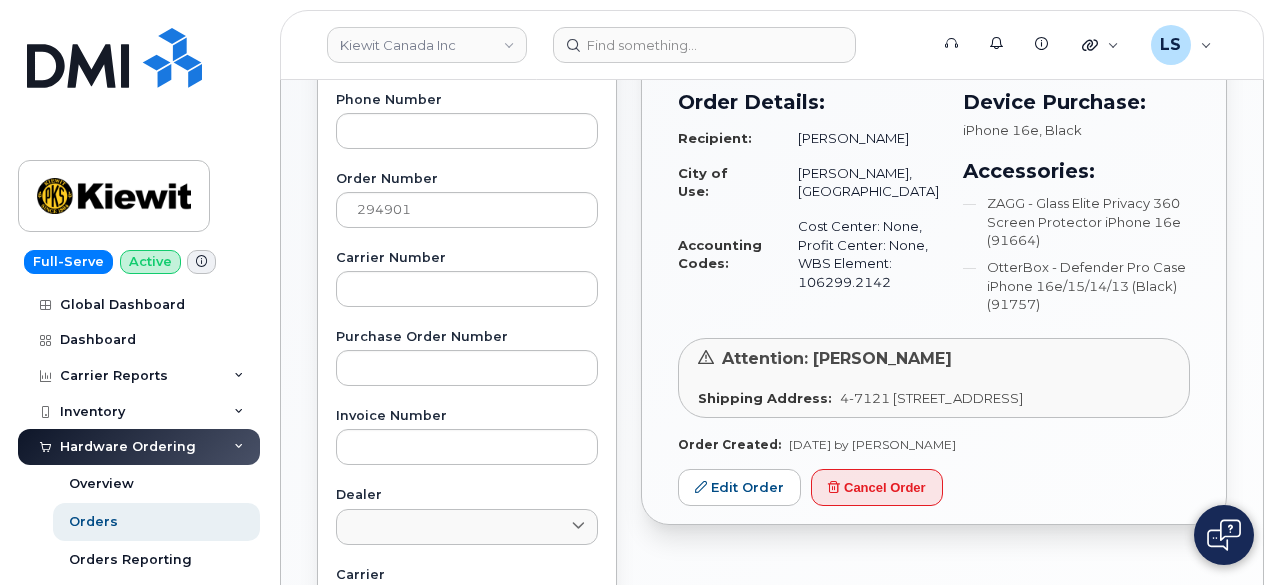 scroll, scrollTop: 478, scrollLeft: 0, axis: vertical 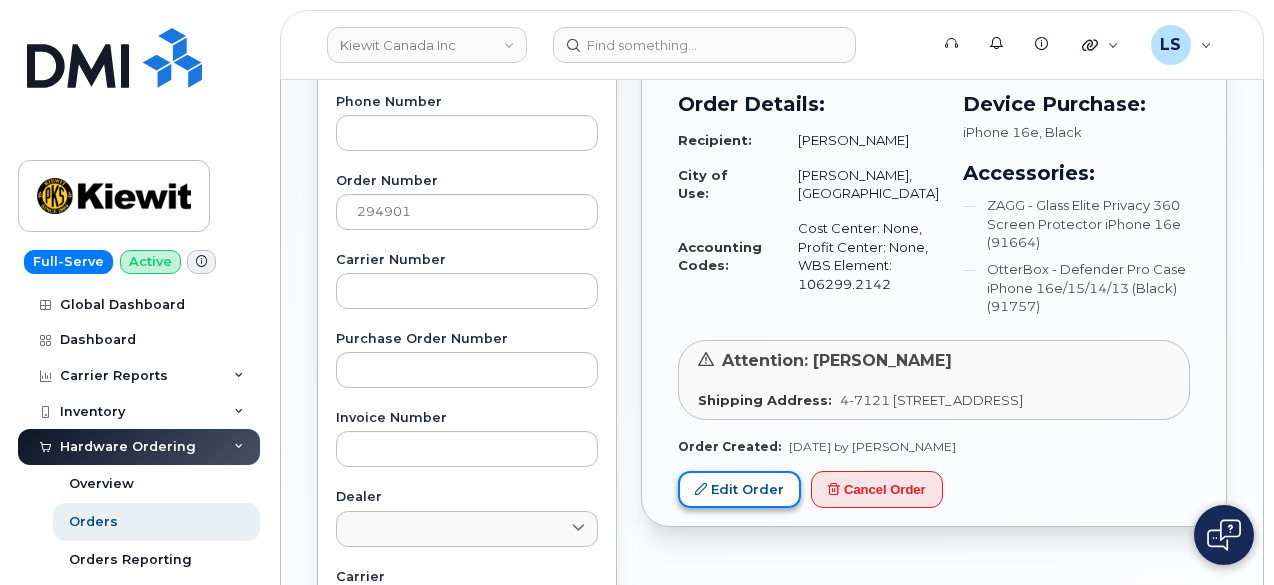 click on "Edit Order" at bounding box center [739, 489] 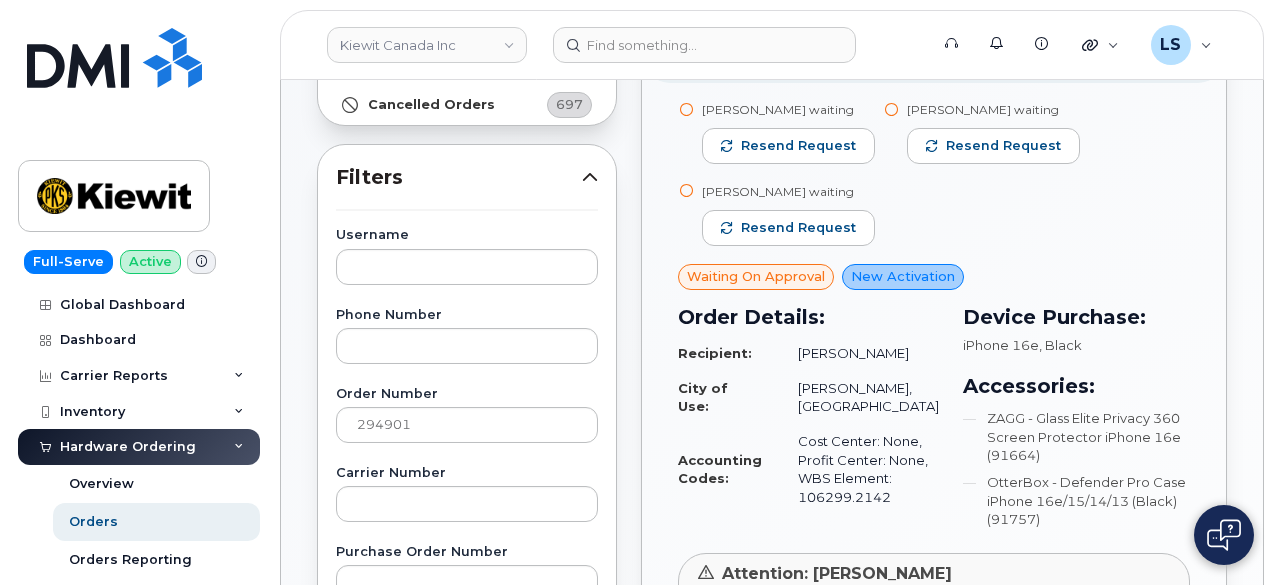 scroll, scrollTop: 263, scrollLeft: 0, axis: vertical 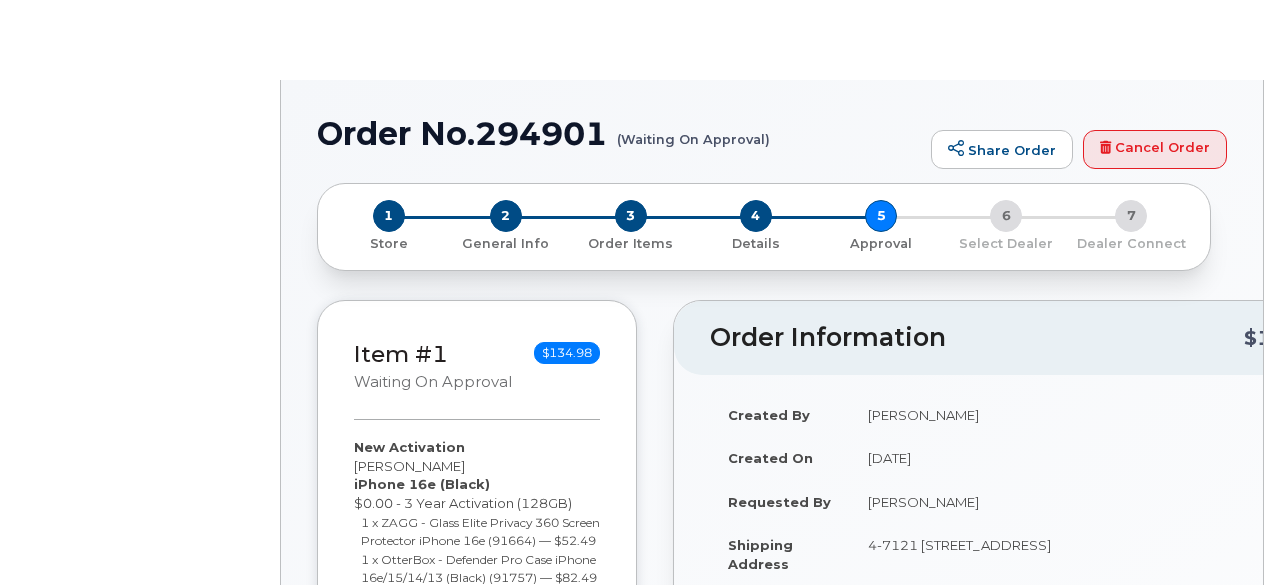 radio on "true" 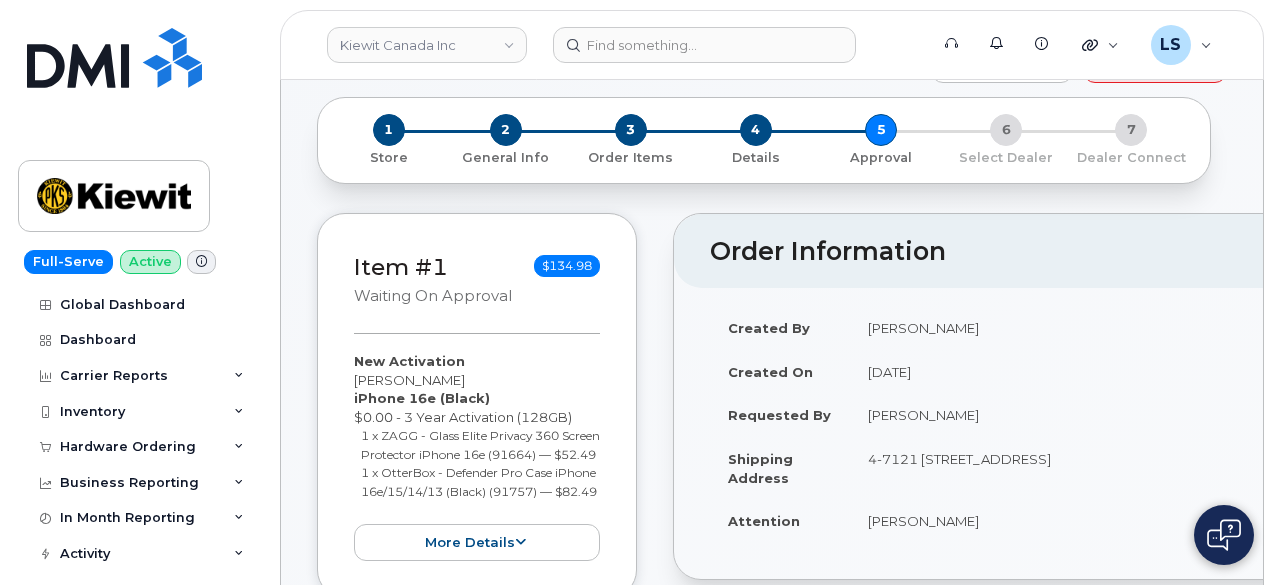 scroll, scrollTop: 0, scrollLeft: 0, axis: both 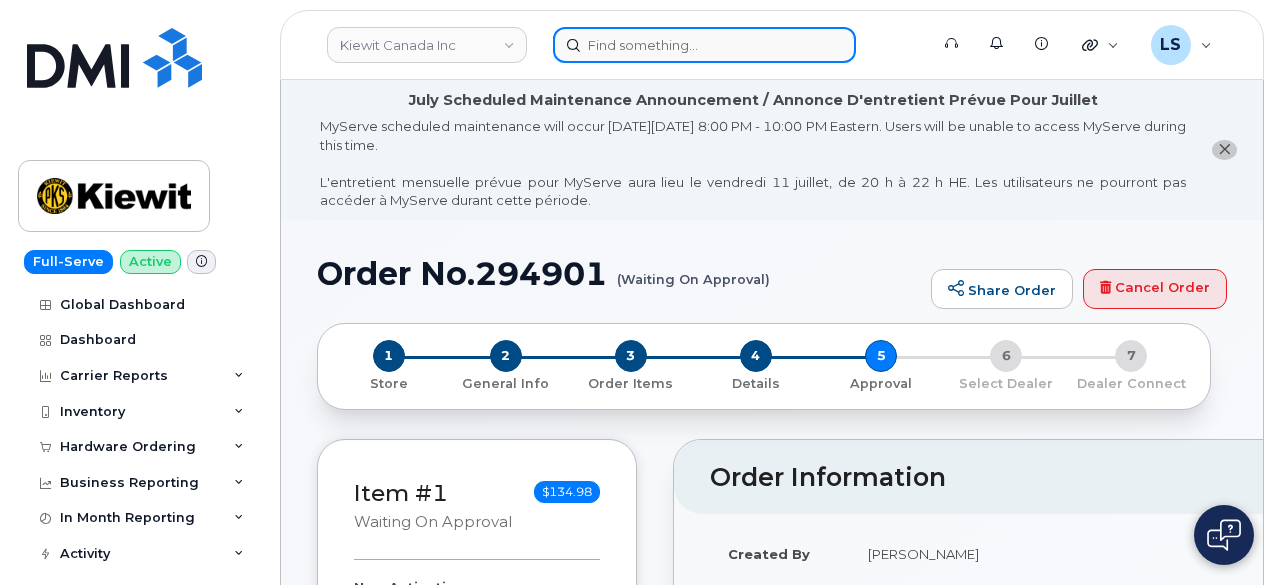 click at bounding box center (704, 45) 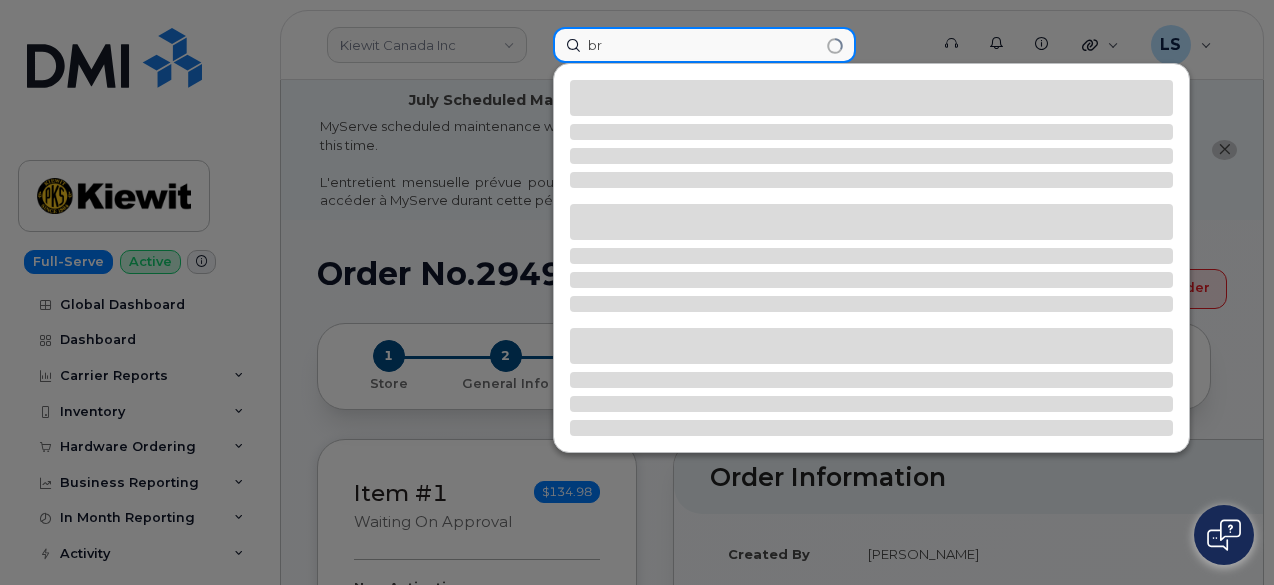 type on "b" 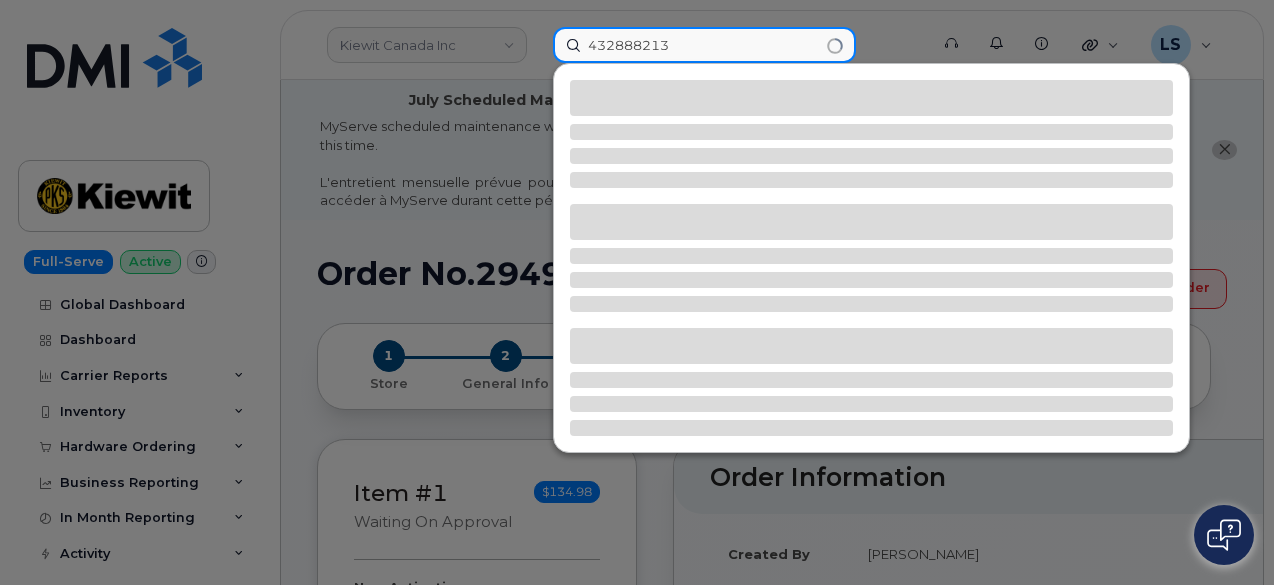 type on "4328882138" 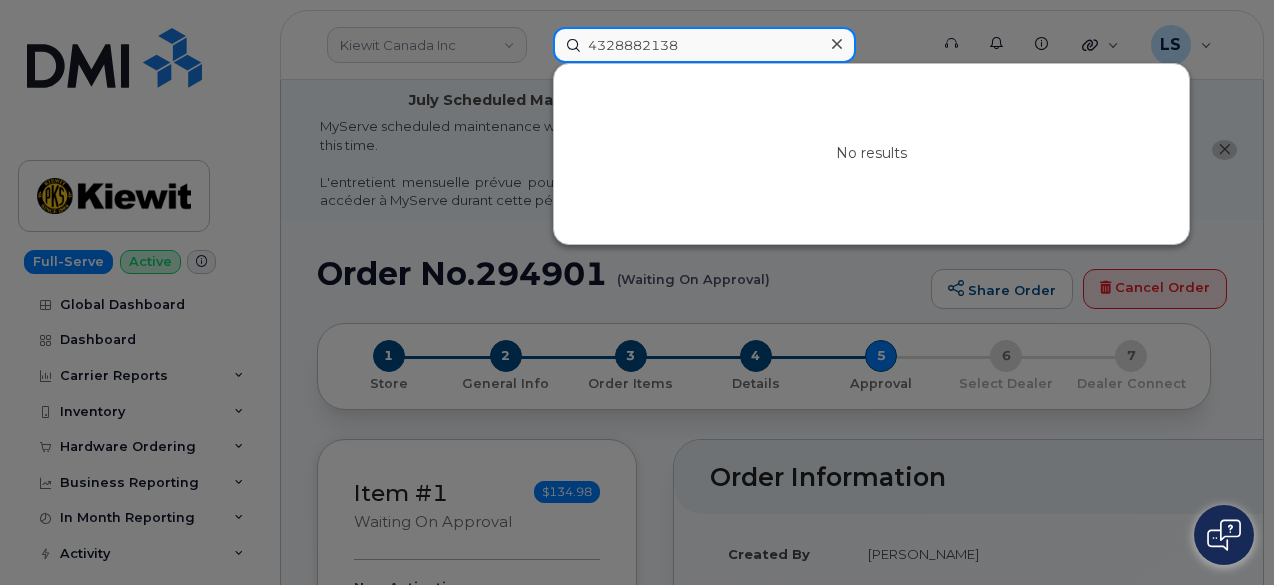 click on "4328882138" at bounding box center (704, 45) 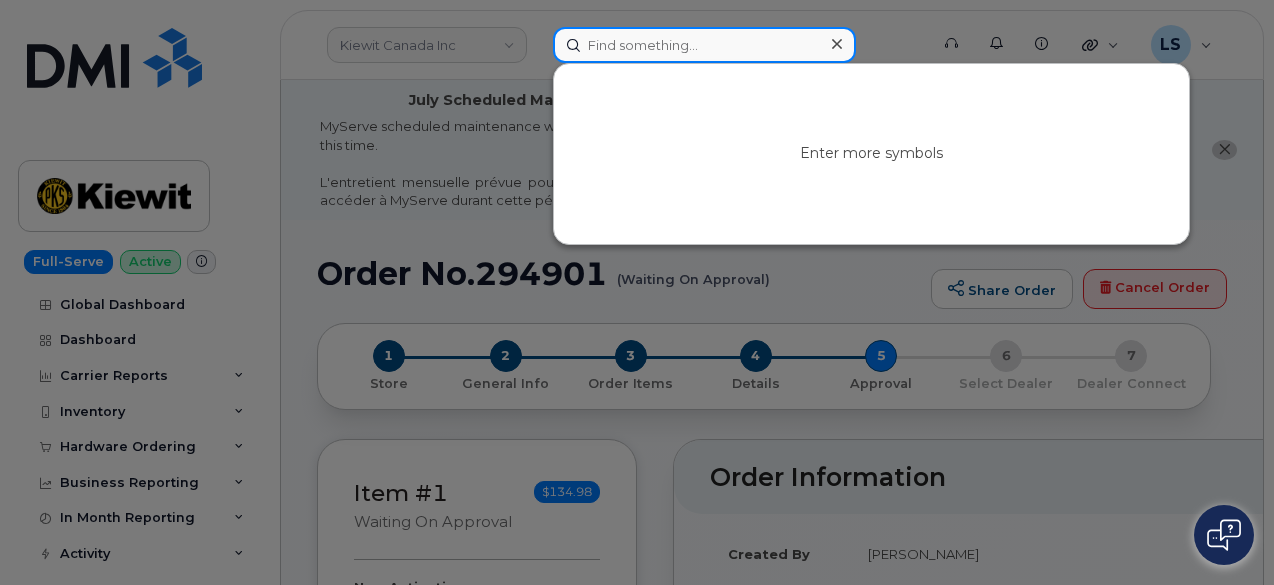 type 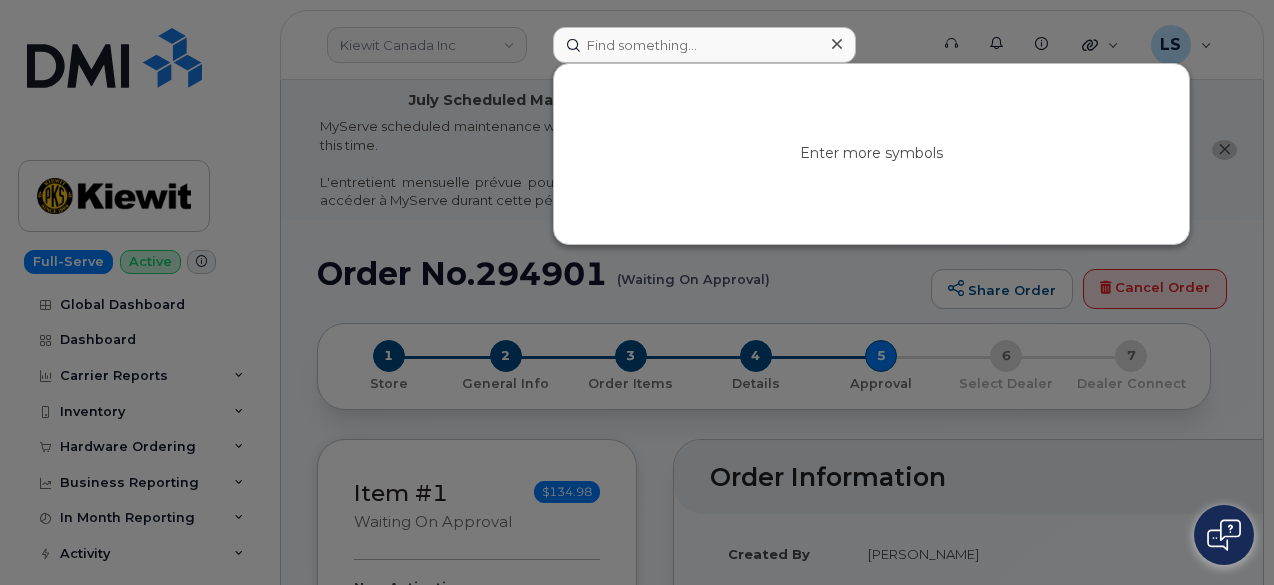 click 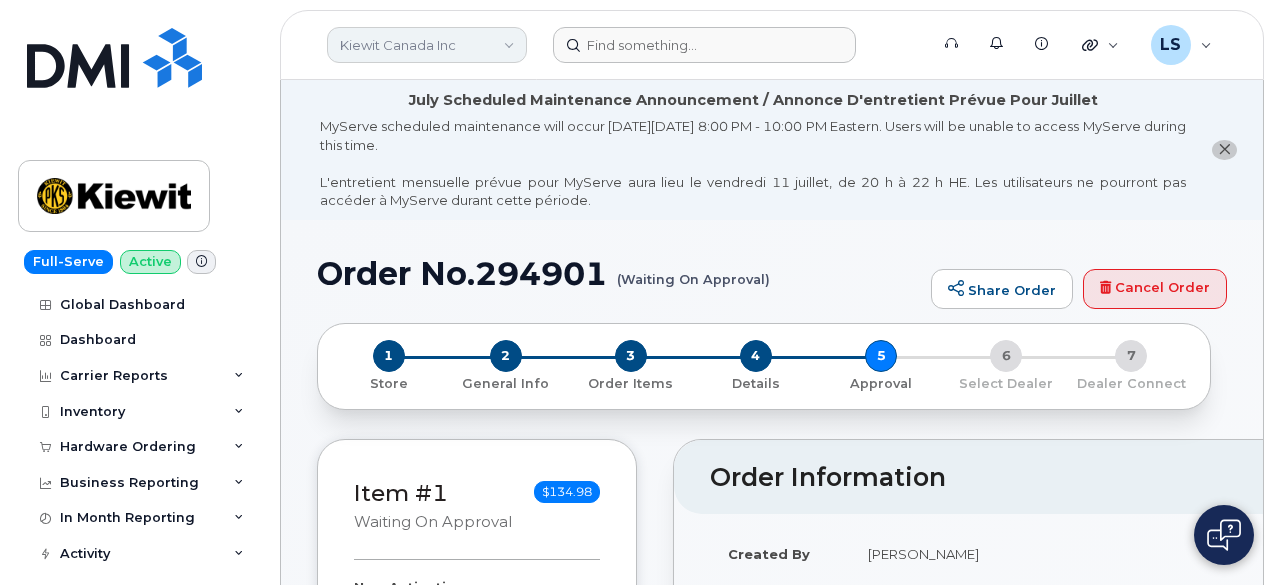 click on "Kiewit Canada Inc" at bounding box center (427, 45) 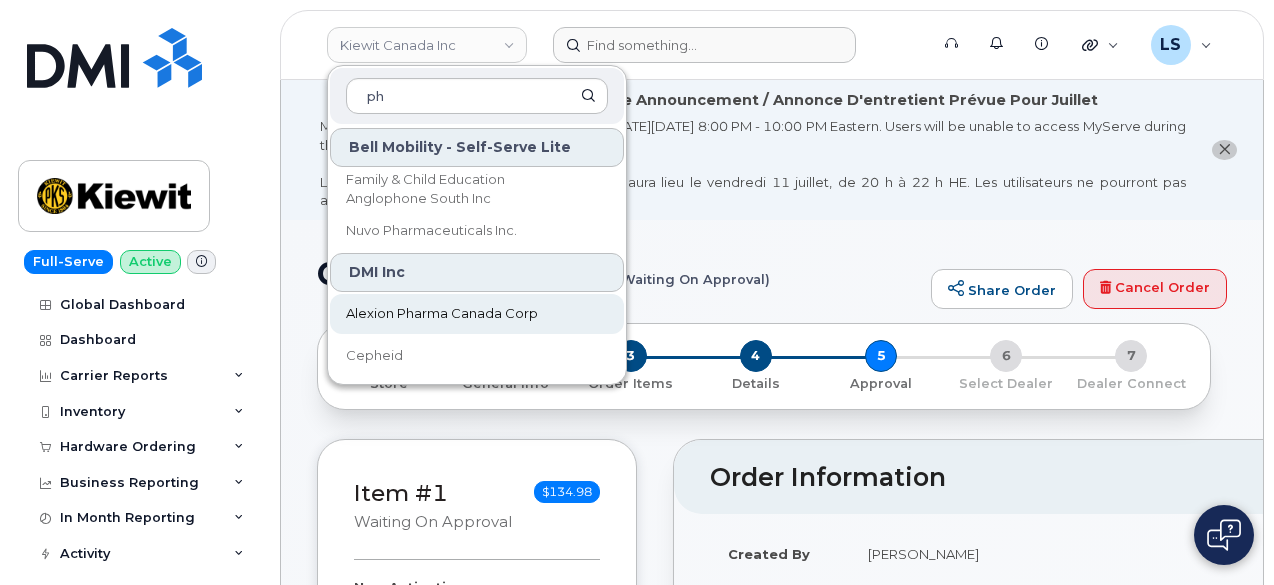 scroll, scrollTop: 333, scrollLeft: 0, axis: vertical 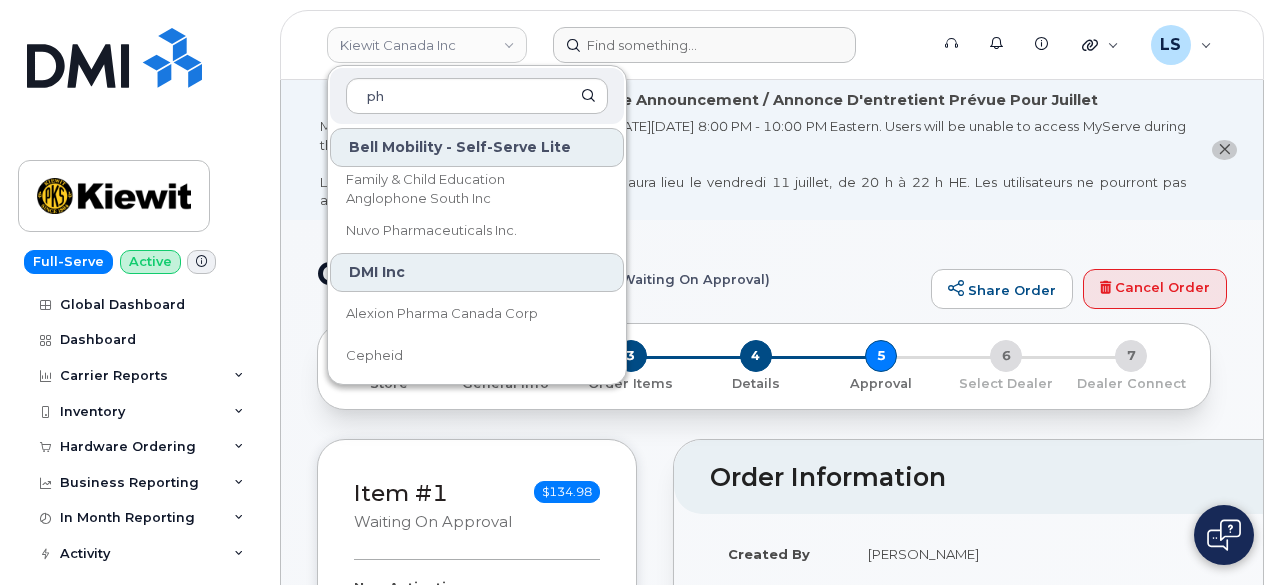 type on "ph" 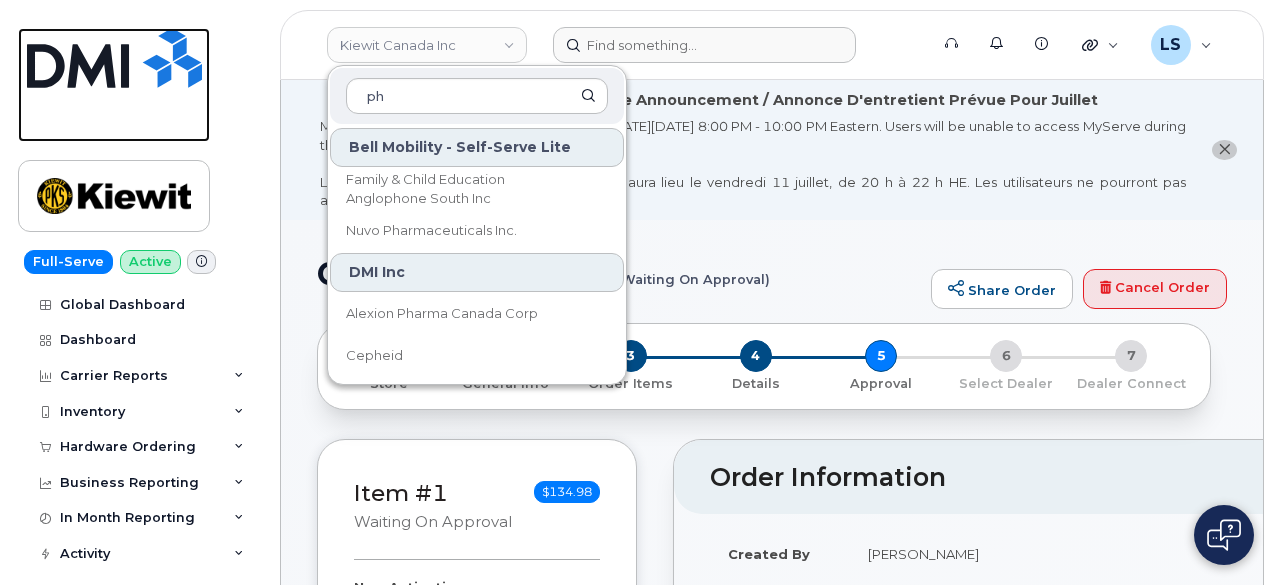 click at bounding box center (114, 85) 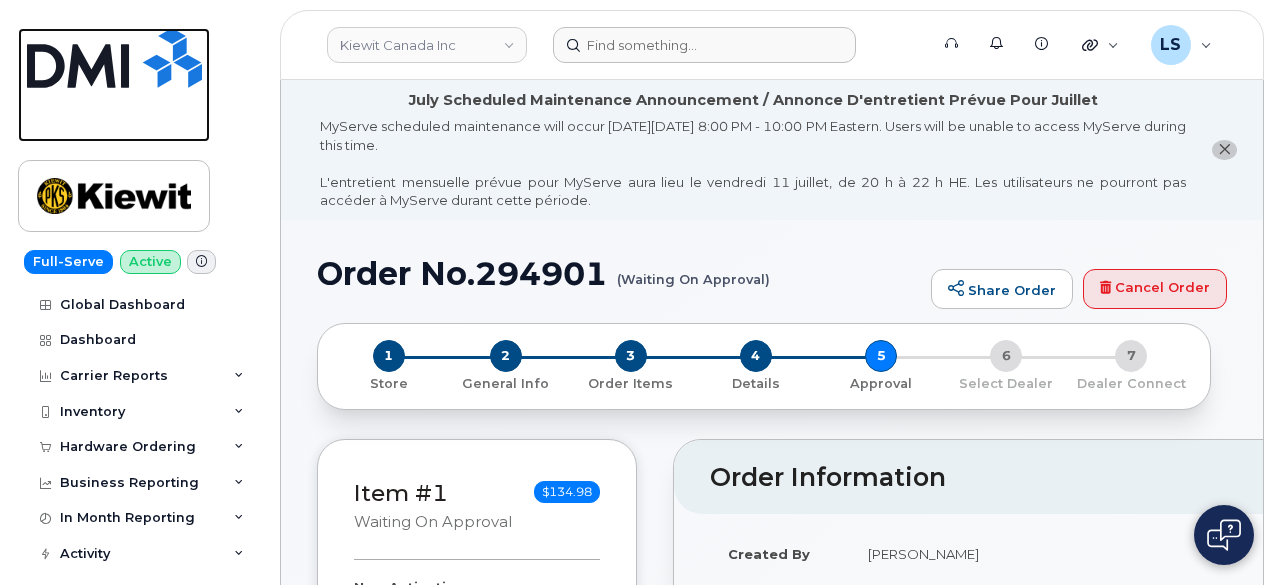 click at bounding box center [114, 85] 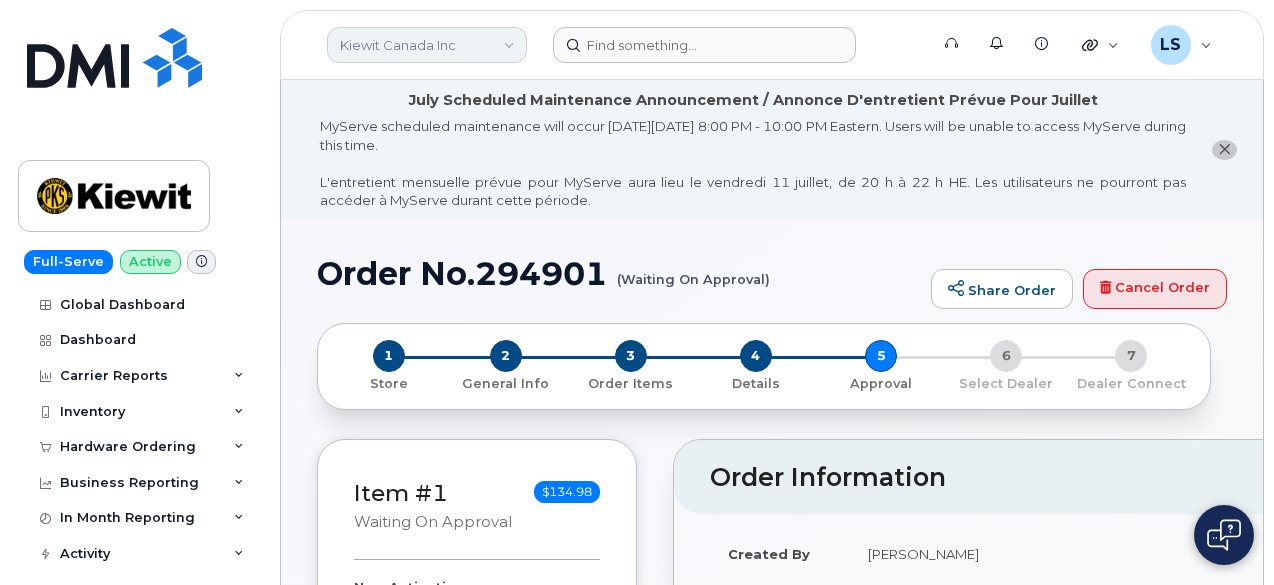 click on "Kiewit Canada Inc" at bounding box center (427, 45) 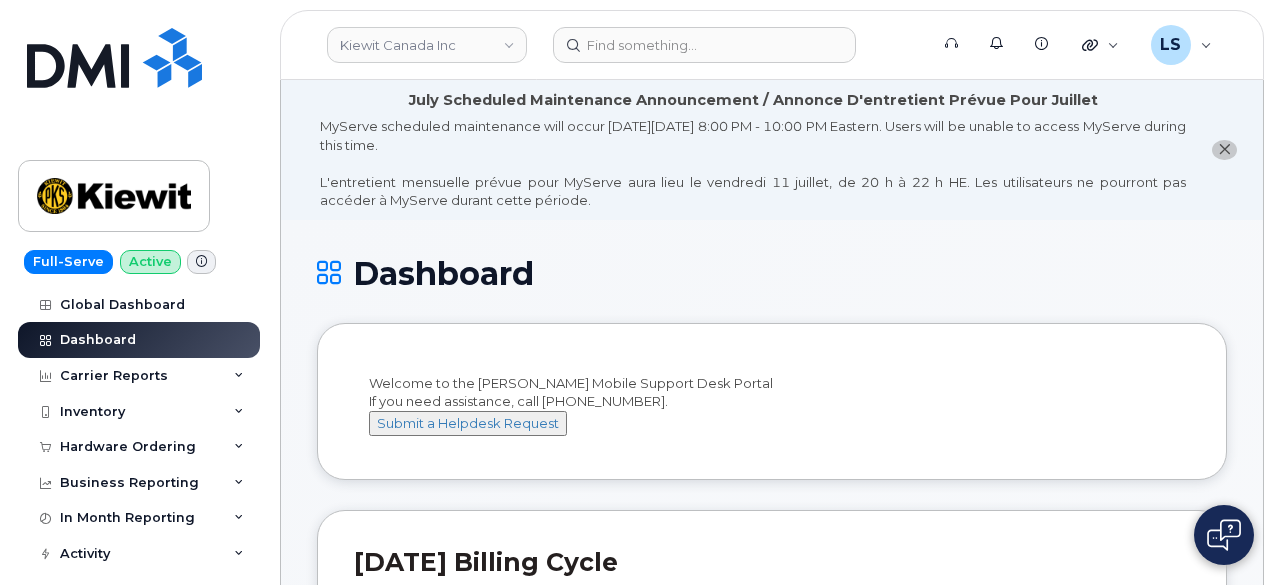 scroll, scrollTop: 8, scrollLeft: 0, axis: vertical 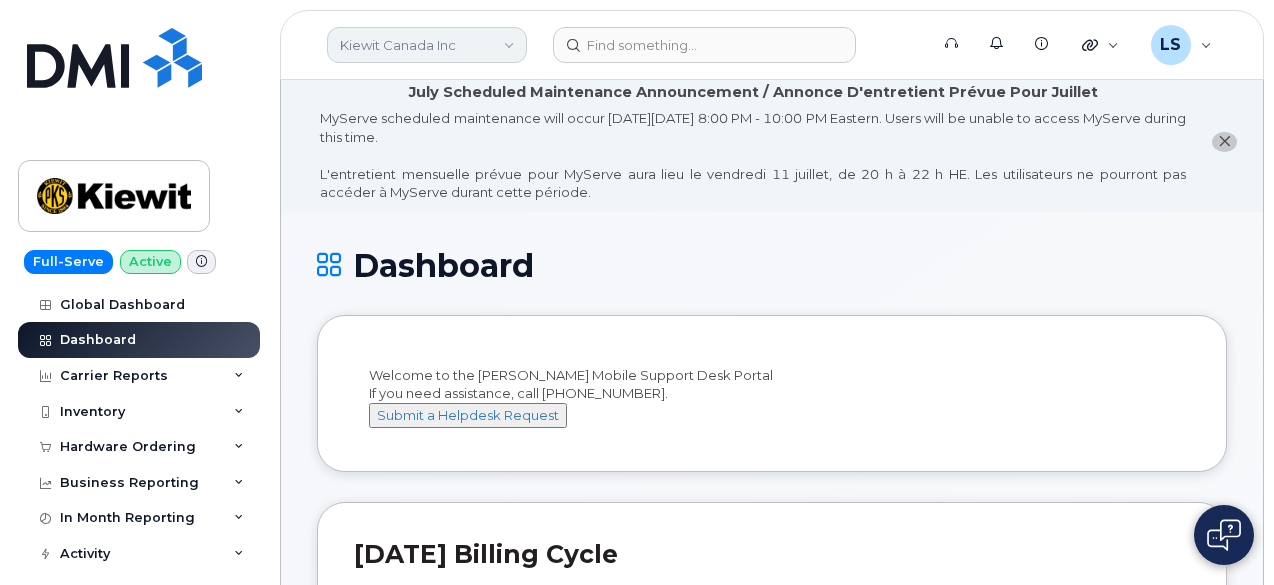 click on "Kiewit Canada Inc" at bounding box center (427, 45) 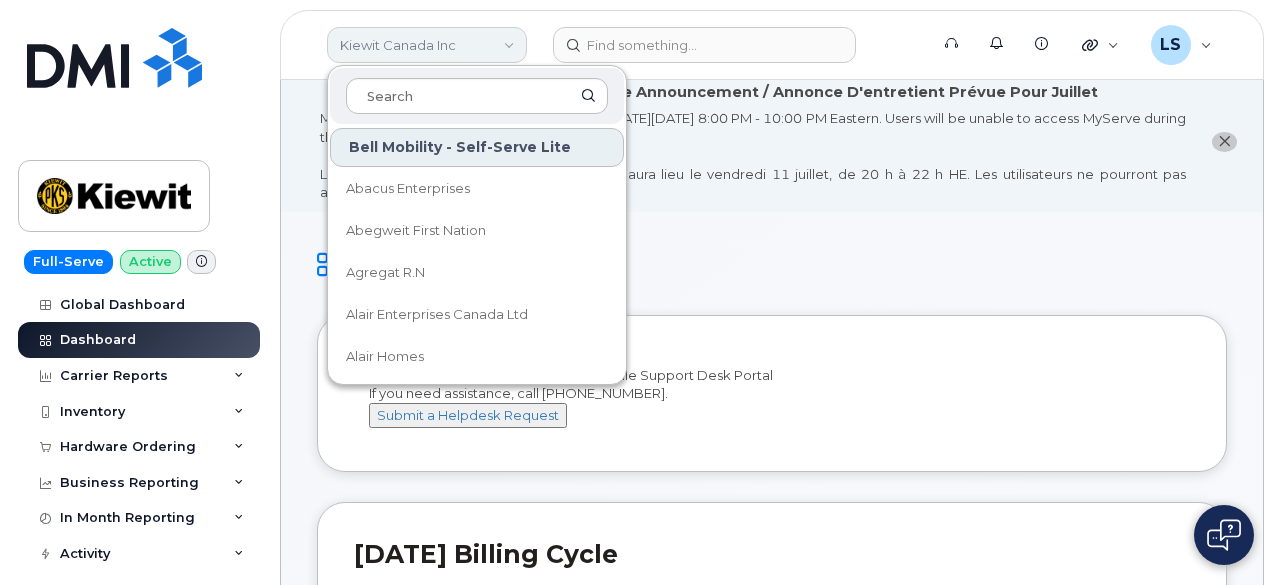 click on "Kiewit Canada Inc" at bounding box center (427, 45) 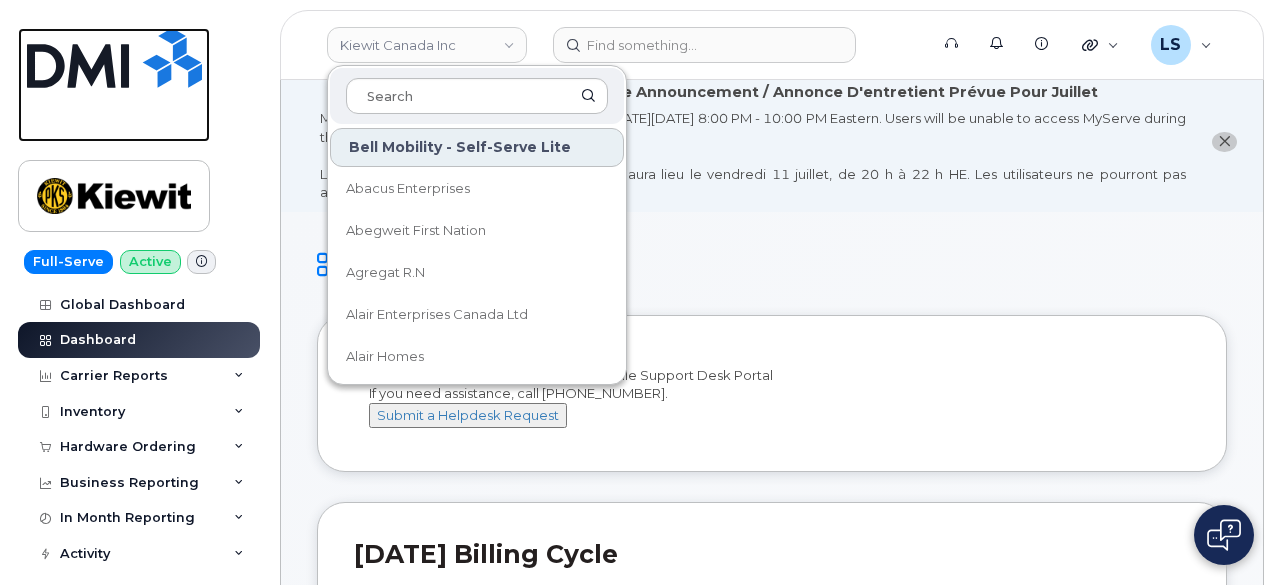 click at bounding box center (114, 58) 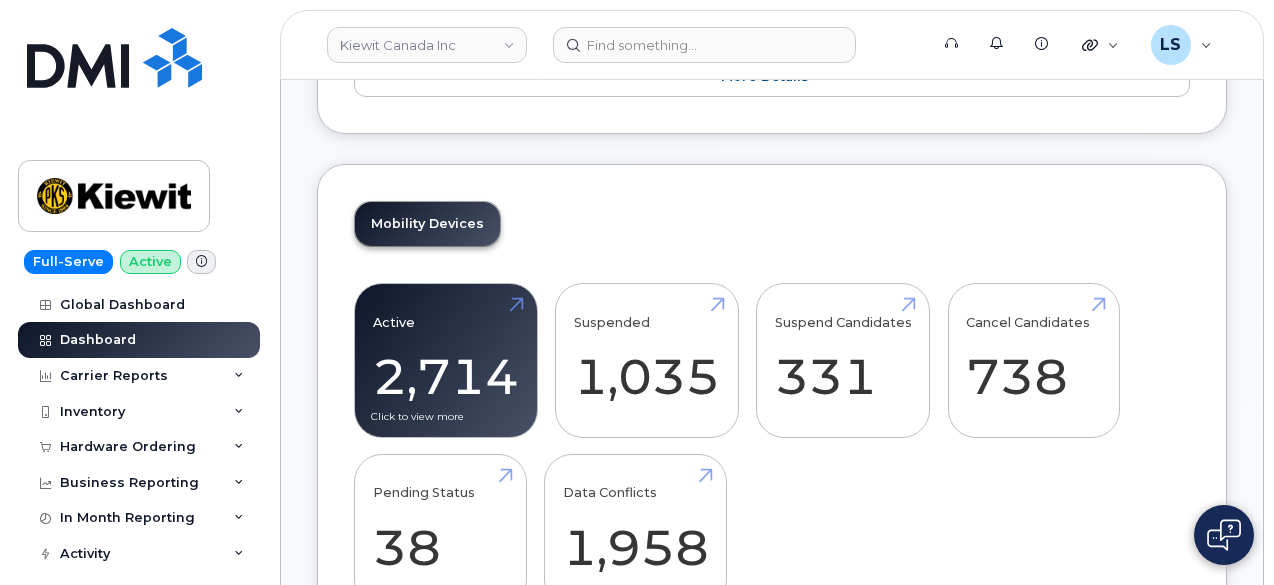 scroll, scrollTop: 670, scrollLeft: 0, axis: vertical 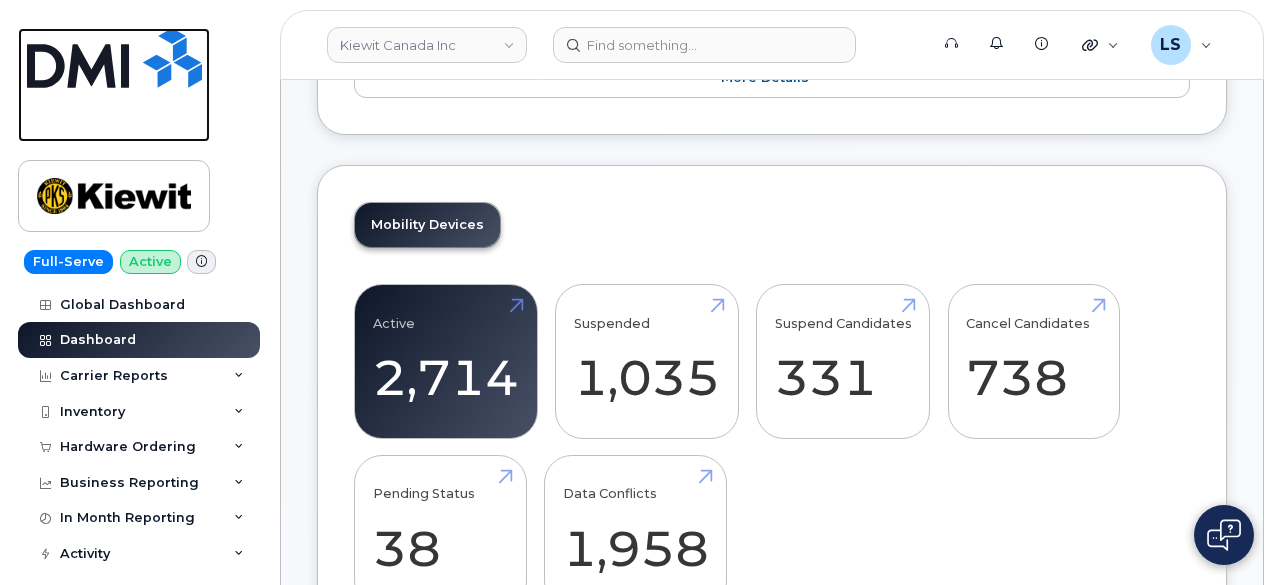 click at bounding box center [114, 58] 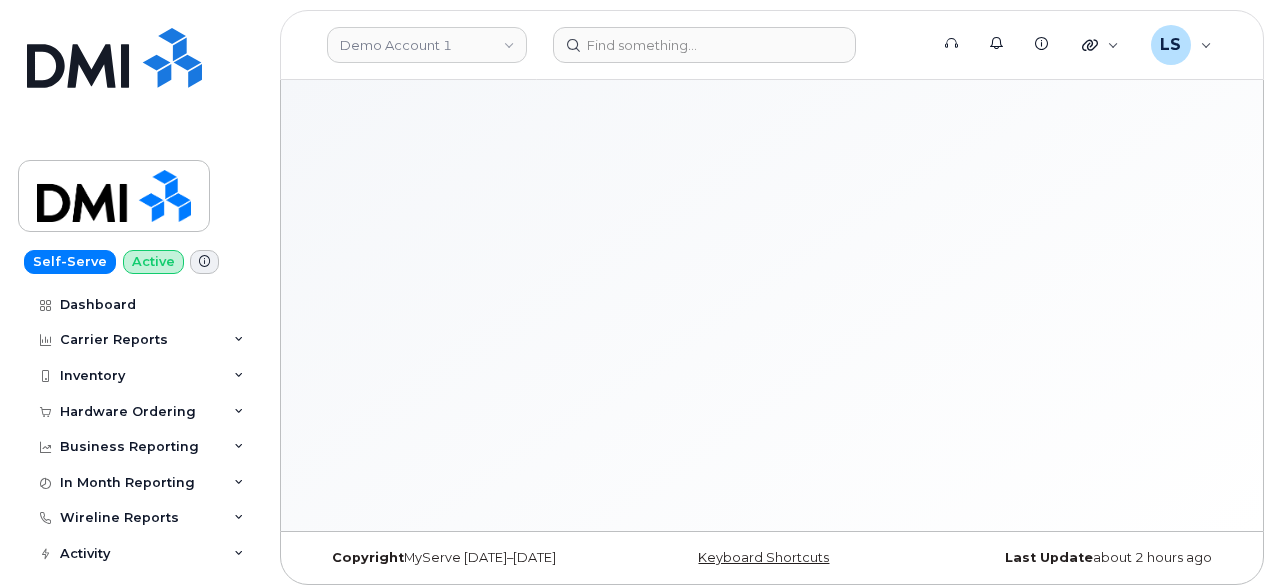 scroll, scrollTop: 0, scrollLeft: 0, axis: both 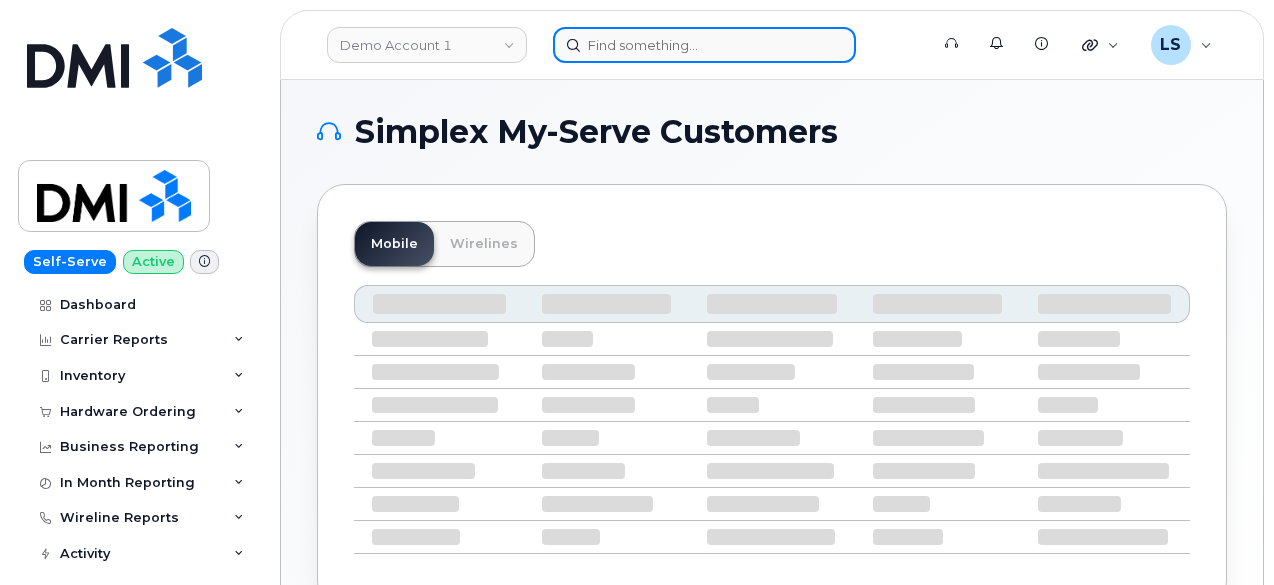 click 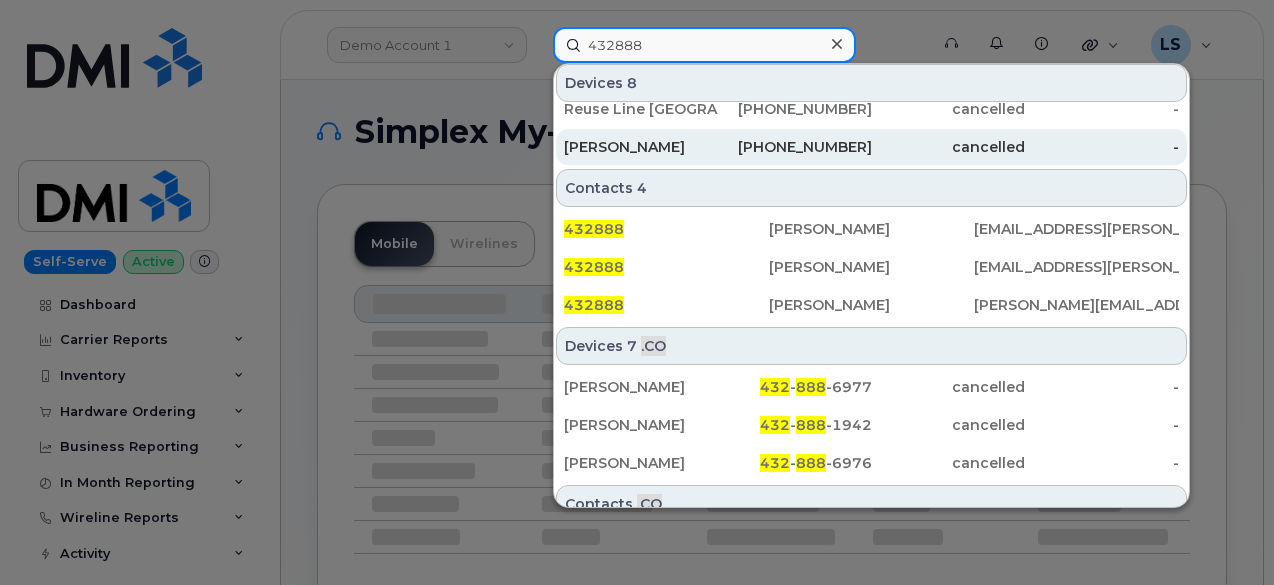 scroll, scrollTop: 299, scrollLeft: 0, axis: vertical 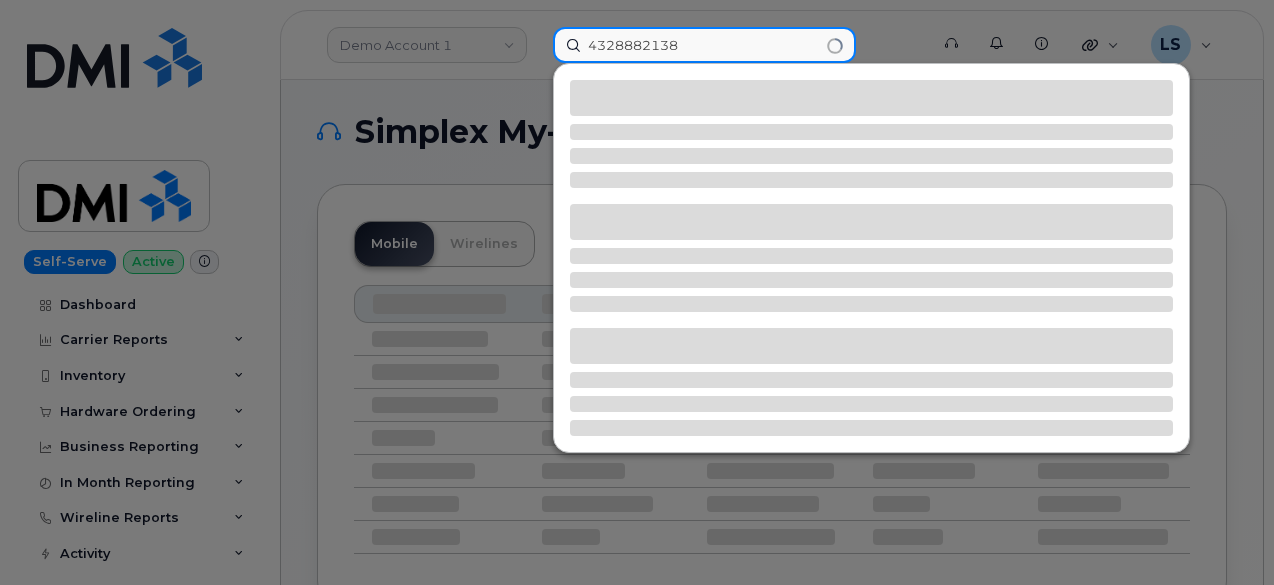 type on "4328882138" 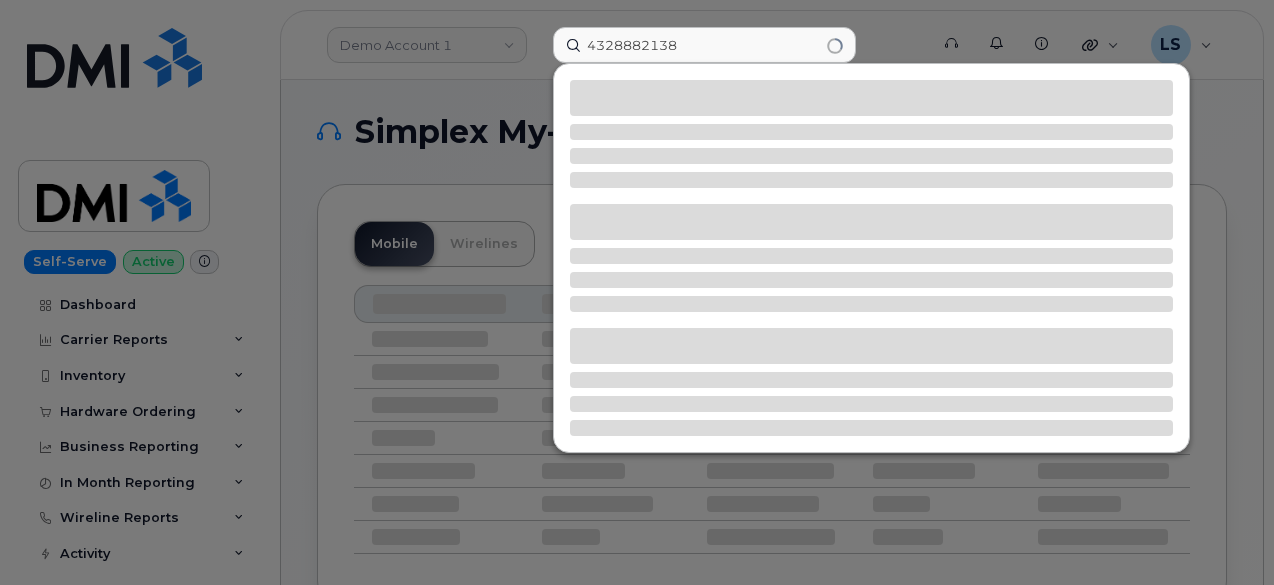 click 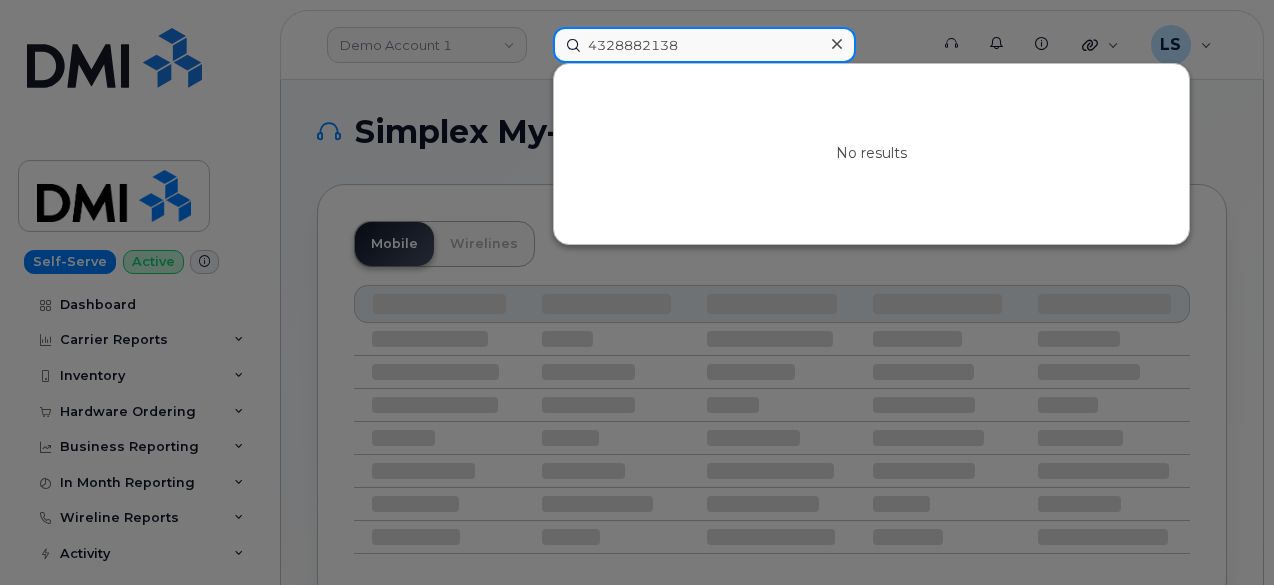 click on "4328882138" 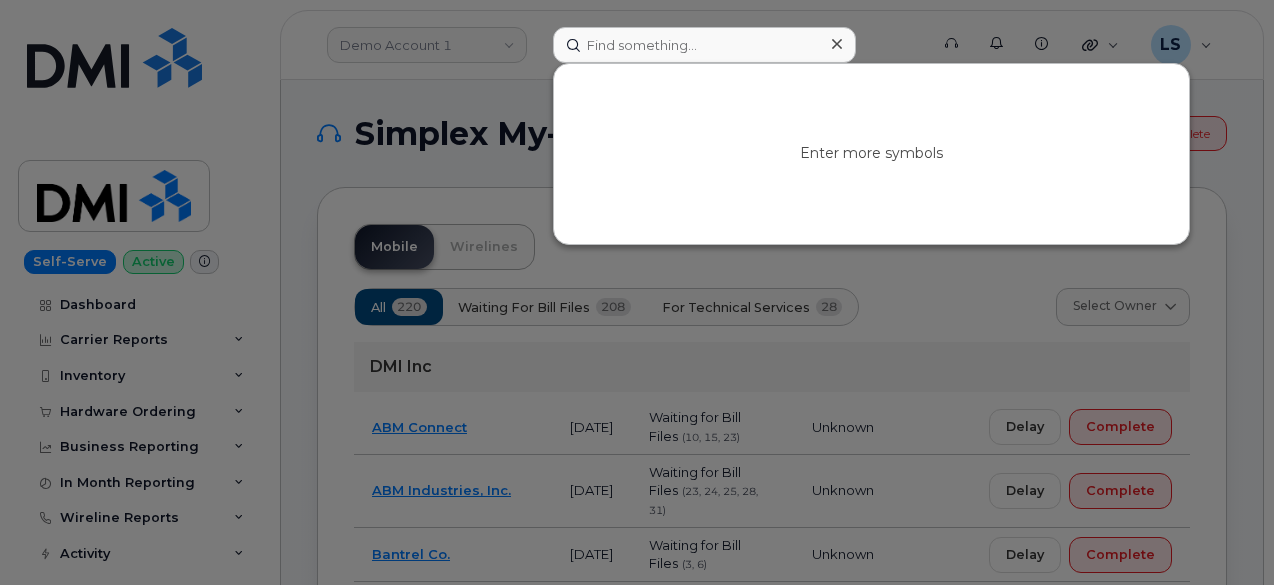 click 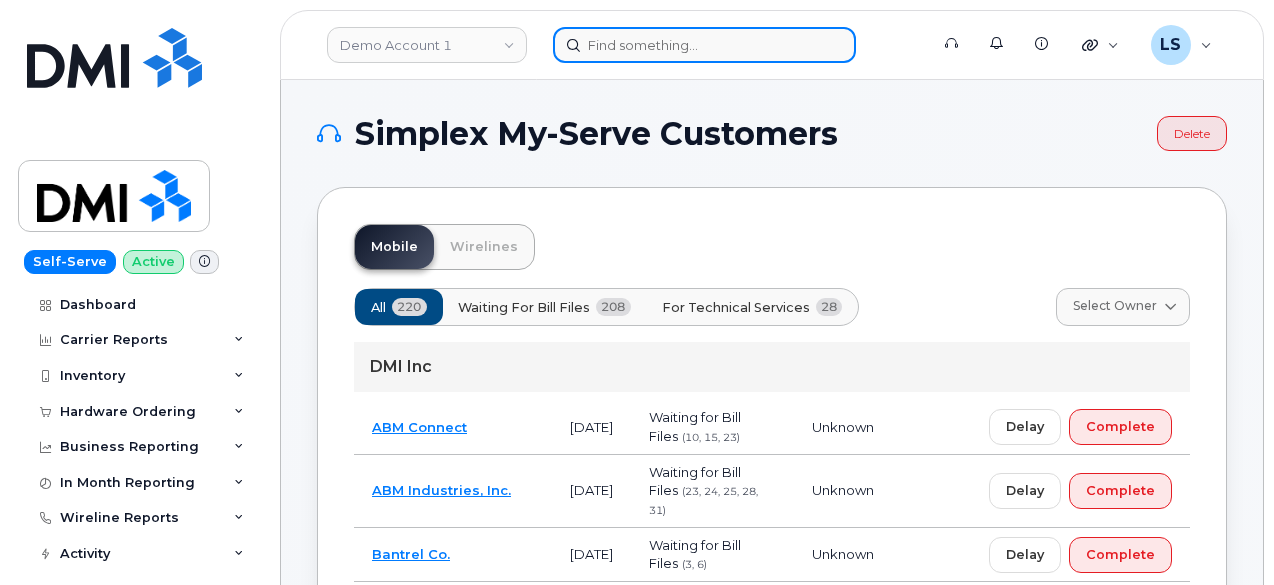 click 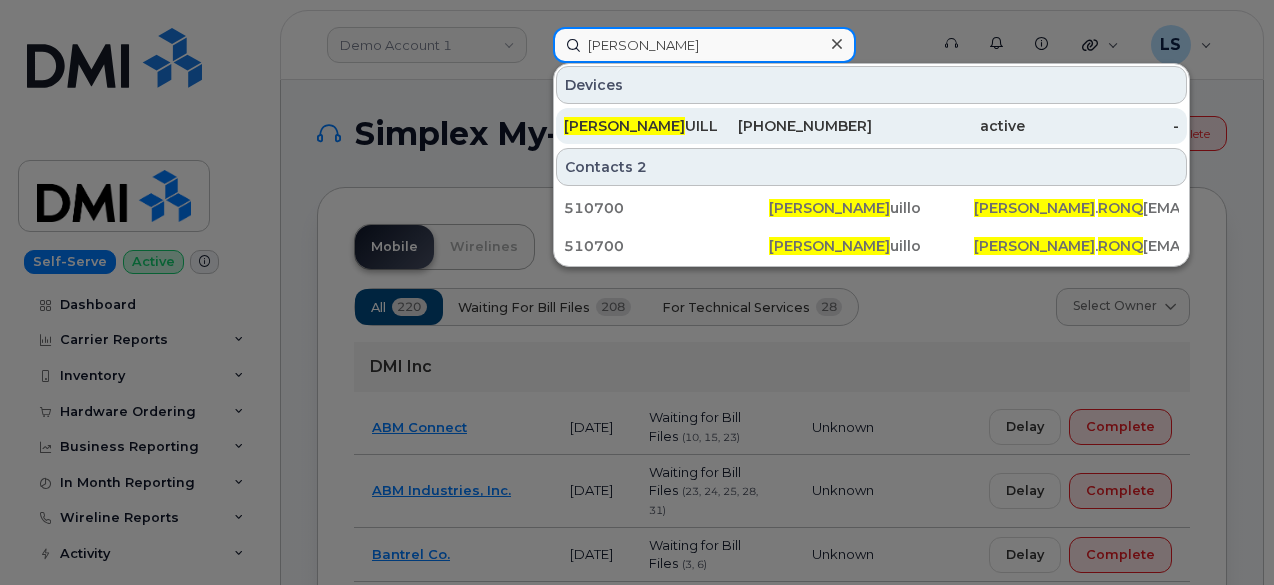 type on "eddy ronq" 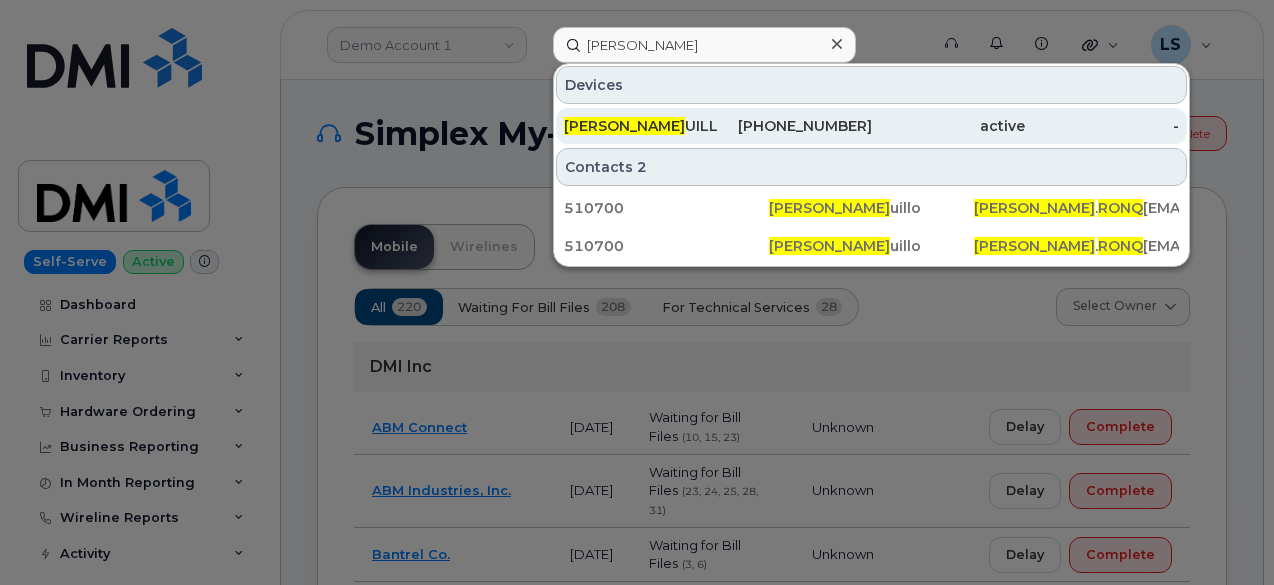 click on "EDDY RONQ UILLO" 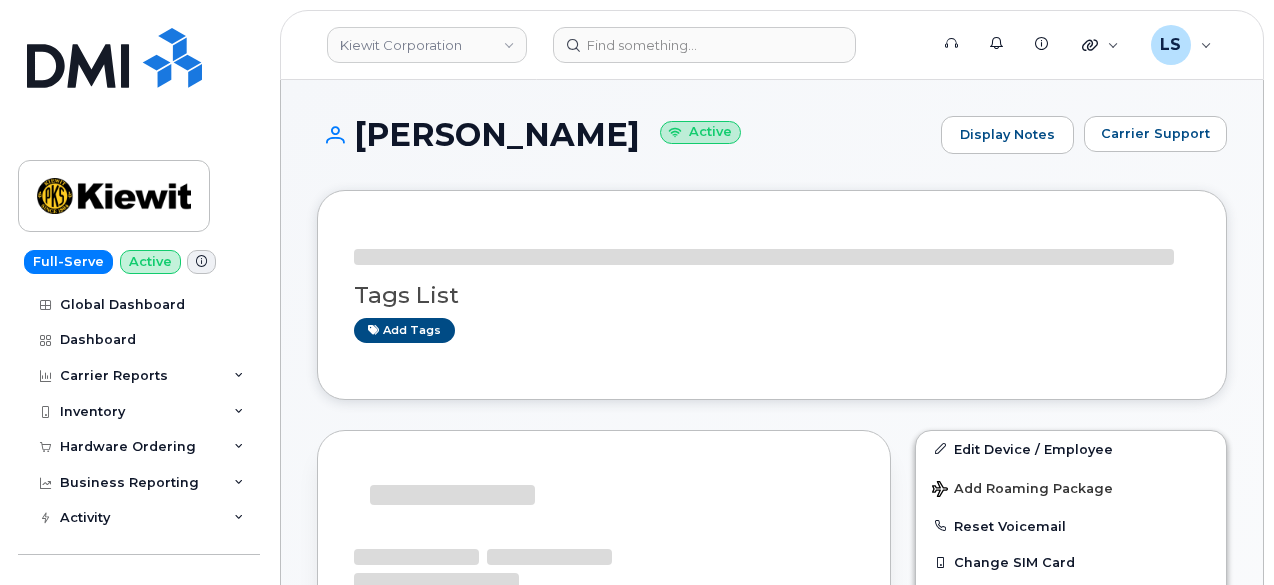 scroll, scrollTop: 0, scrollLeft: 0, axis: both 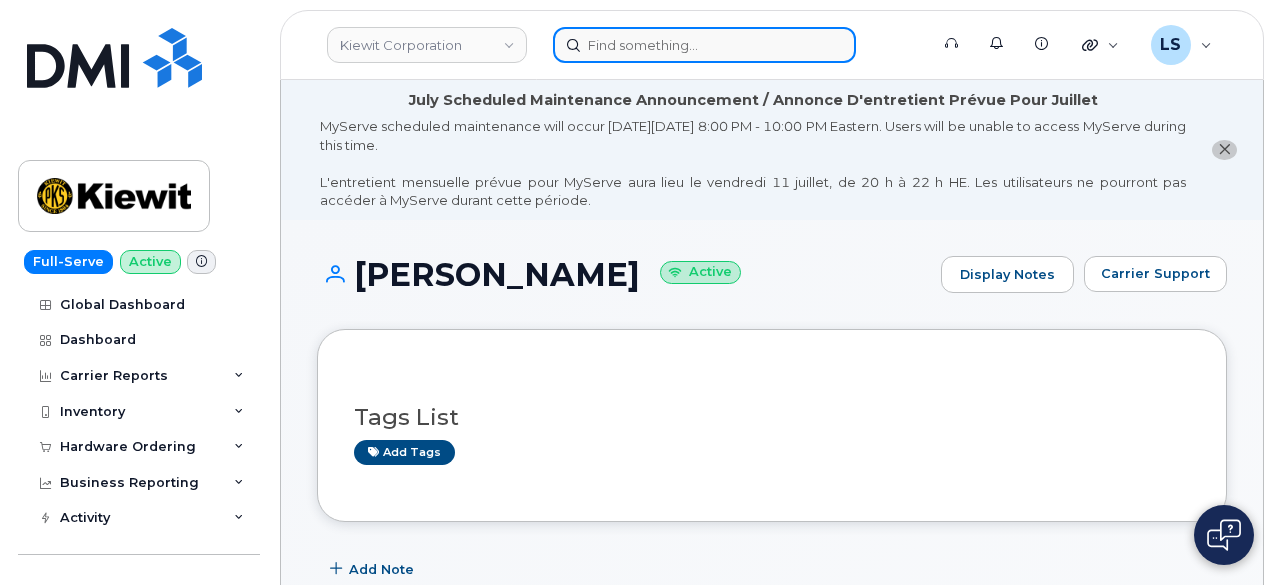 click at bounding box center (704, 45) 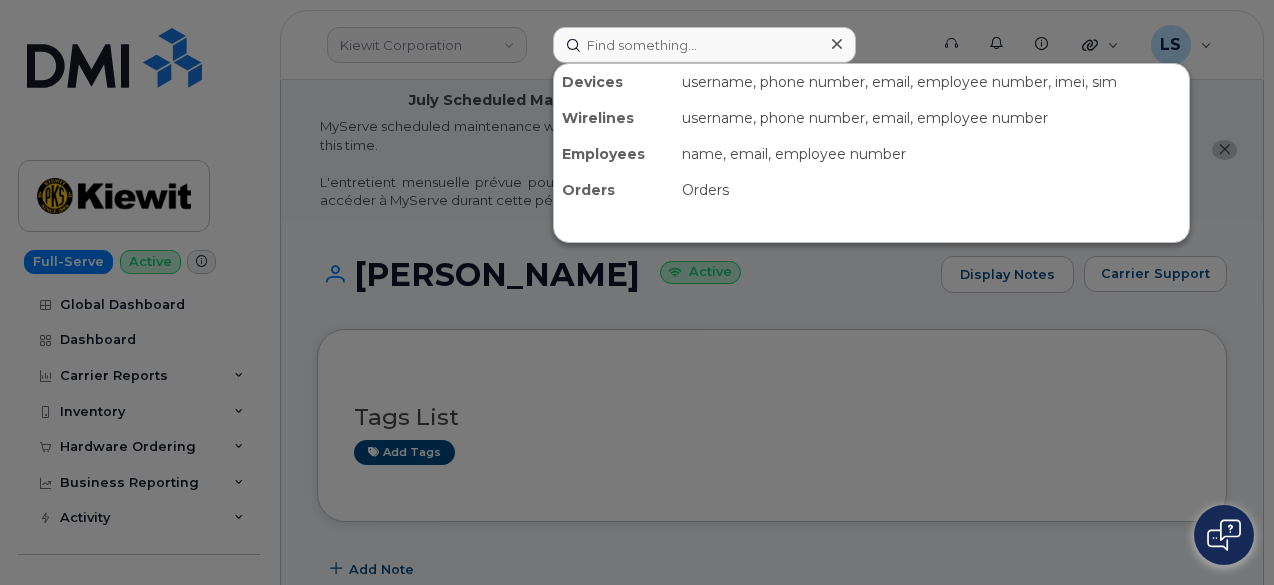 click at bounding box center (637, 292) 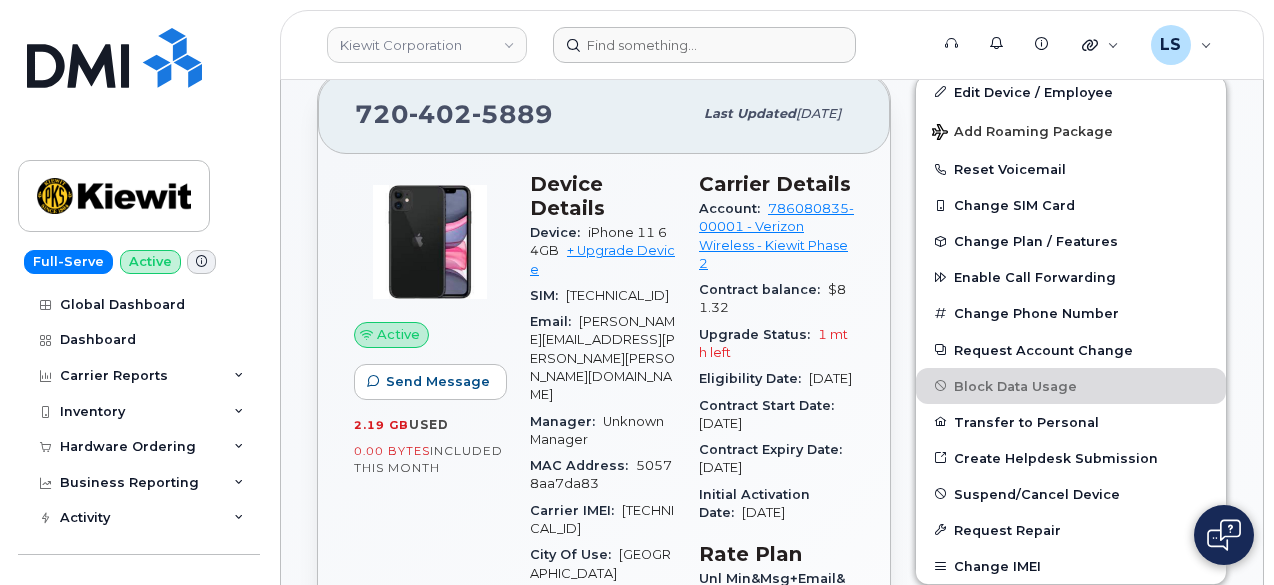 scroll, scrollTop: 455, scrollLeft: 0, axis: vertical 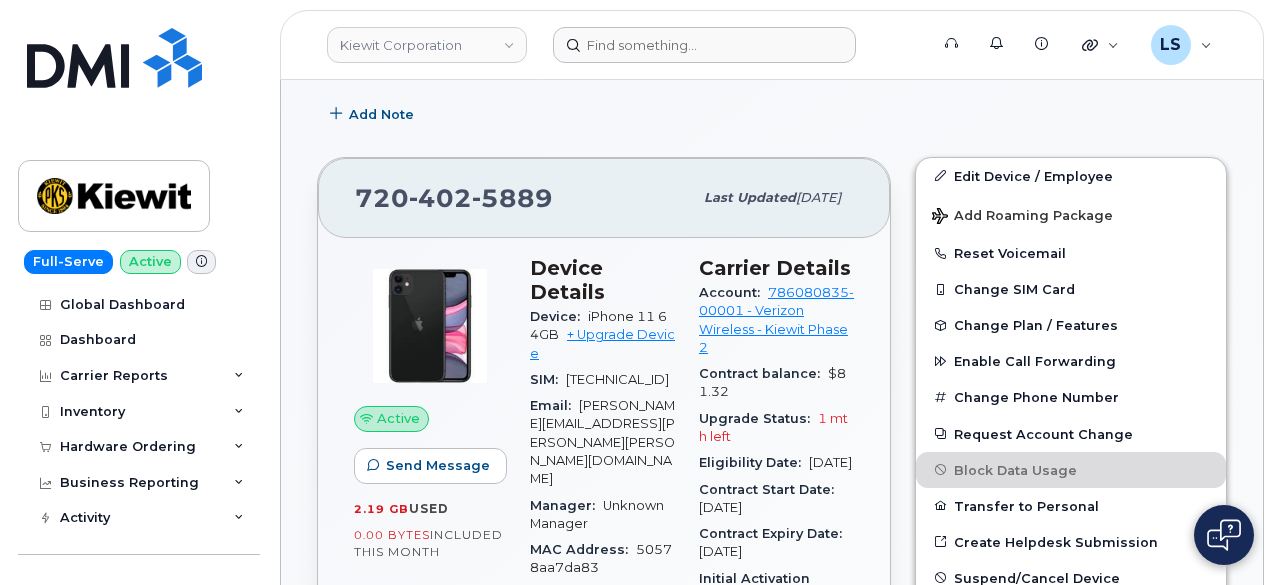 click on "5889" 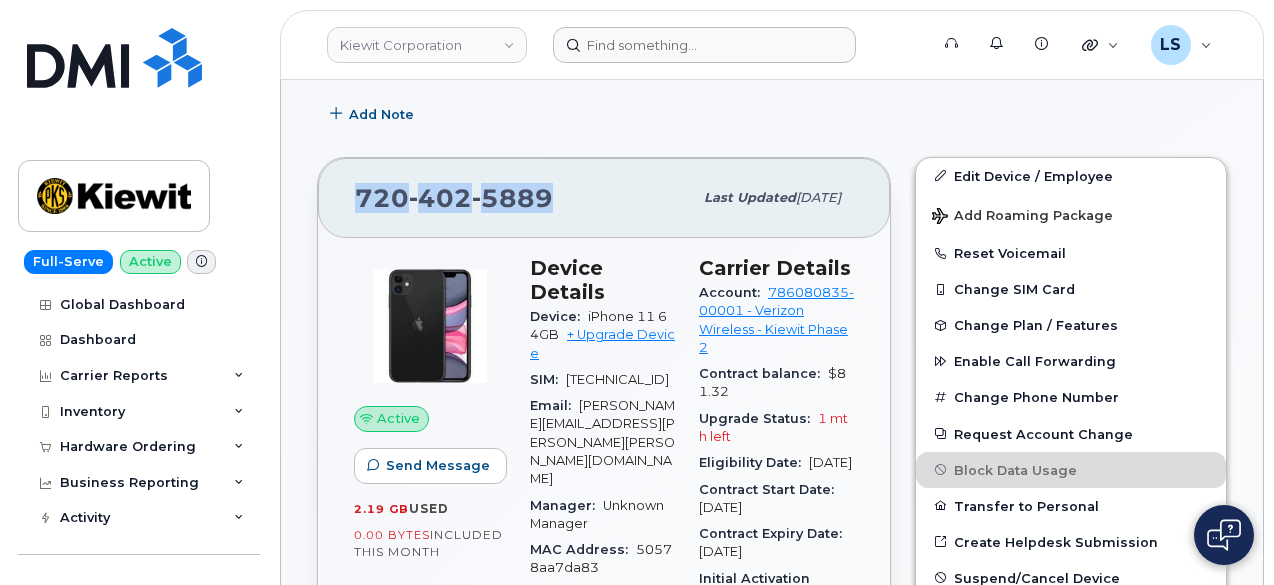 click on "5889" 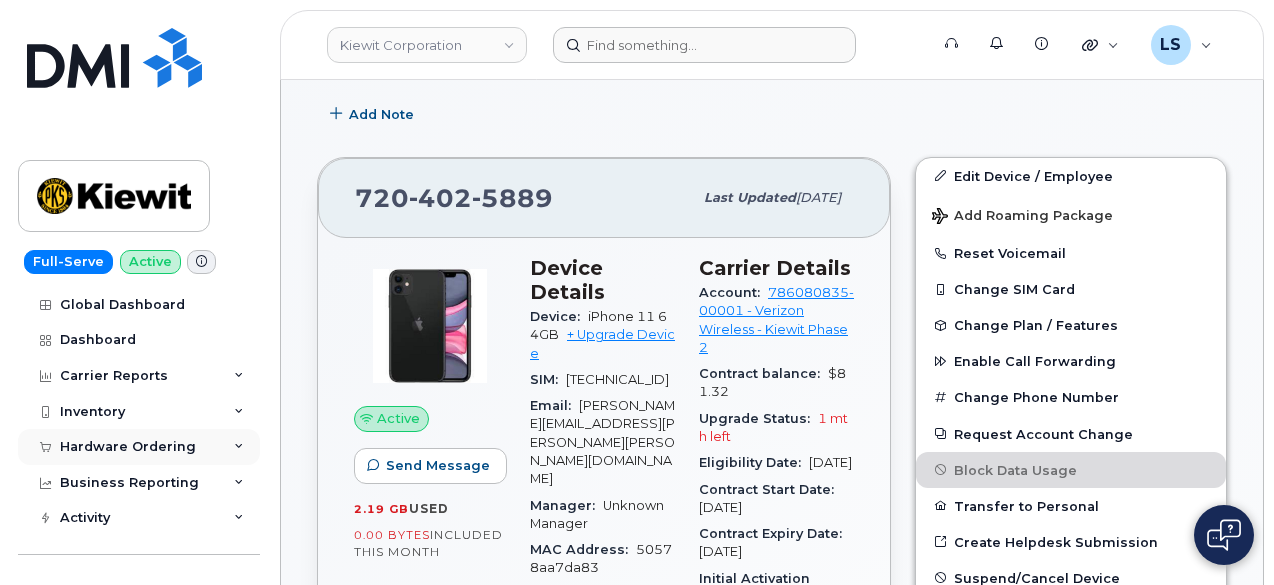 click on "Hardware Ordering" at bounding box center [139, 447] 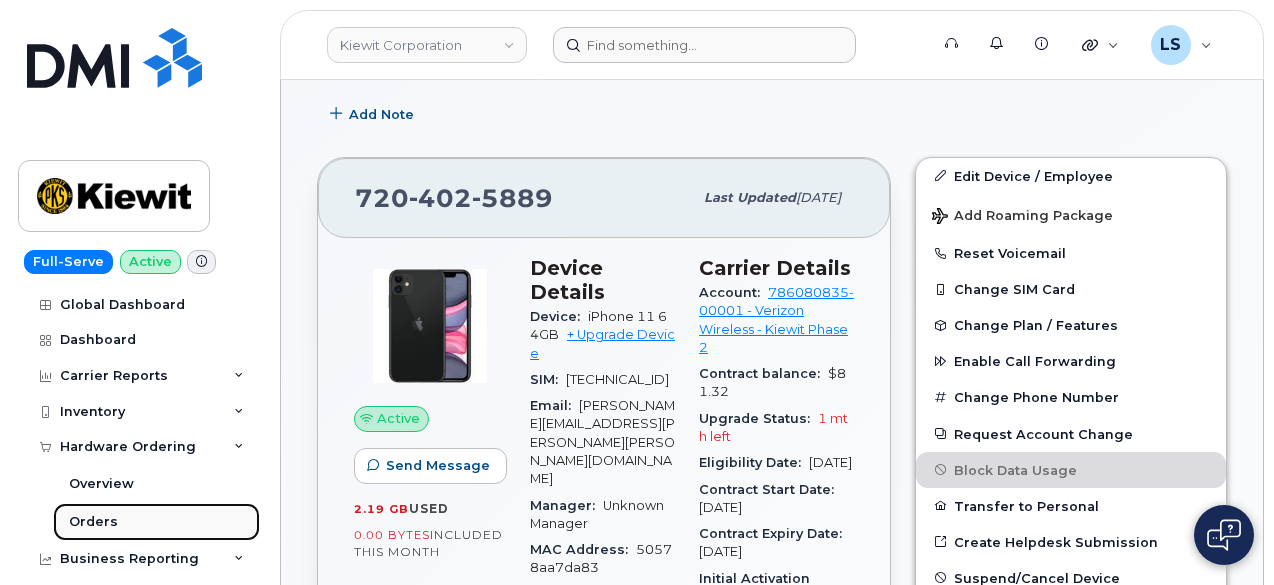 click on "Orders" at bounding box center [156, 522] 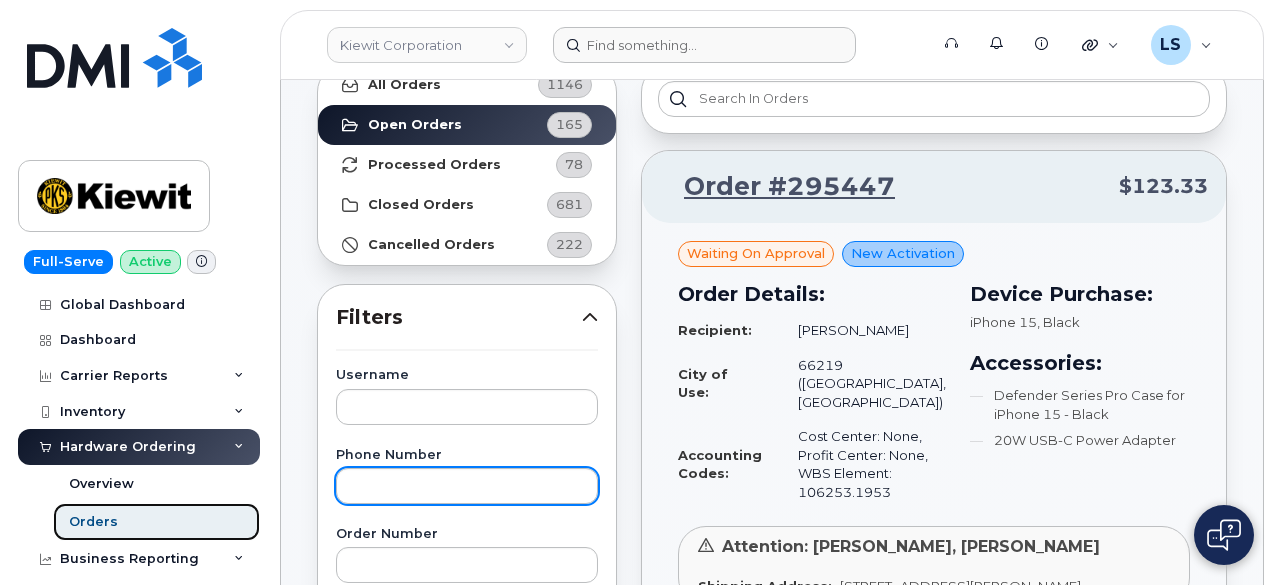 scroll, scrollTop: 273, scrollLeft: 0, axis: vertical 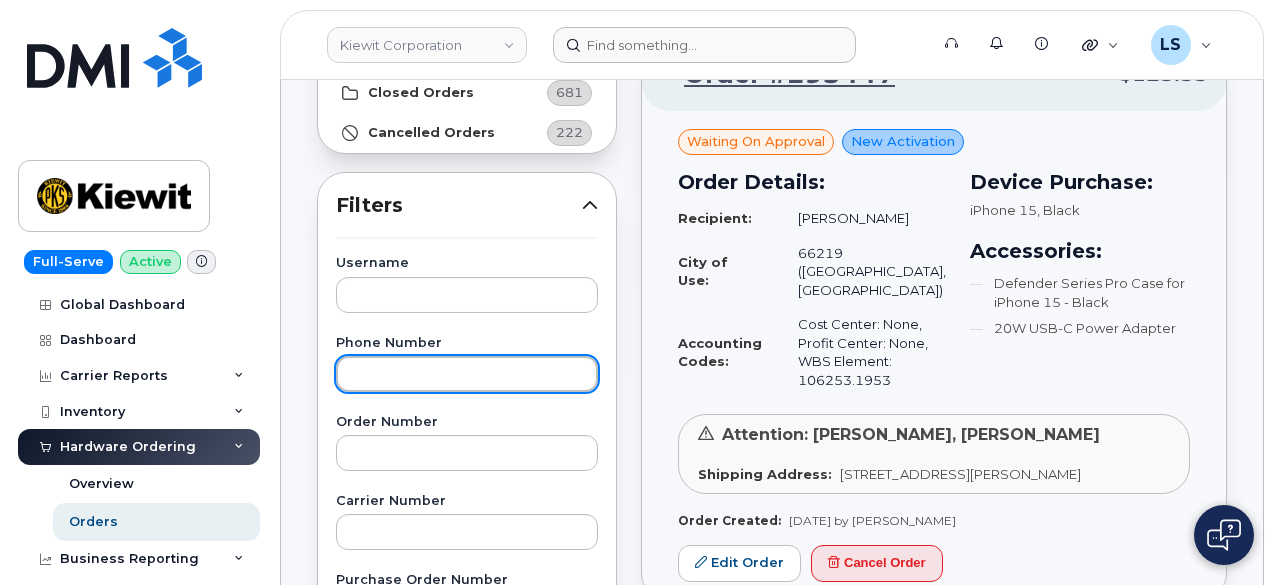 click at bounding box center (467, 374) 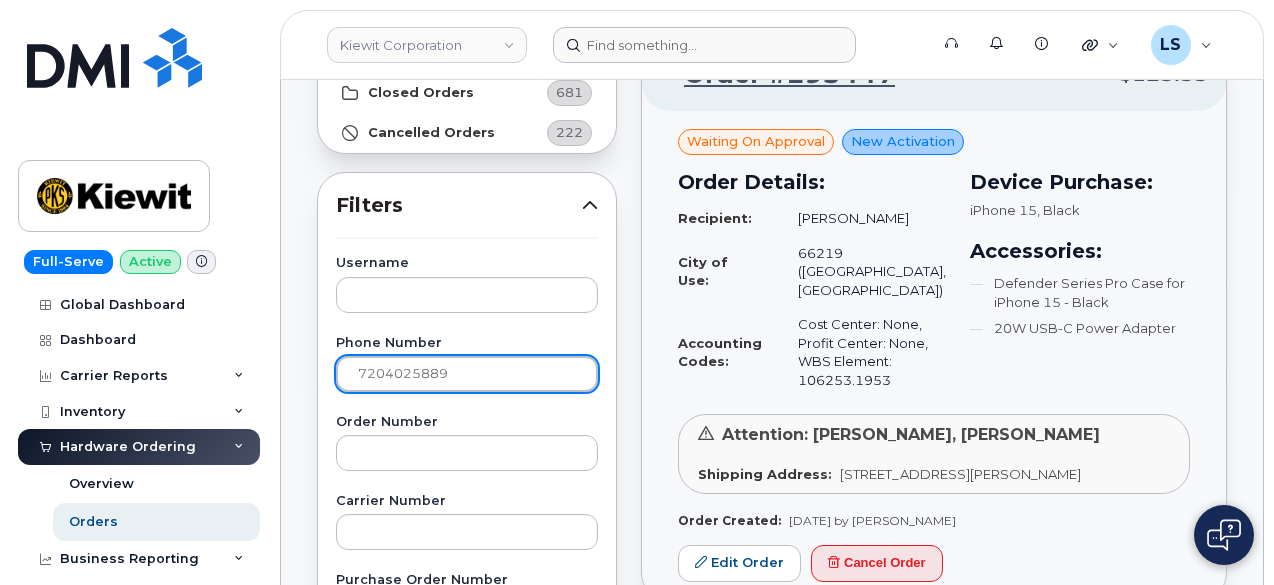type on "7204025889" 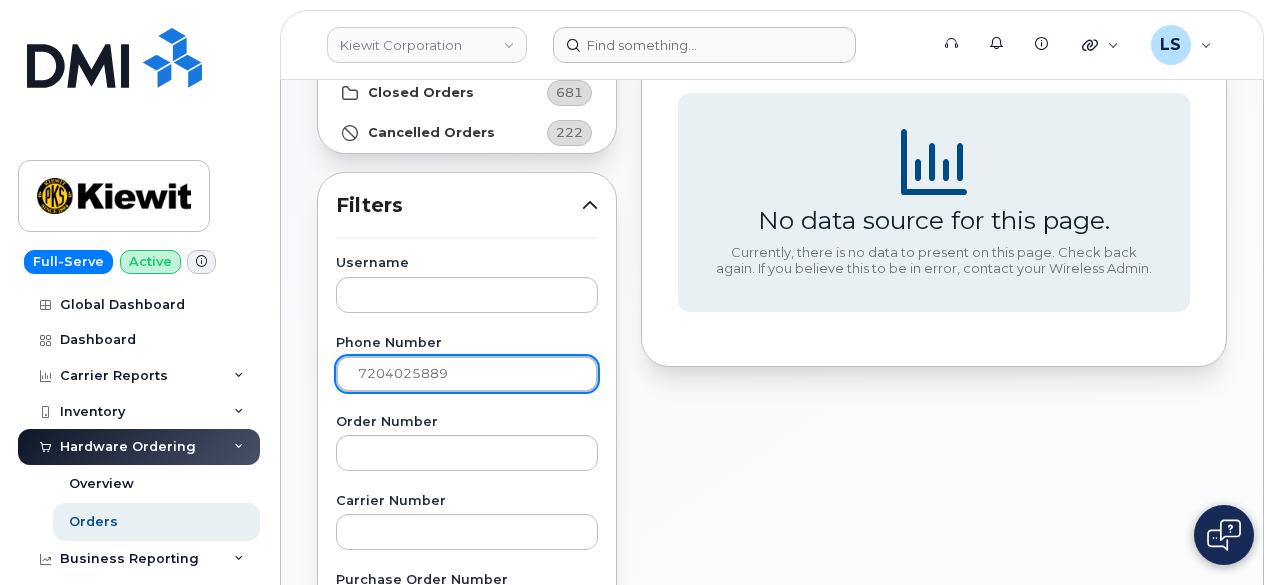 click on "7204025889" at bounding box center [467, 374] 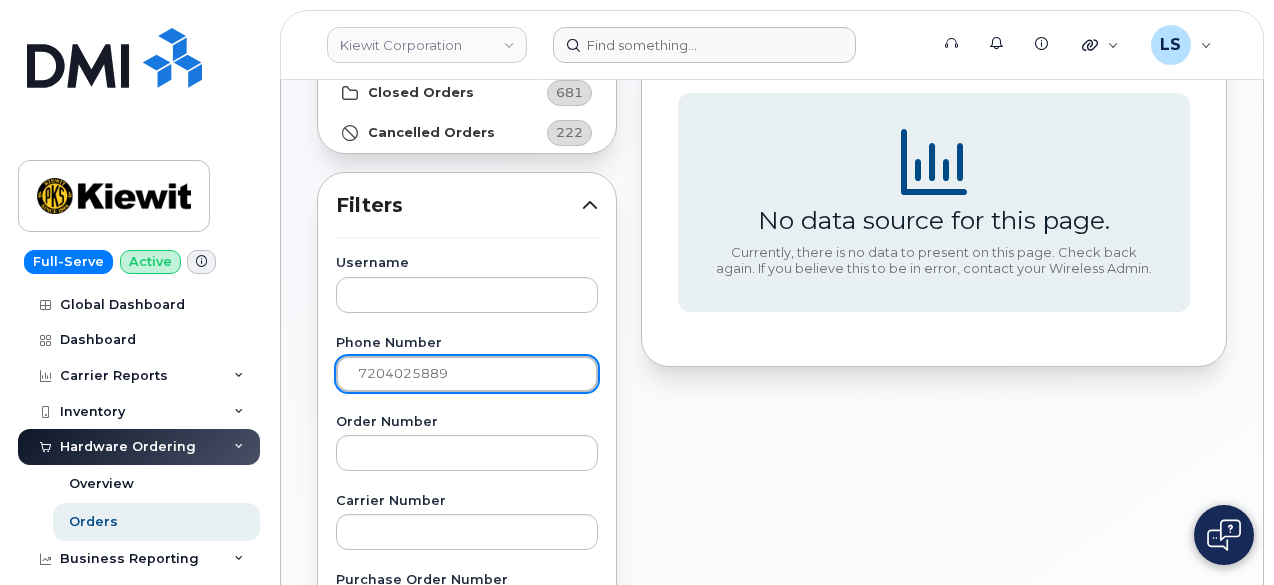 click on "Apply Filter" at bounding box center [467, 1270] 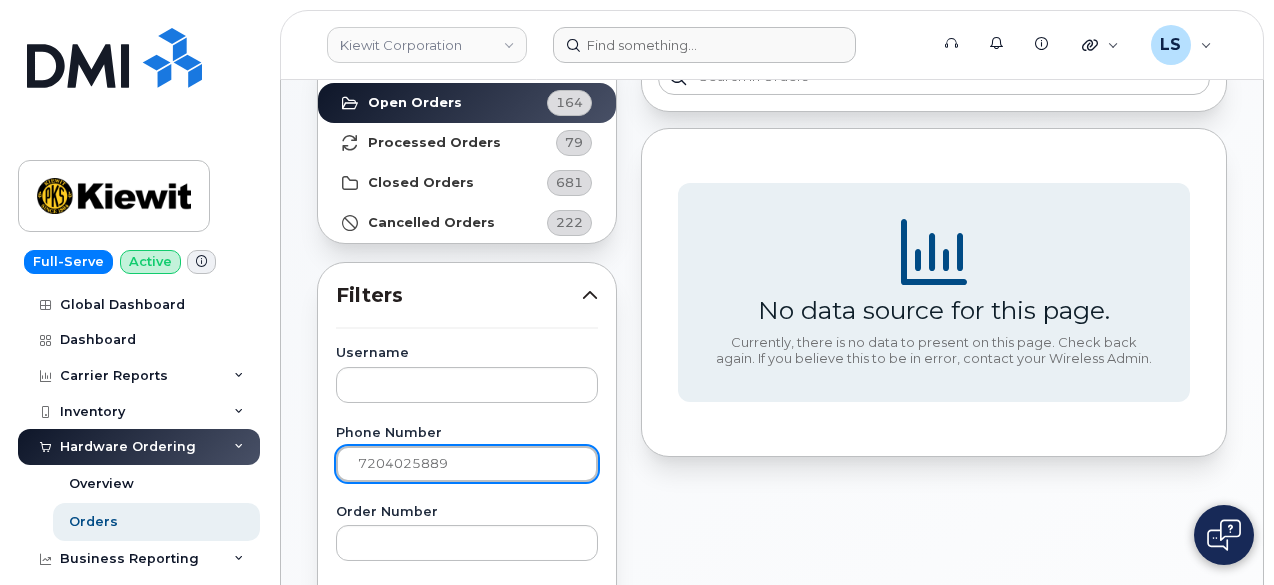 scroll, scrollTop: 281, scrollLeft: 0, axis: vertical 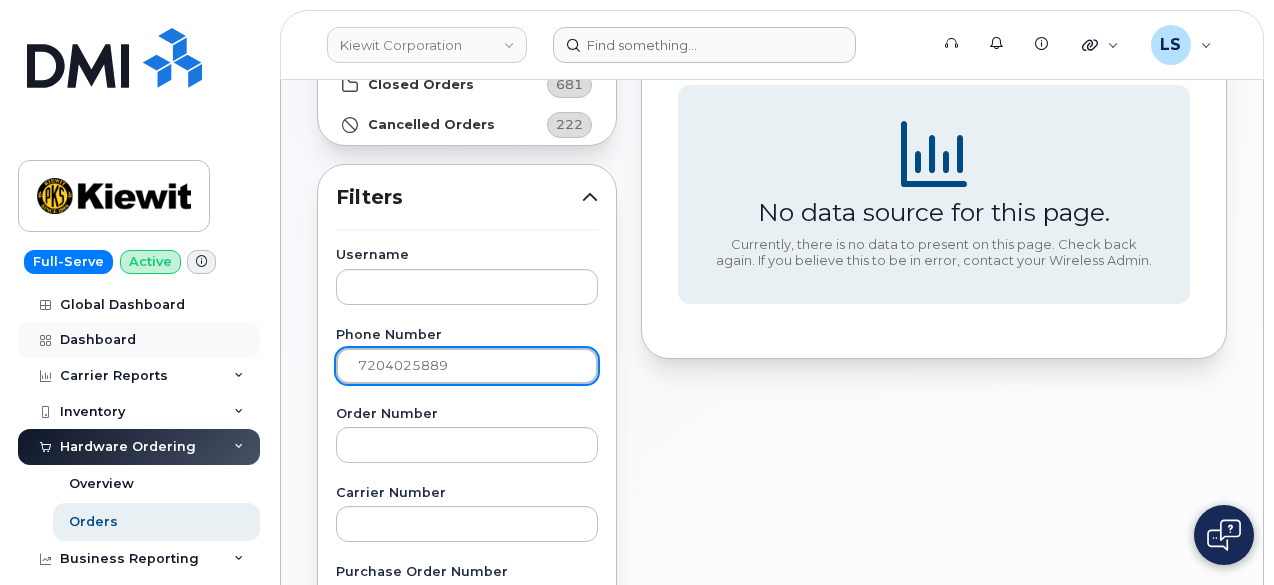 drag, startPoint x: 463, startPoint y: 370, endPoint x: 144, endPoint y: 330, distance: 321.49805 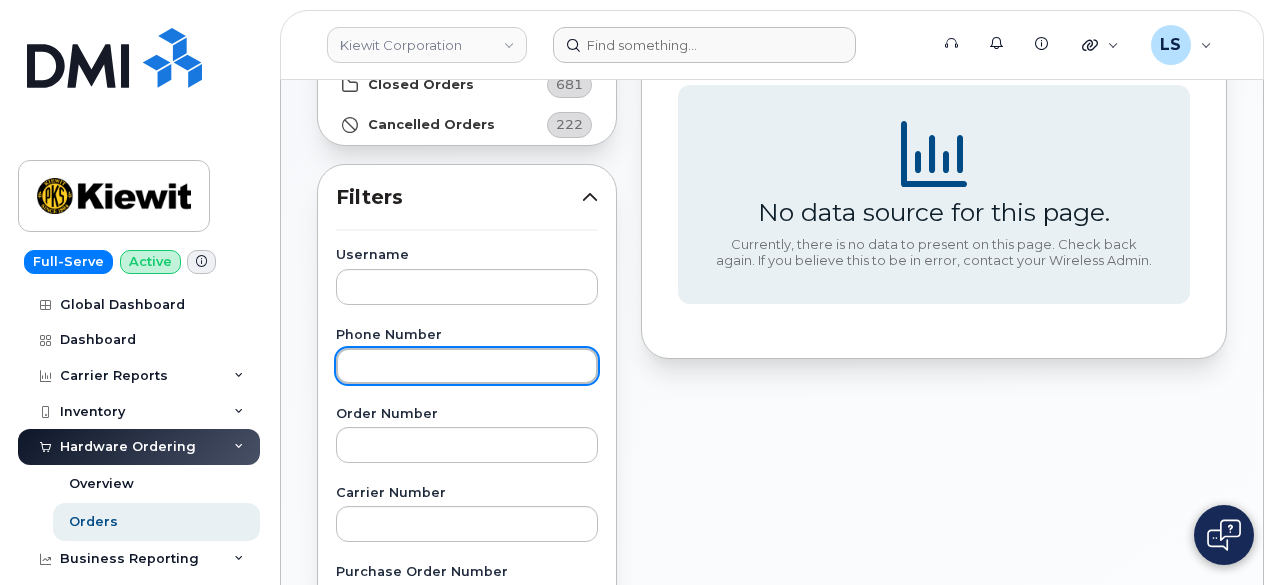 type 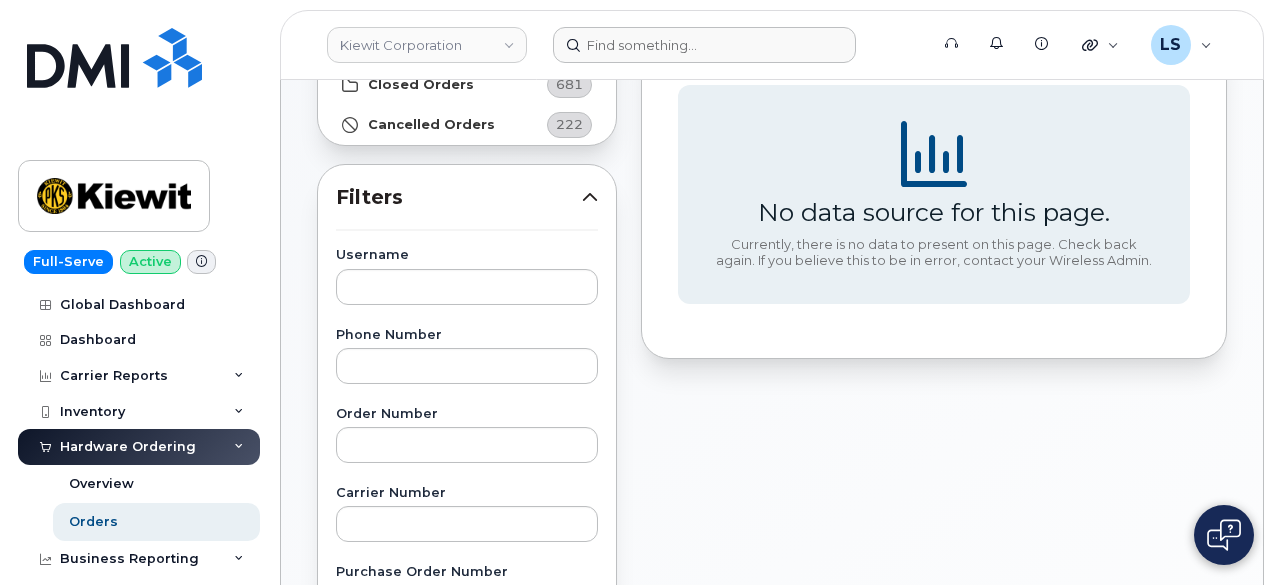 click on "No data source for this page. Currently, there is no data to present on this page. Check back again. If you believe this to be in error, contact your Wireless Admin. Showing 1 To 10 Of 120 Entries 1 2 3 4 5" at bounding box center (934, 634) 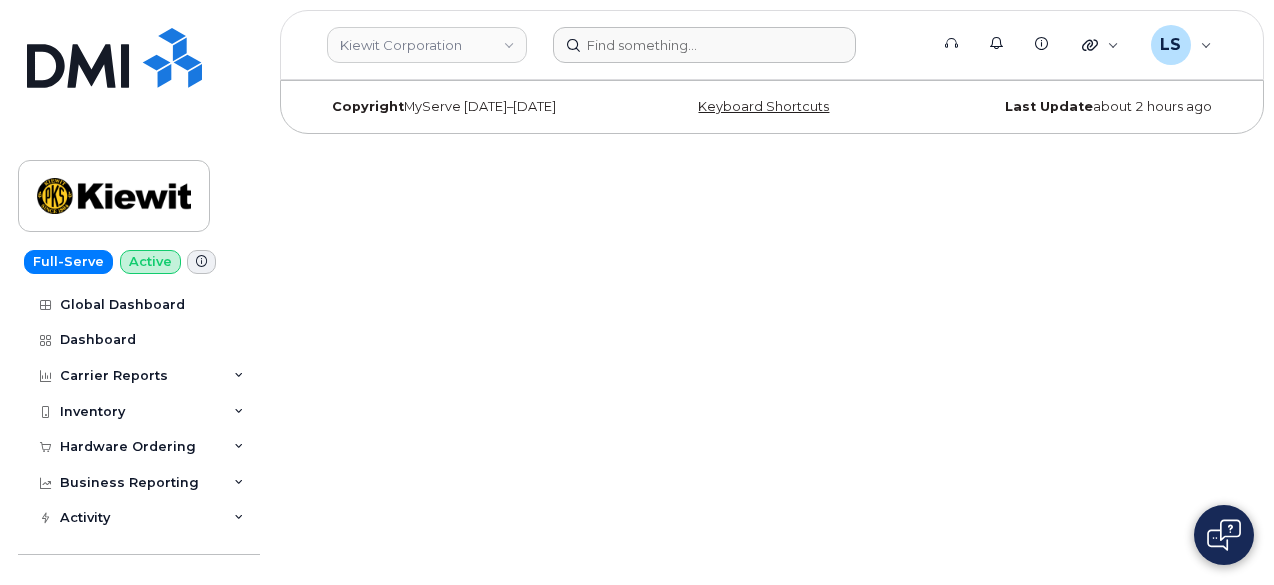 scroll, scrollTop: 0, scrollLeft: 0, axis: both 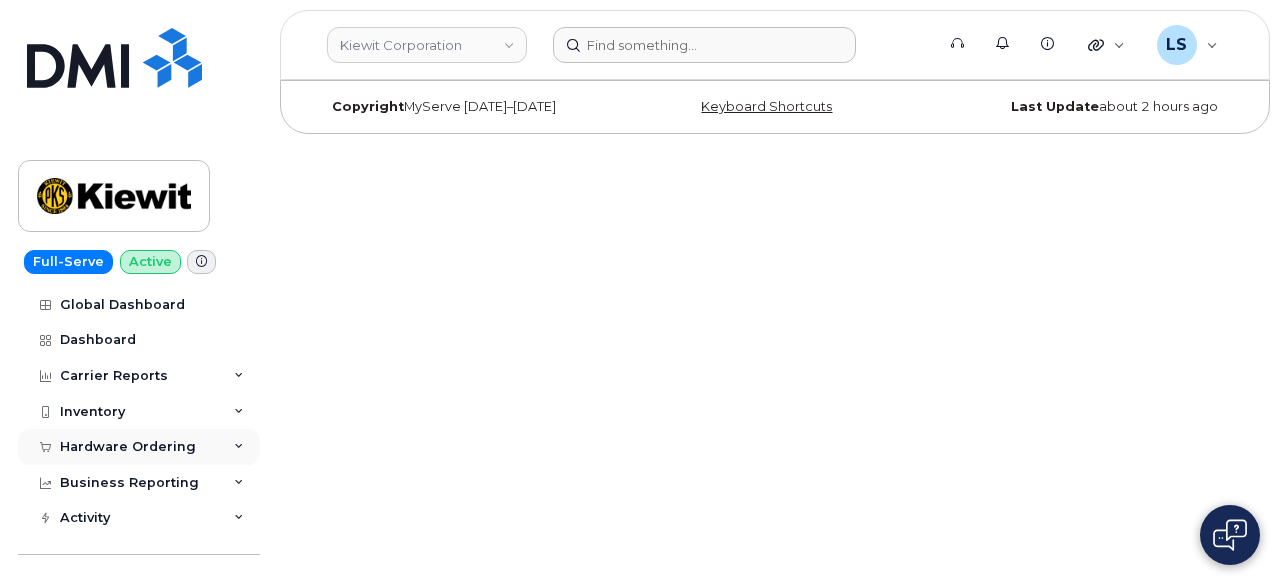 click on "Hardware Ordering" at bounding box center (128, 447) 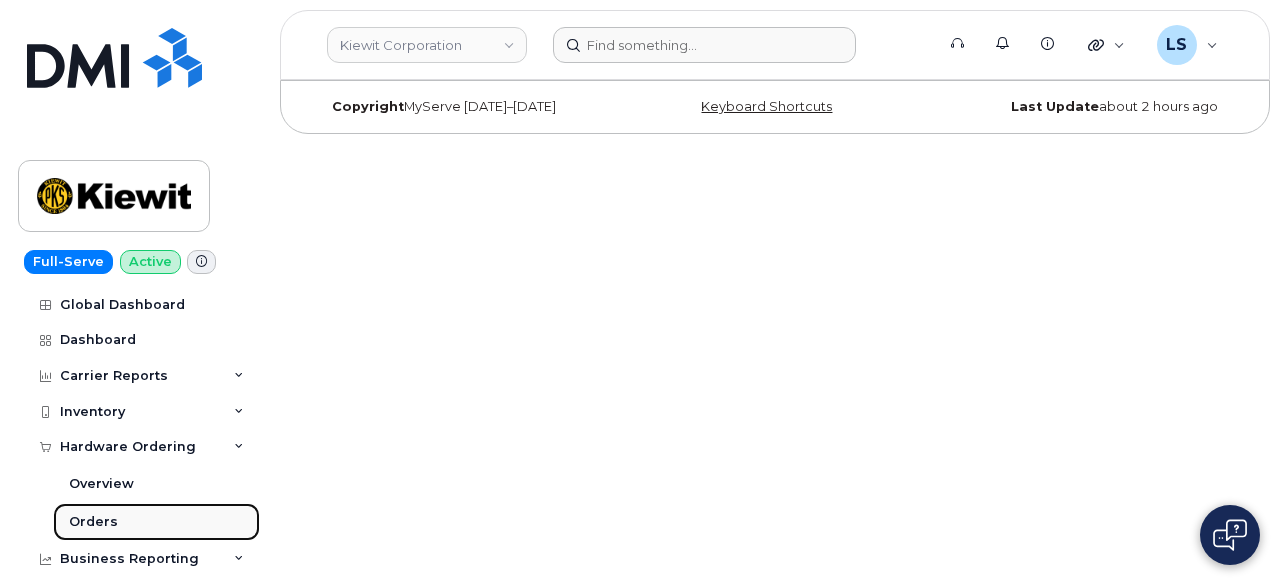 click on "Orders" at bounding box center [156, 522] 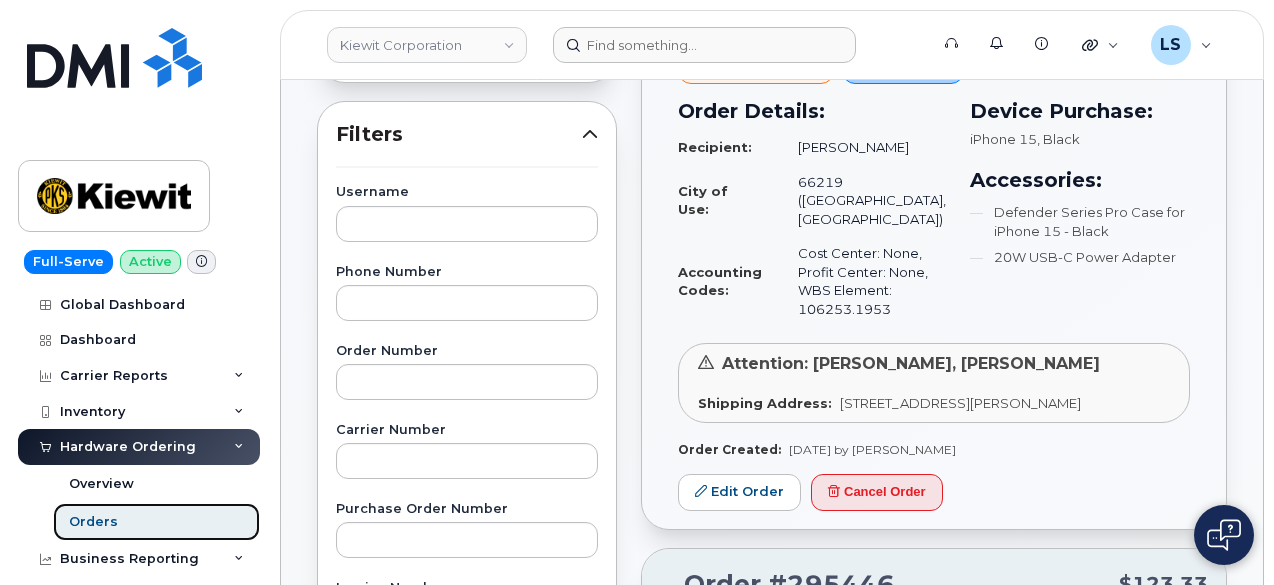 scroll, scrollTop: 340, scrollLeft: 0, axis: vertical 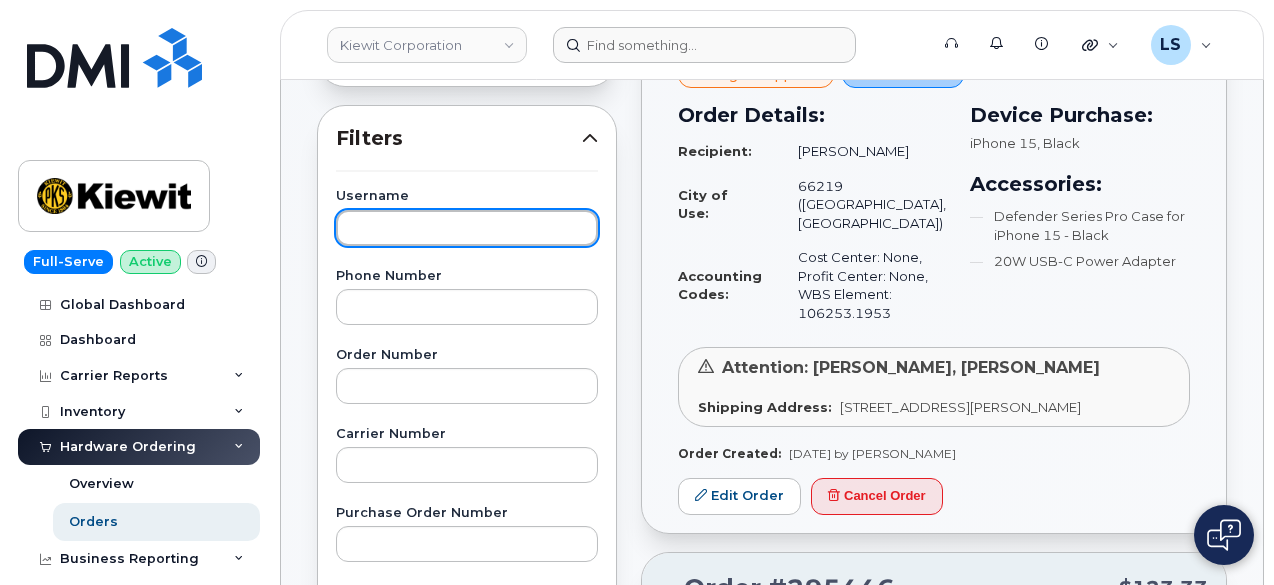 click at bounding box center (467, 228) 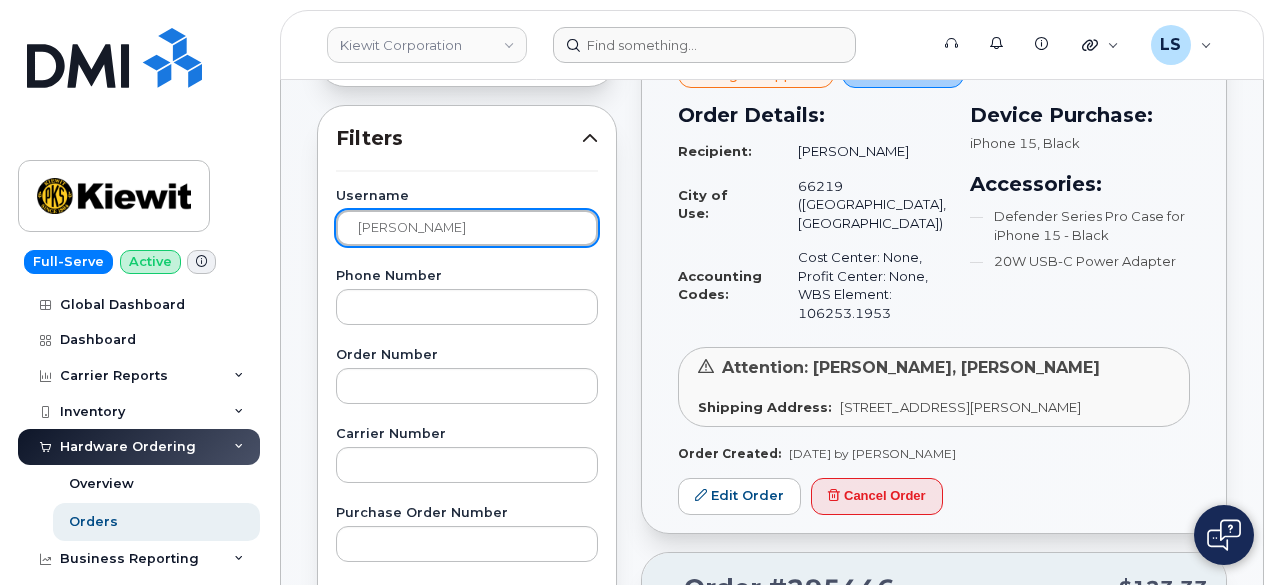 click on "Apply Filter" at bounding box center (467, 1203) 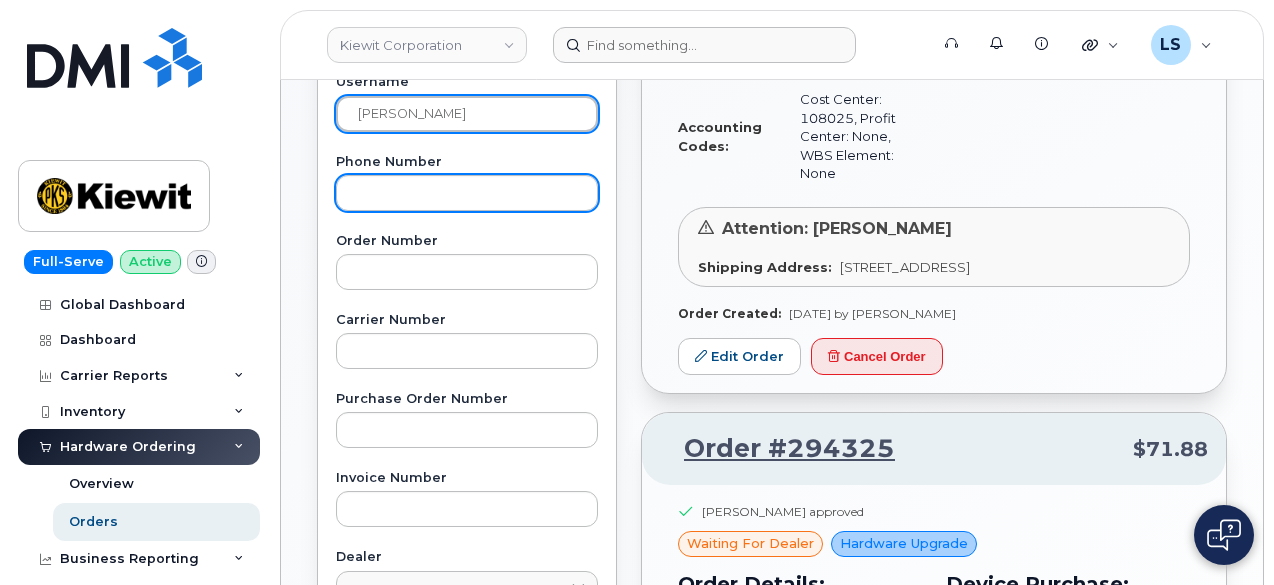 scroll, scrollTop: 453, scrollLeft: 0, axis: vertical 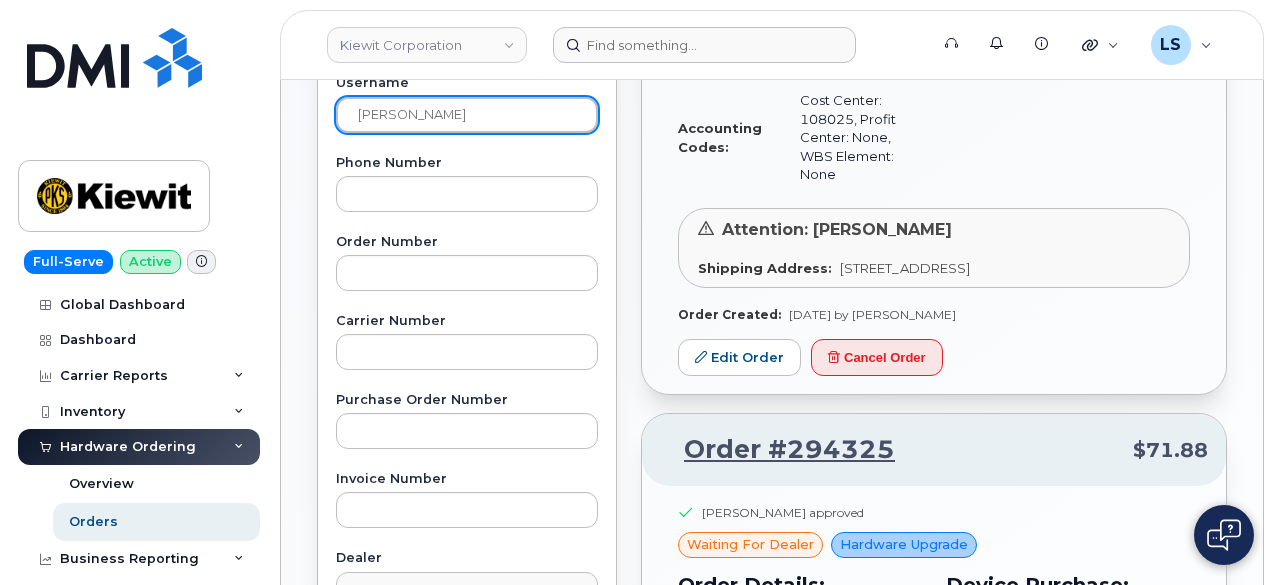 click on "Apply Filter" at bounding box center (467, 1090) 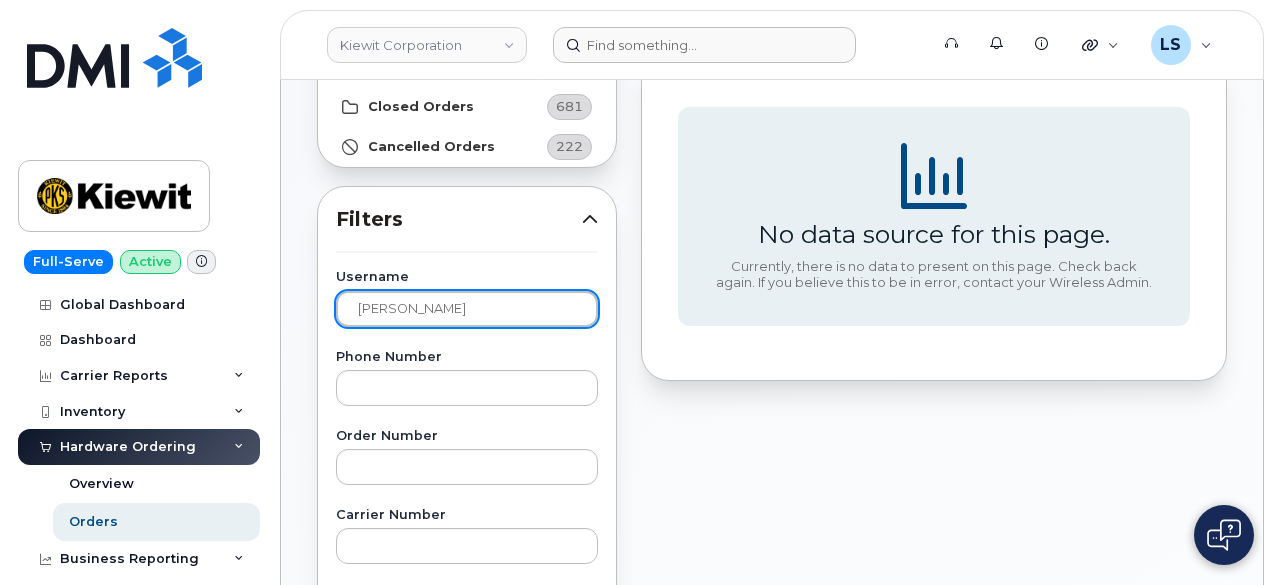 scroll, scrollTop: 260, scrollLeft: 0, axis: vertical 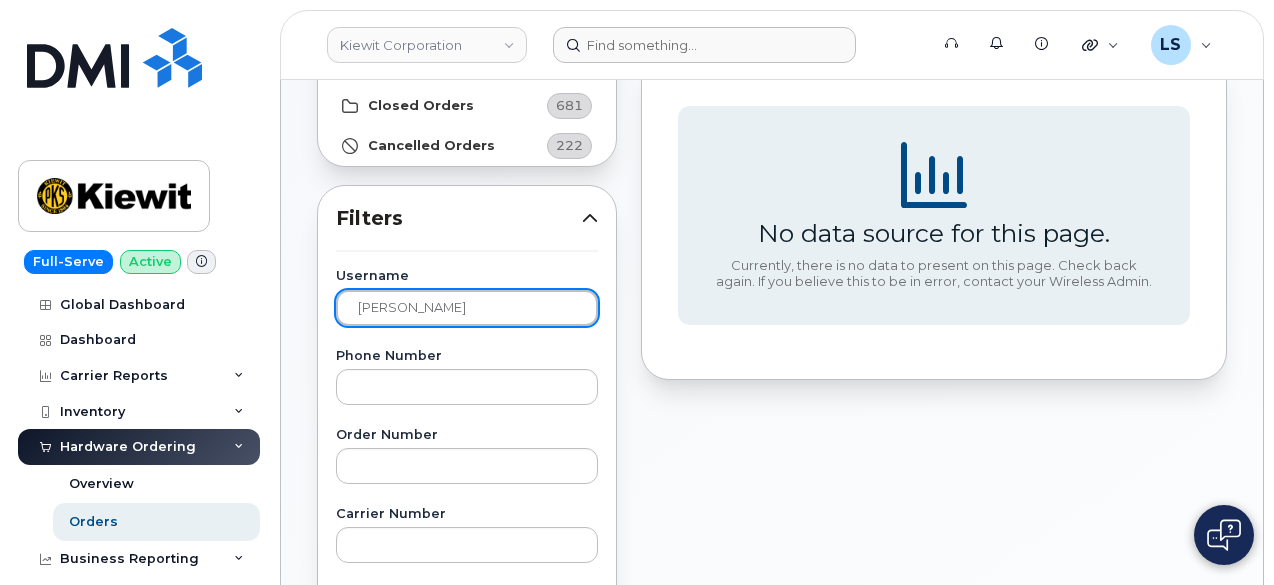 click on "anthony e" at bounding box center (467, 308) 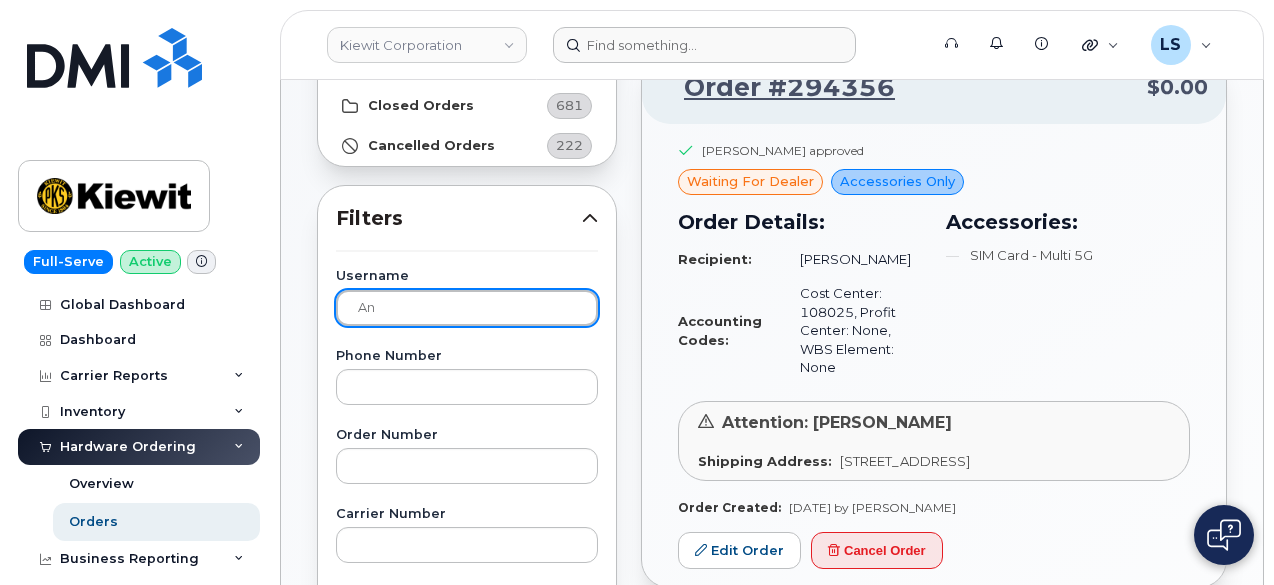 type on "a" 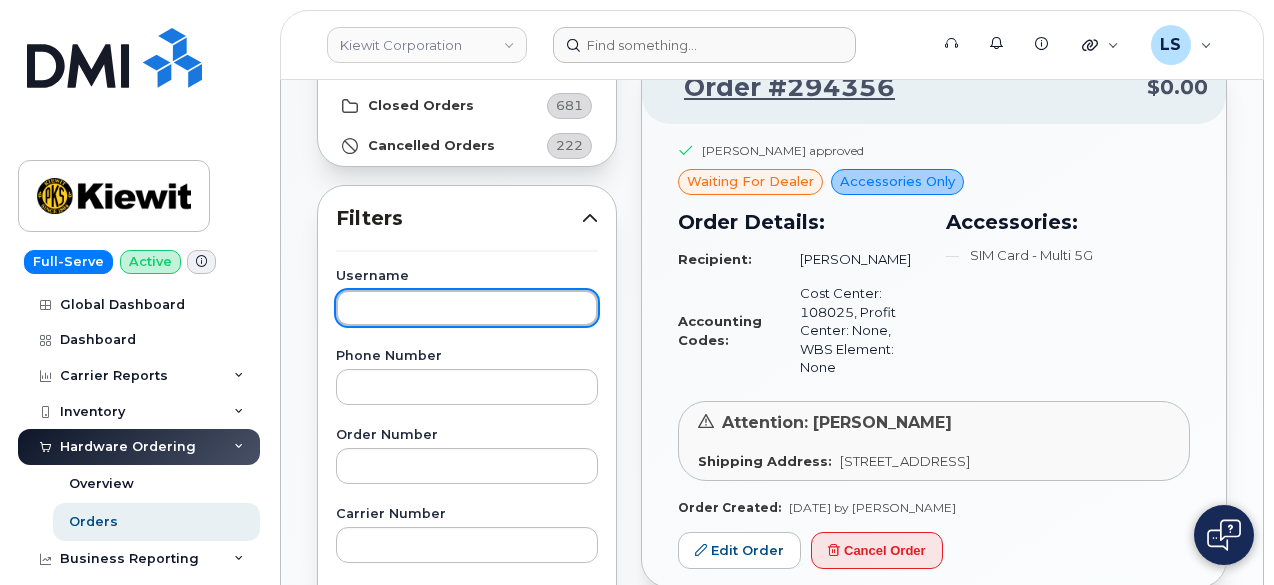 type 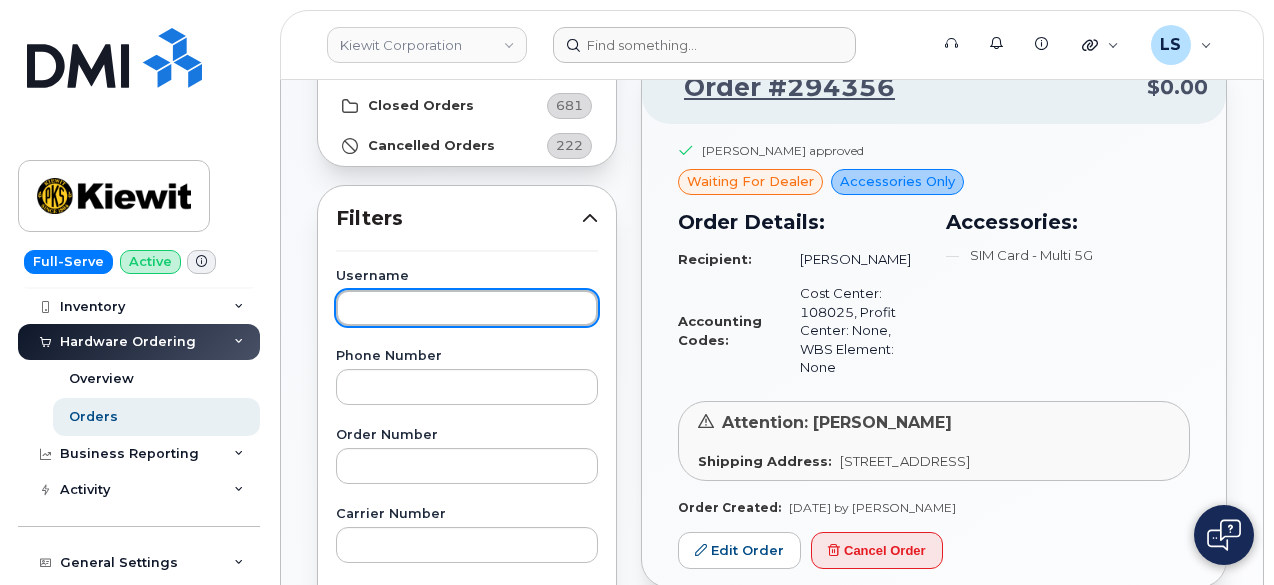 scroll, scrollTop: 106, scrollLeft: 0, axis: vertical 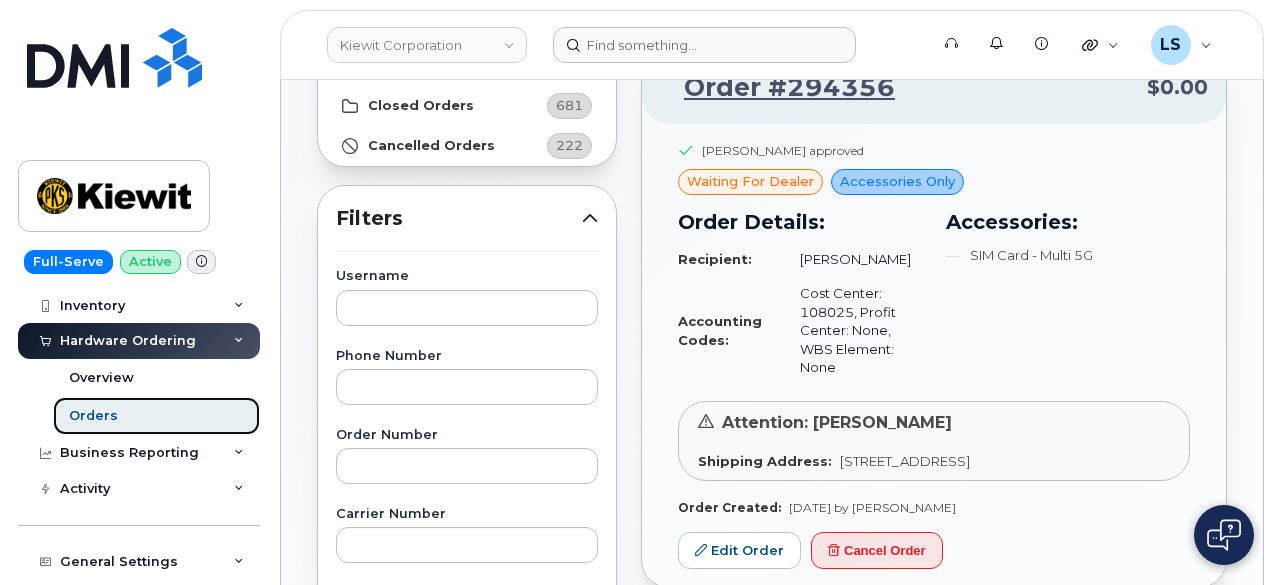 click on "Orders" at bounding box center (93, 416) 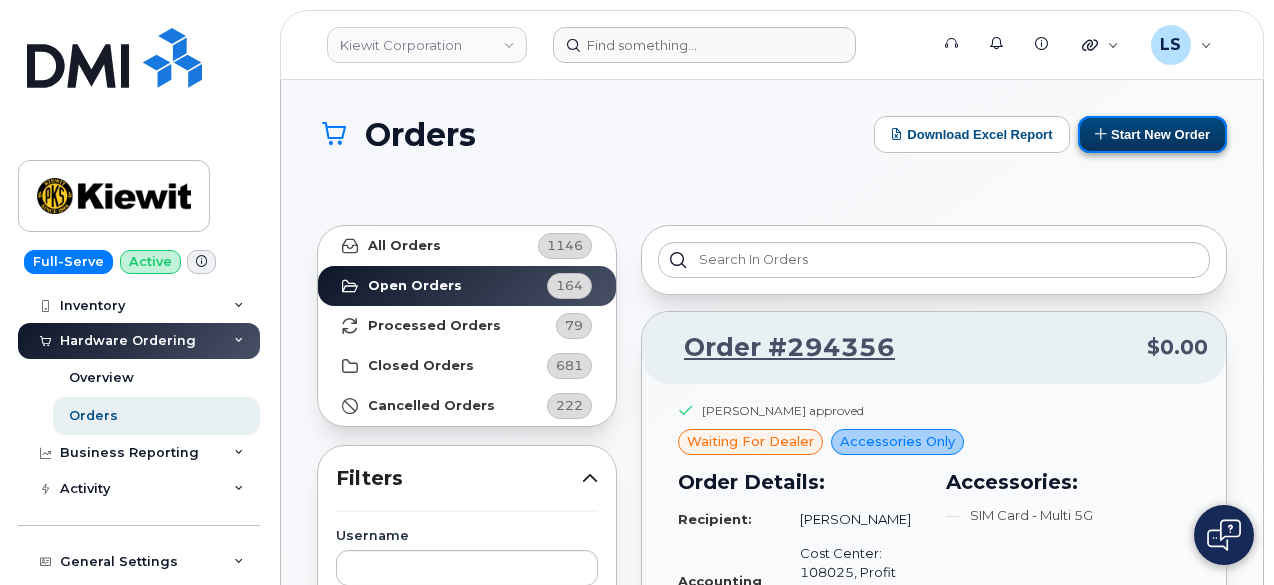 click on "Start New Order" at bounding box center [1152, 134] 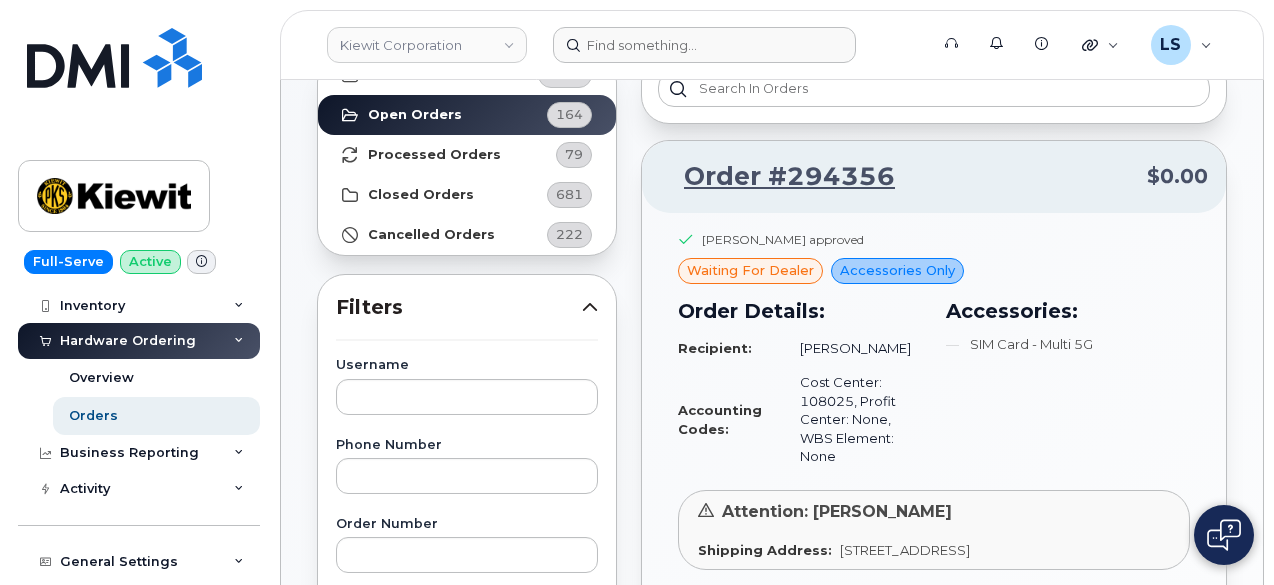 scroll, scrollTop: 0, scrollLeft: 0, axis: both 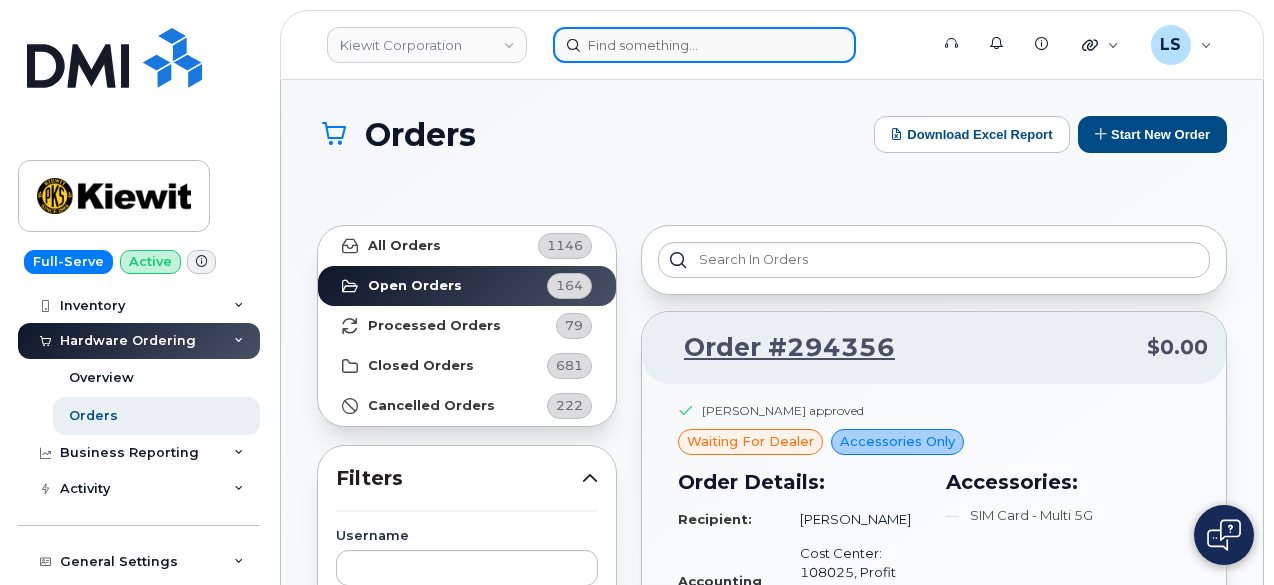 click at bounding box center (704, 45) 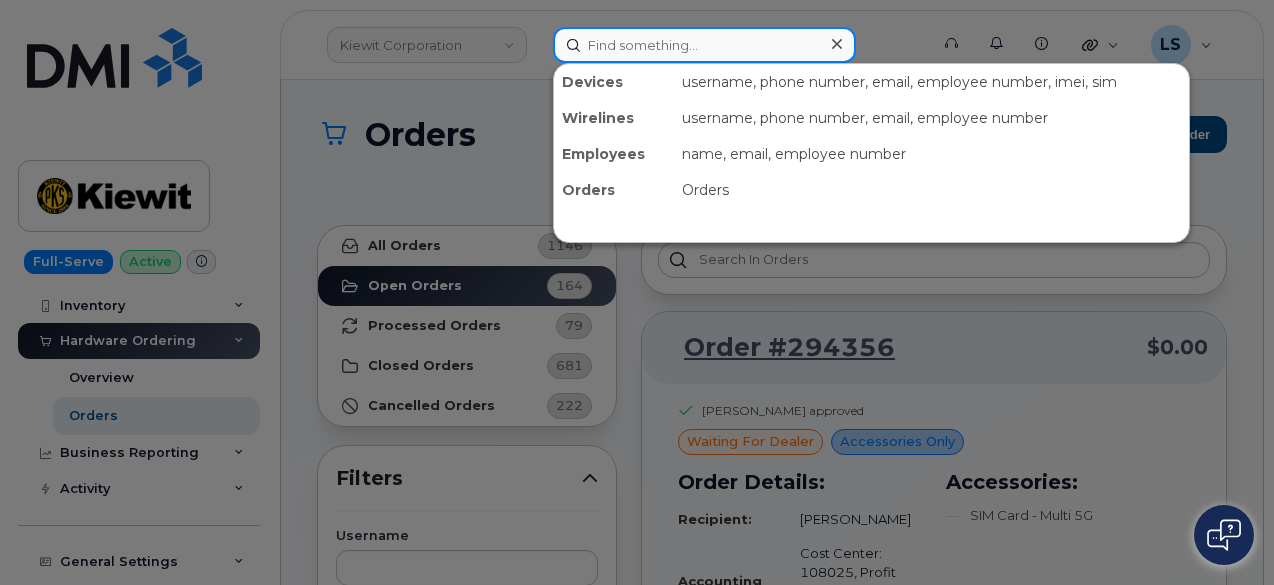 click at bounding box center [704, 45] 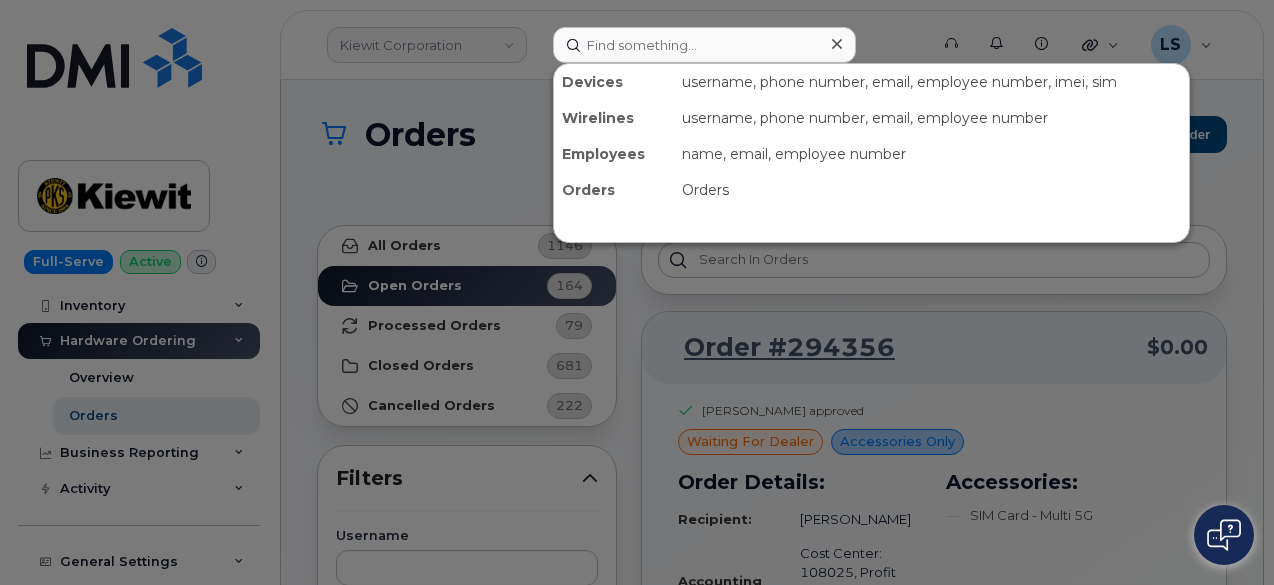 click at bounding box center (637, 292) 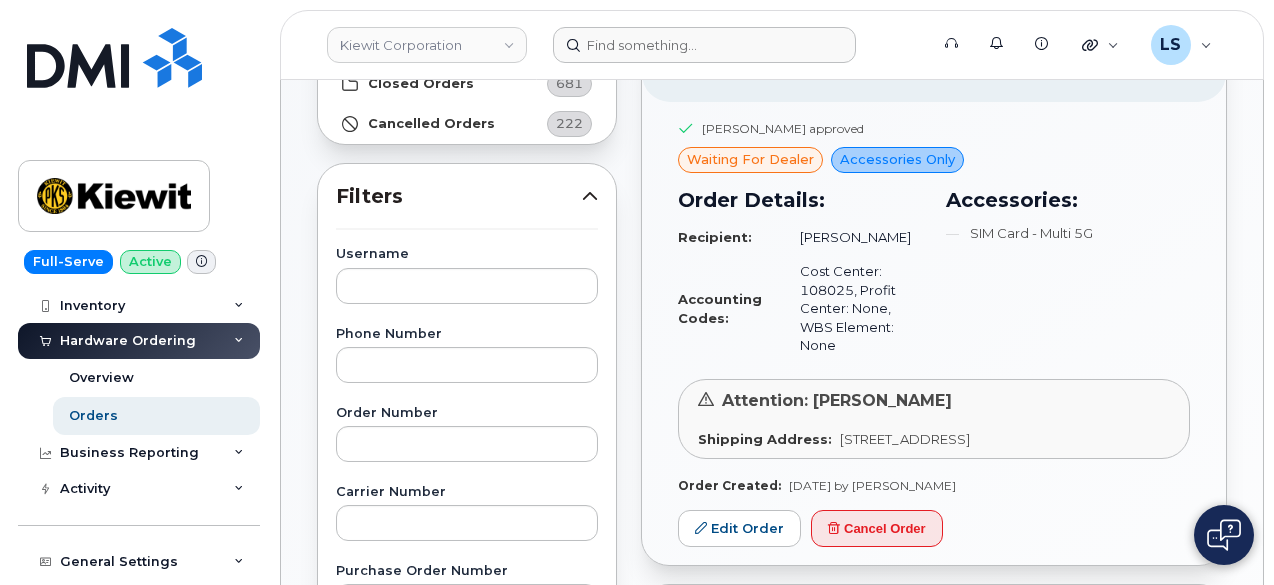 scroll, scrollTop: 281, scrollLeft: 0, axis: vertical 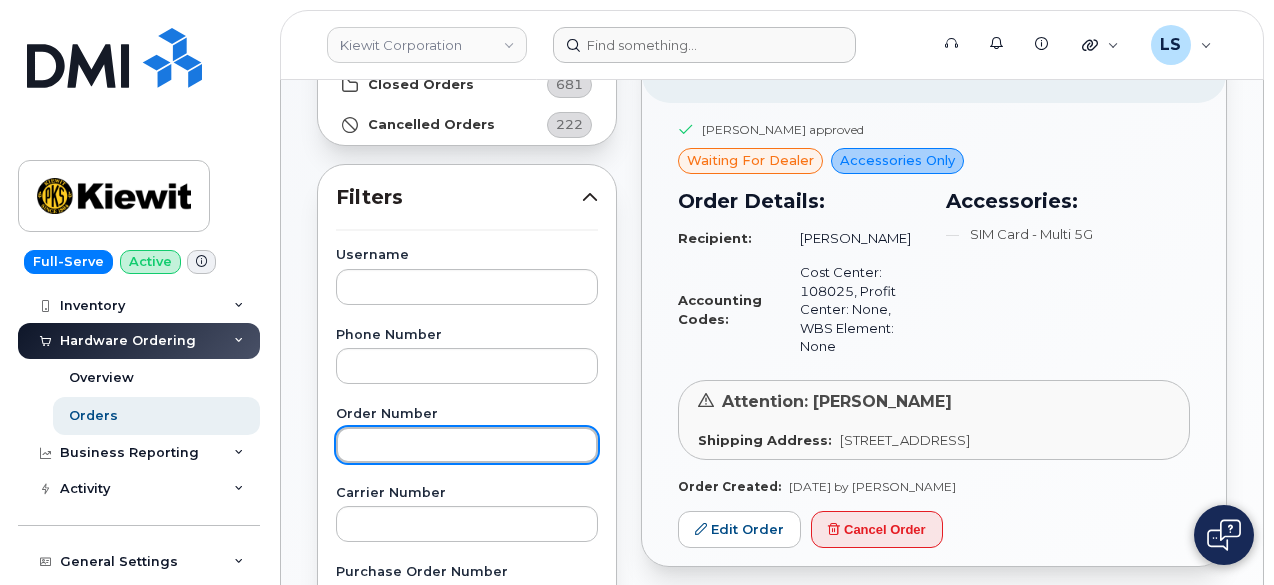 click at bounding box center (467, 445) 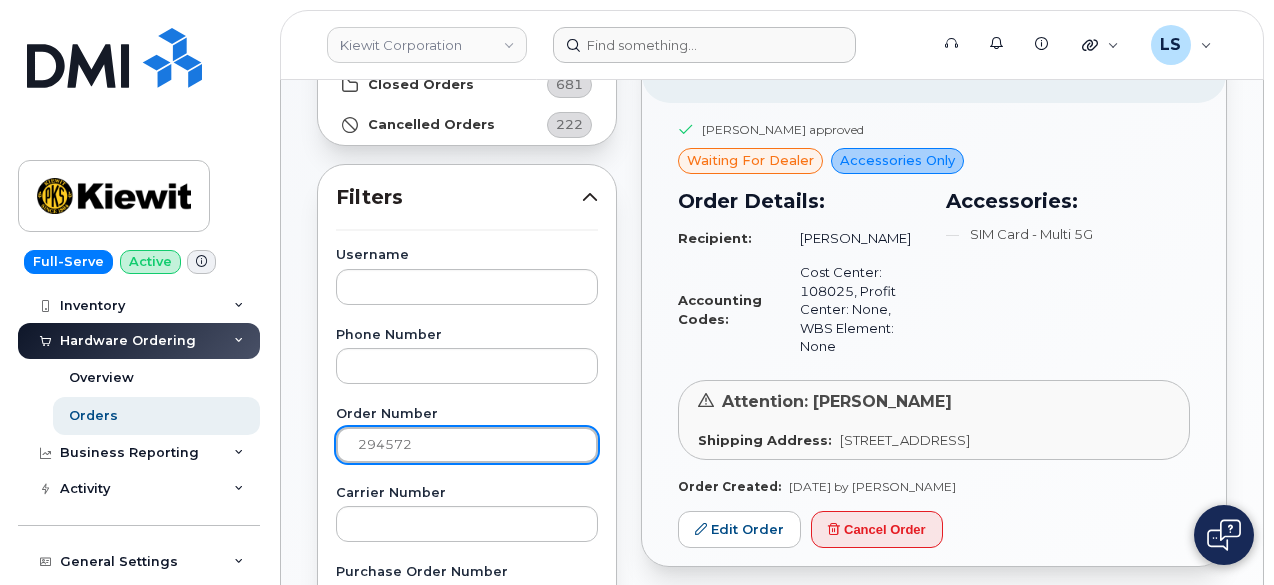 type on "294572" 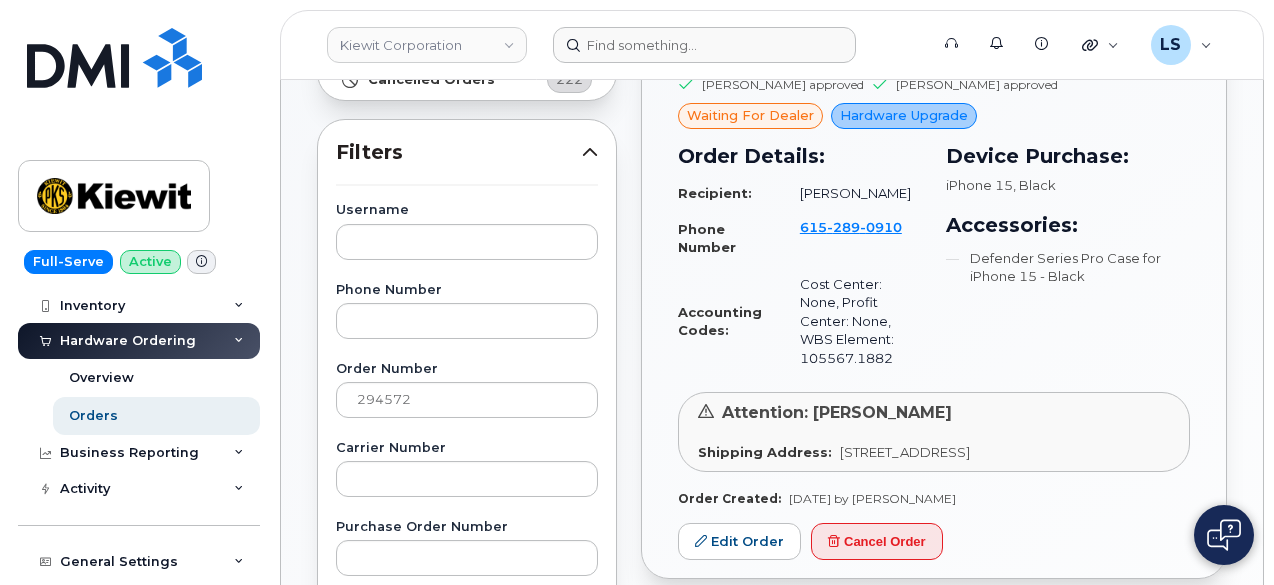 scroll, scrollTop: 380, scrollLeft: 0, axis: vertical 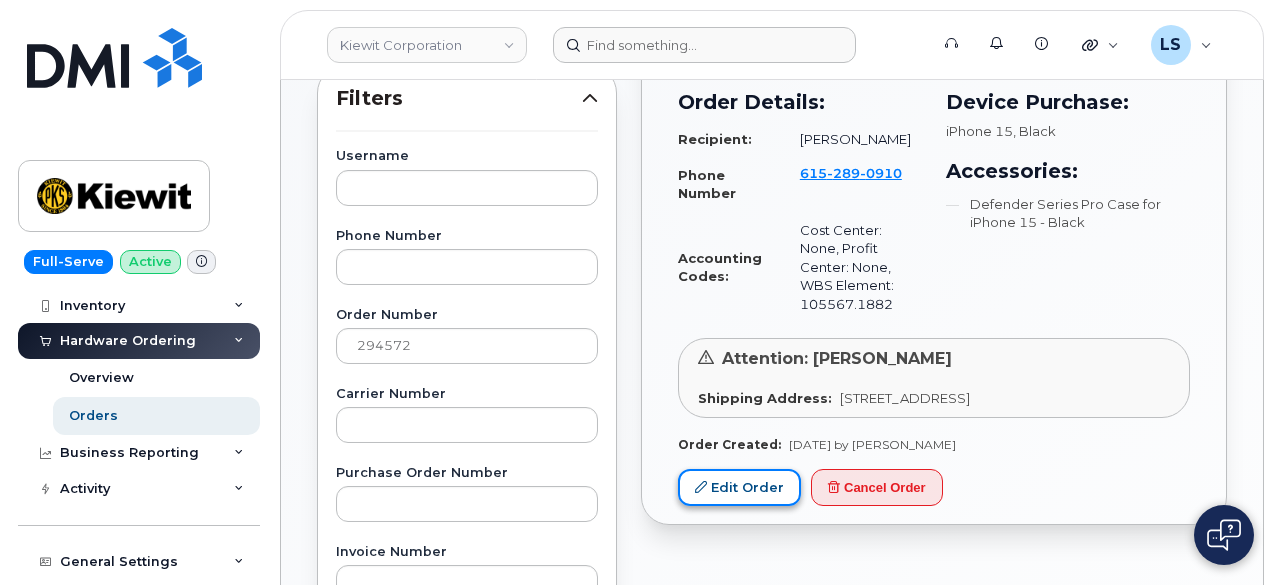 click on "Edit Order" at bounding box center (739, 487) 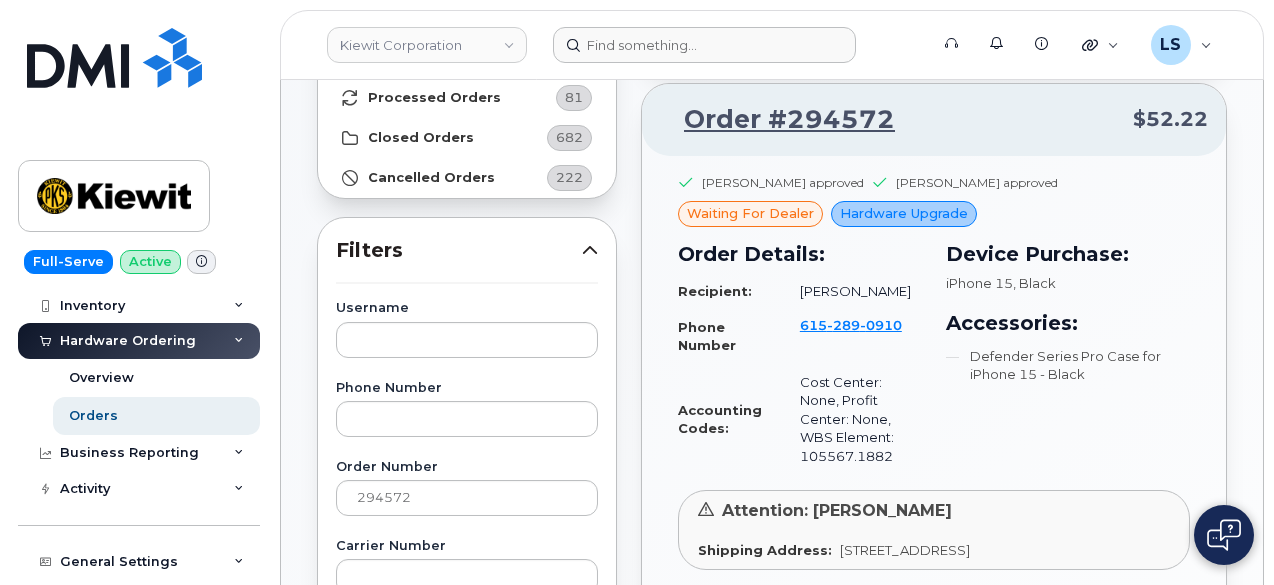 scroll, scrollTop: 238, scrollLeft: 0, axis: vertical 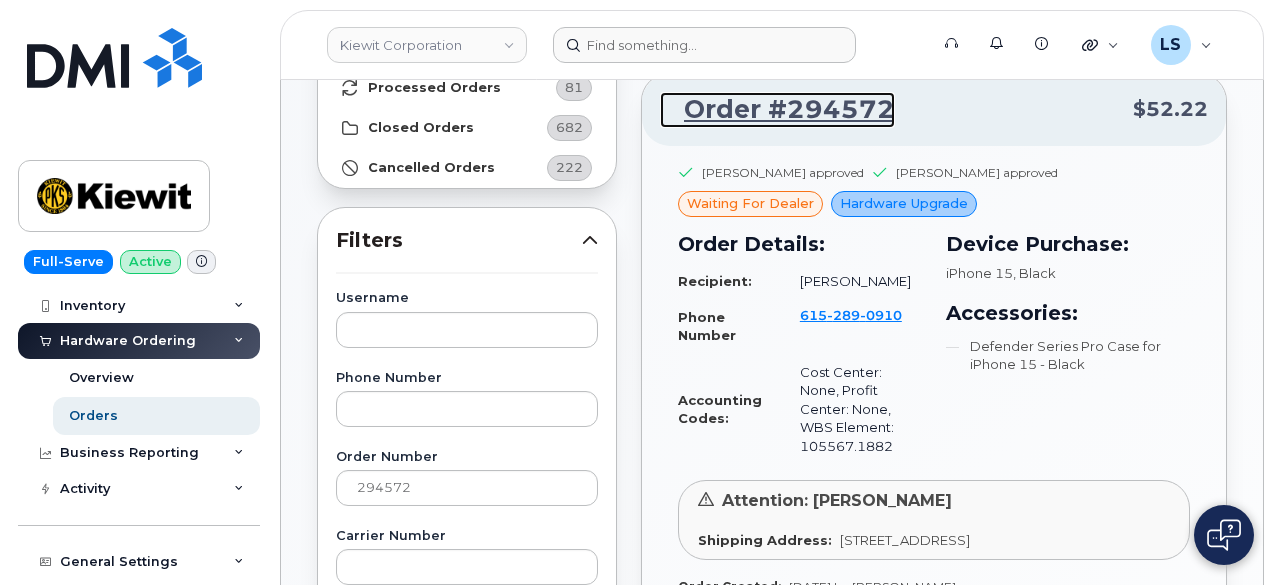 click on "Order #294572" at bounding box center (777, 110) 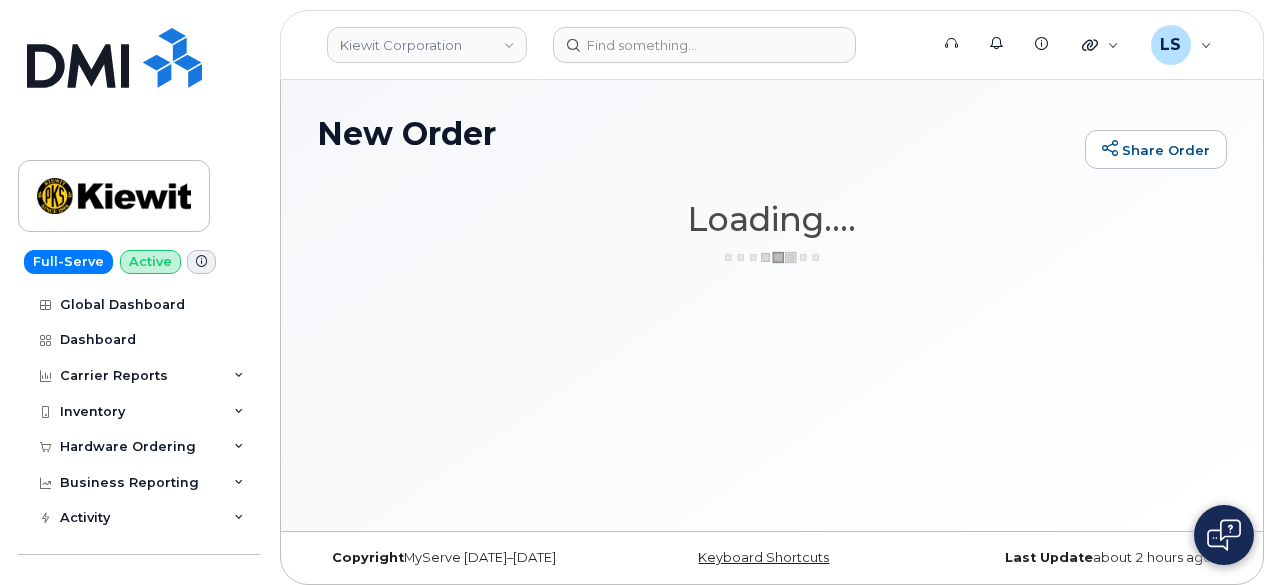 scroll, scrollTop: 0, scrollLeft: 0, axis: both 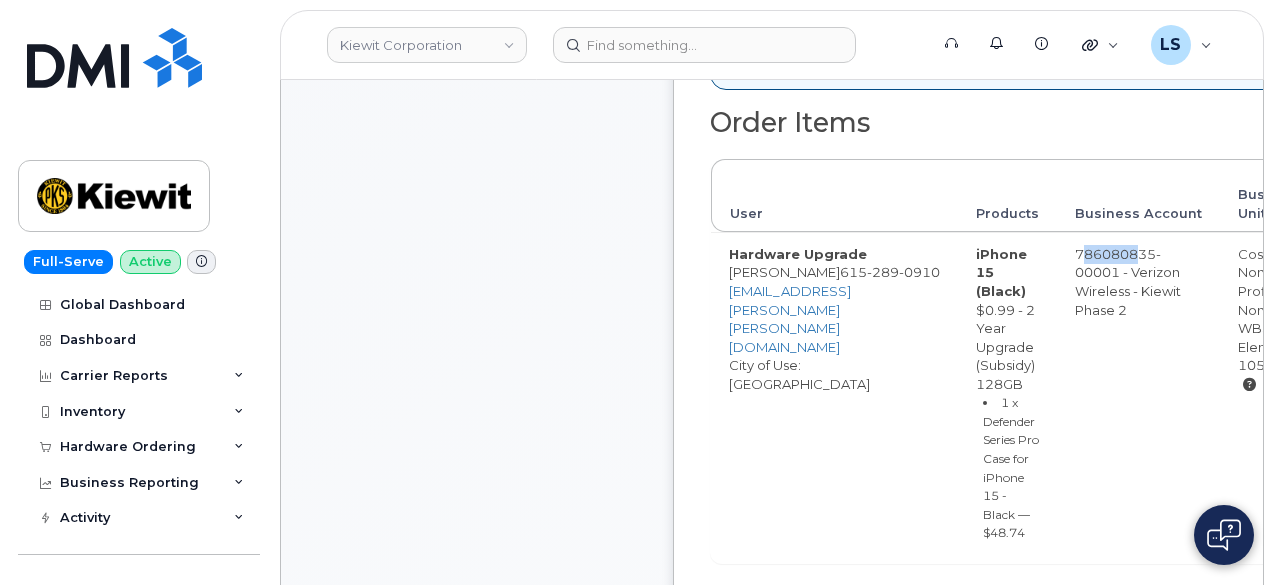 drag, startPoint x: 1140, startPoint y: 247, endPoint x: 1066, endPoint y: 246, distance: 74.00676 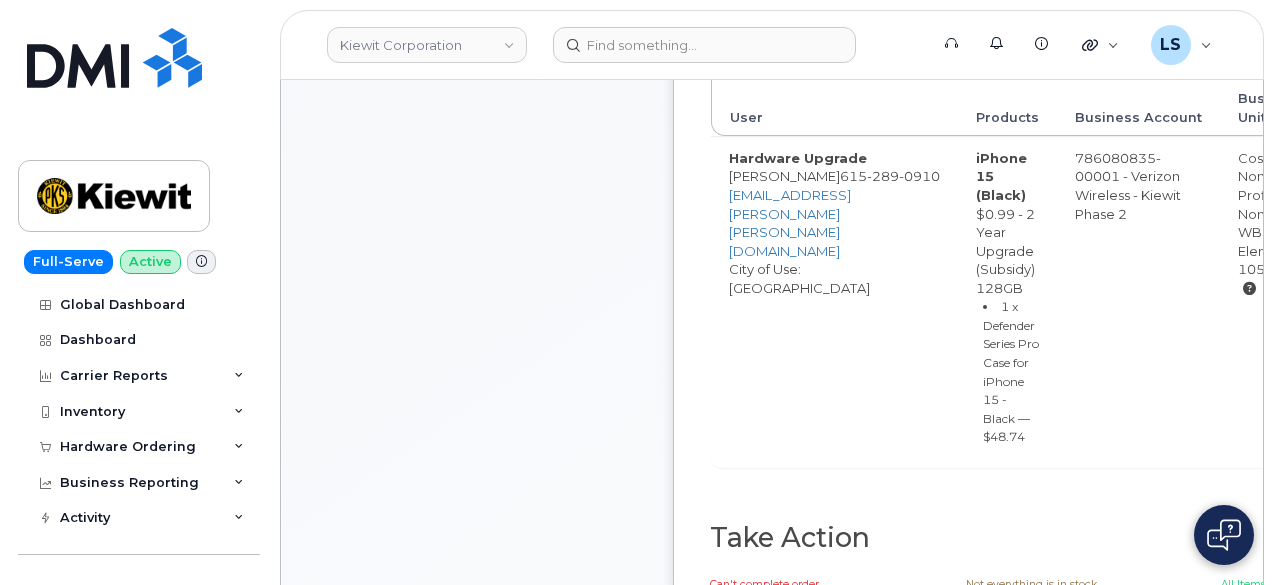 scroll, scrollTop: 905, scrollLeft: 0, axis: vertical 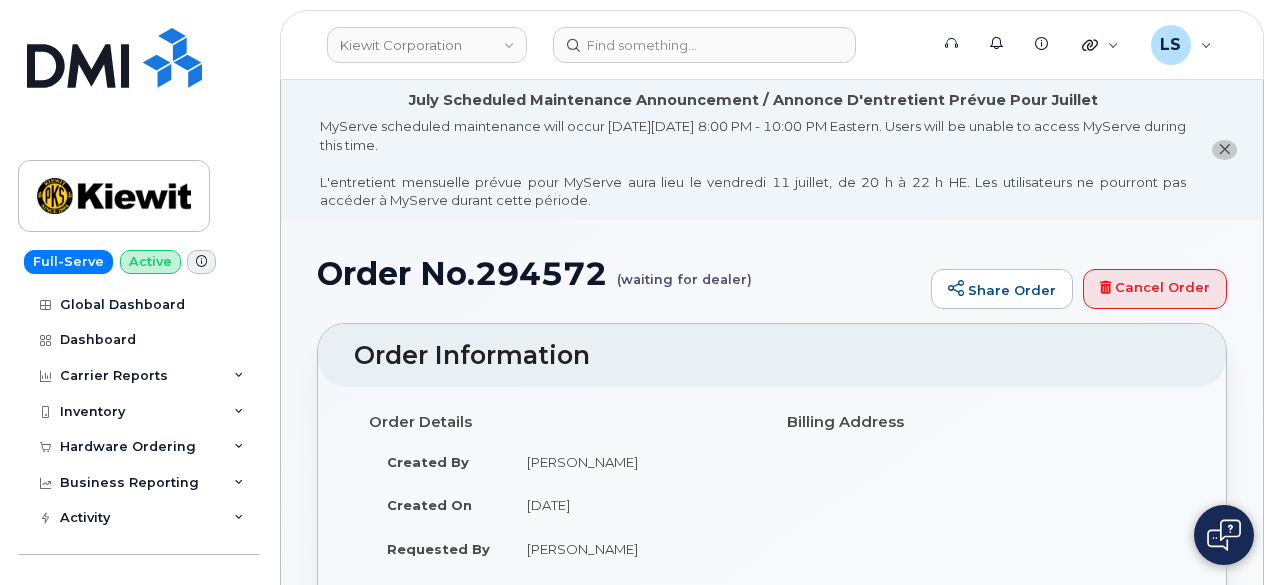 click on "Order No.294572
(waiting for dealer)" at bounding box center (619, 273) 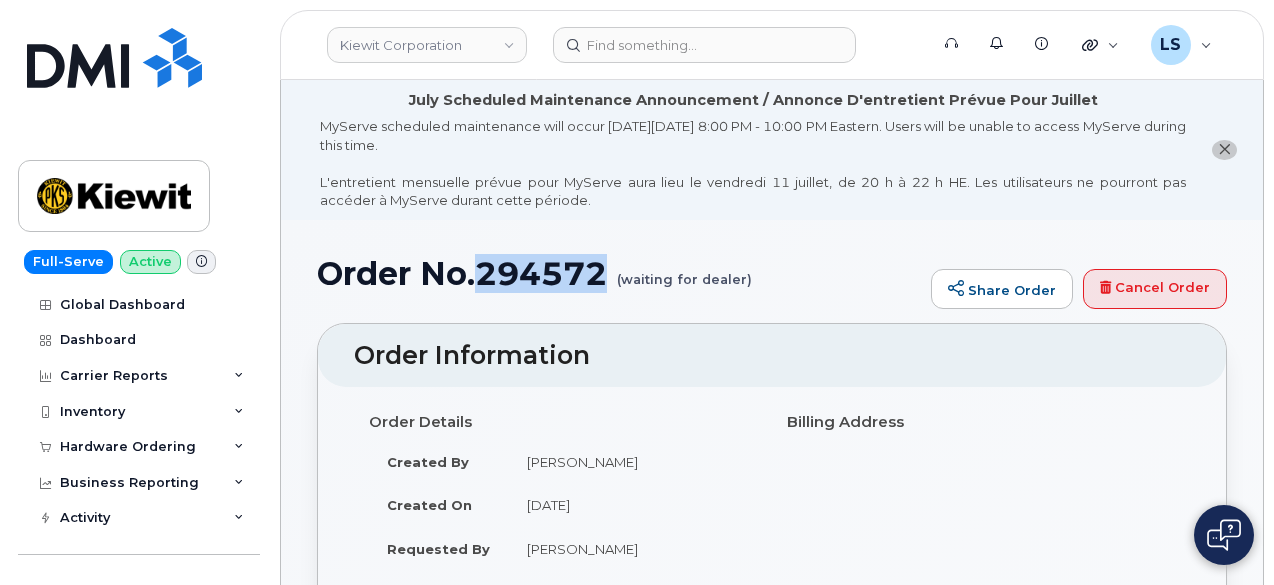 click on "Order No.294572
(waiting for dealer)" at bounding box center [619, 273] 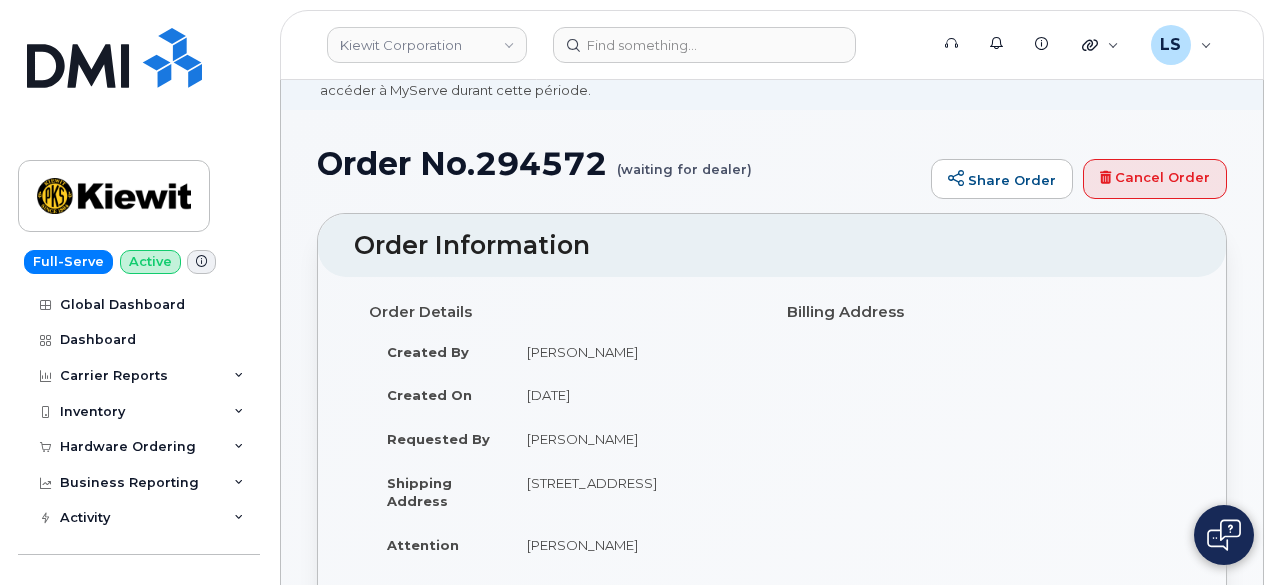 click on "Order Details
Created By
Shelby Miller
Created On
June 30, 2025
Requested By
Orlando Arzate
Shipping Address
3501 W. Prospect Road, Fort Lauderdale, FL, 33309, USA
Attention
Orlando Arzate
Billing Address" at bounding box center [772, 449] 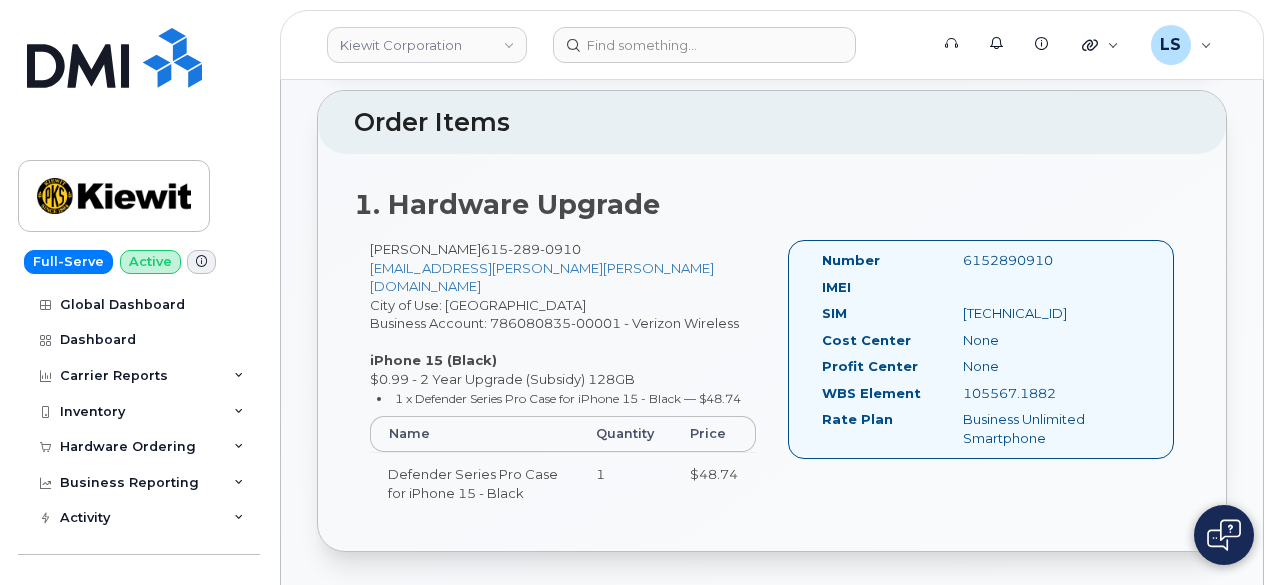 scroll, scrollTop: 674, scrollLeft: 0, axis: vertical 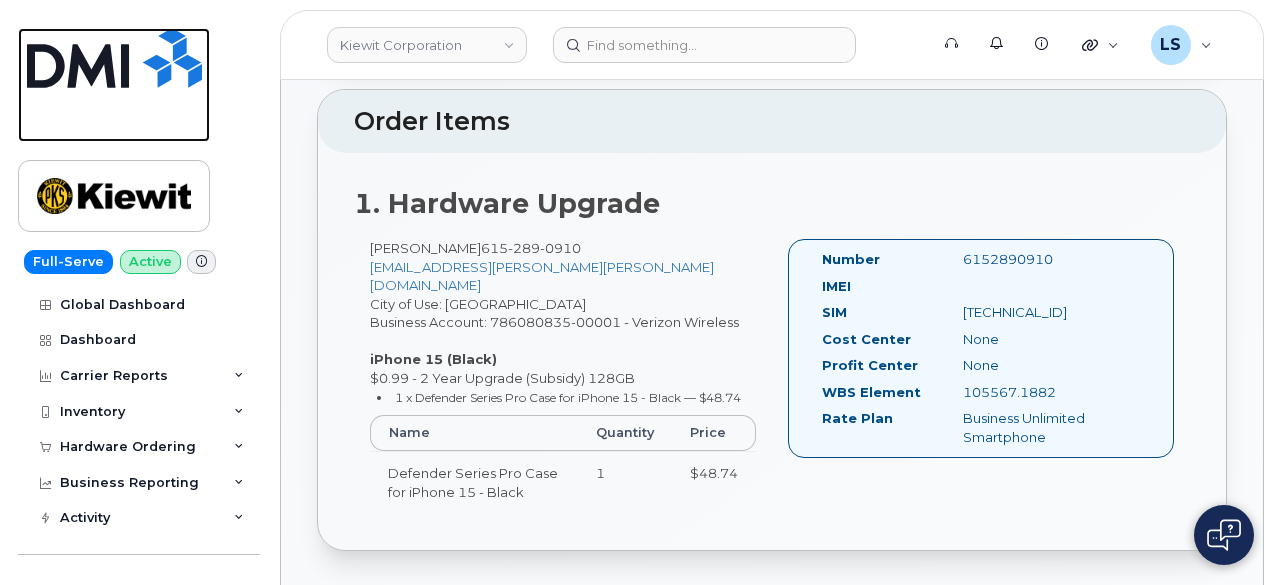 click at bounding box center (114, 58) 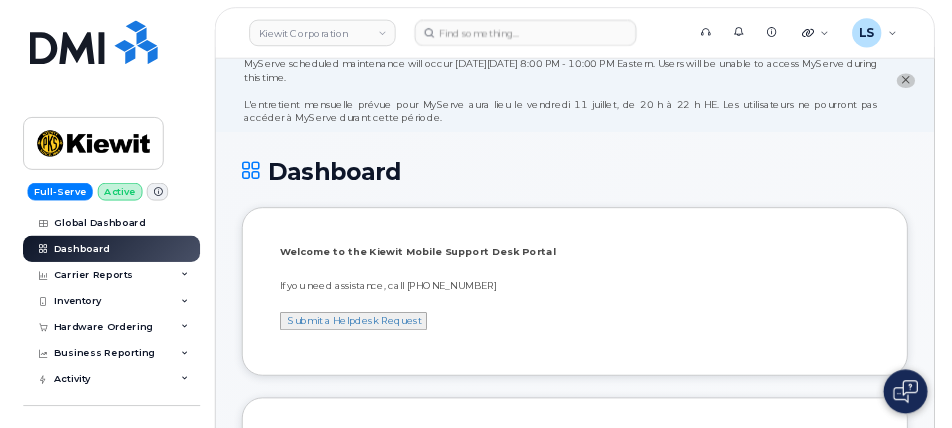 scroll, scrollTop: 0, scrollLeft: 0, axis: both 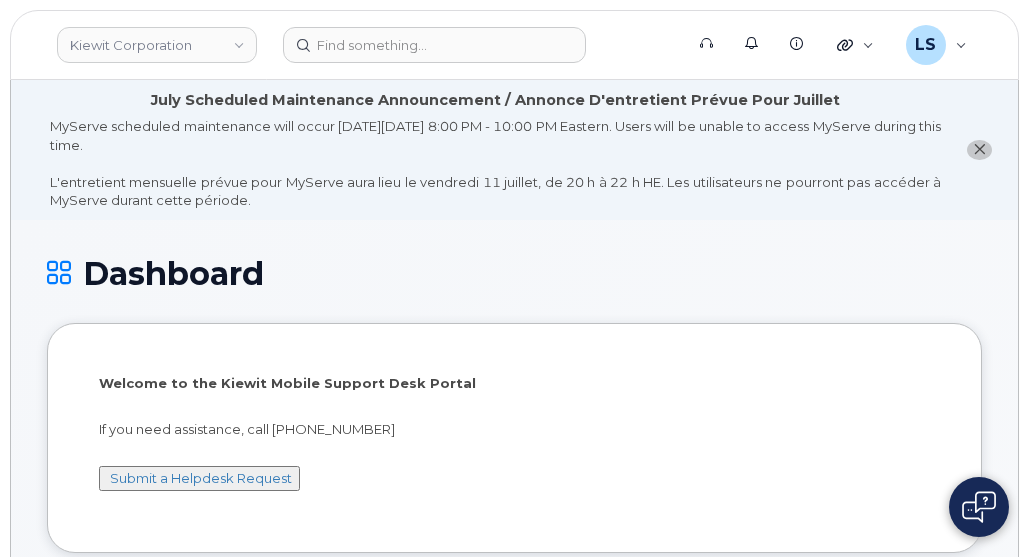 click on "Welcome to the [PERSON_NAME] Mobile Support Desk Portal
If you need assistance, call [PHONE_NUMBER]
Submit a Helpdesk Request" at bounding box center [514, 441] 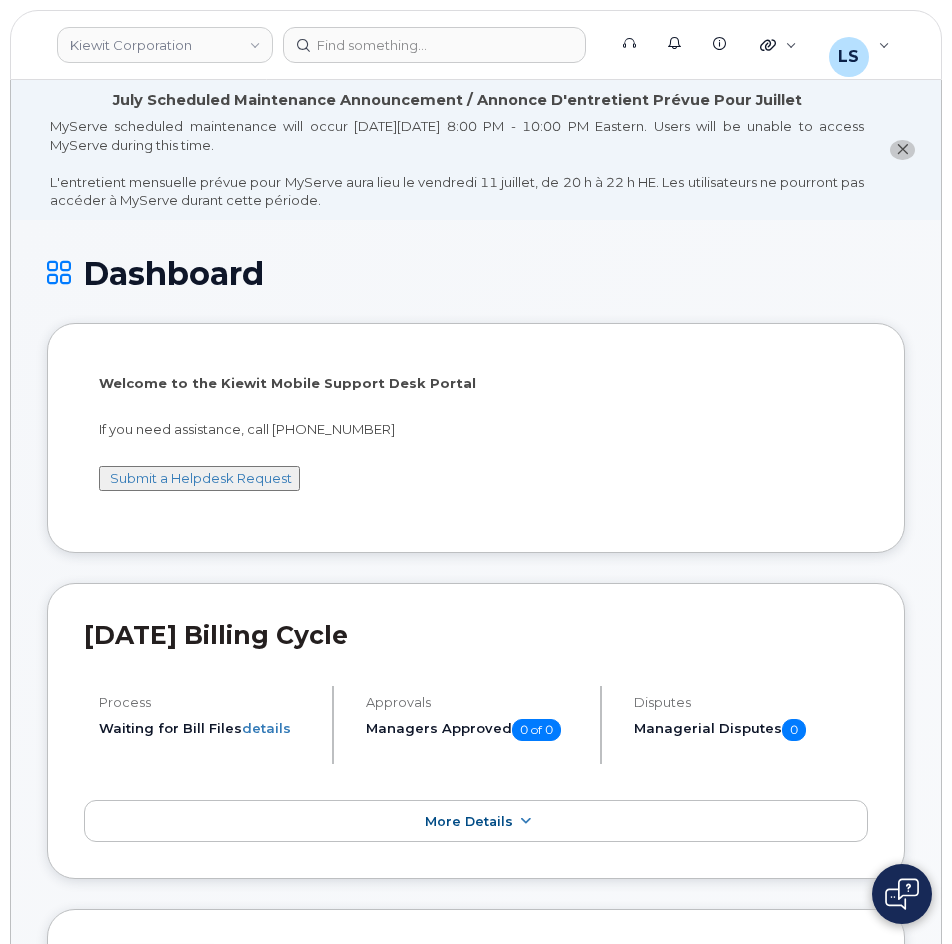 click on "[DATE] Billing Cycle Process  Waiting for Bill Files   details Approvals Managers Approved  0 of 0 Disputes Managerial Disputes  0 More Details" at bounding box center [476, 731] 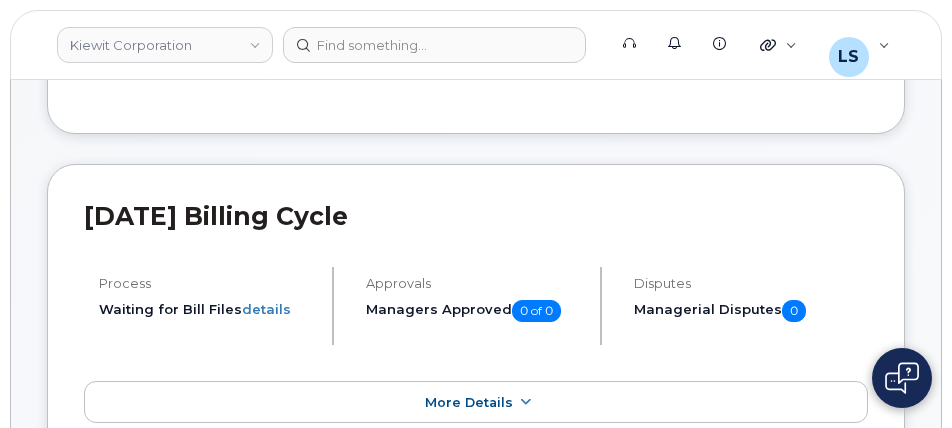 scroll, scrollTop: 0, scrollLeft: 0, axis: both 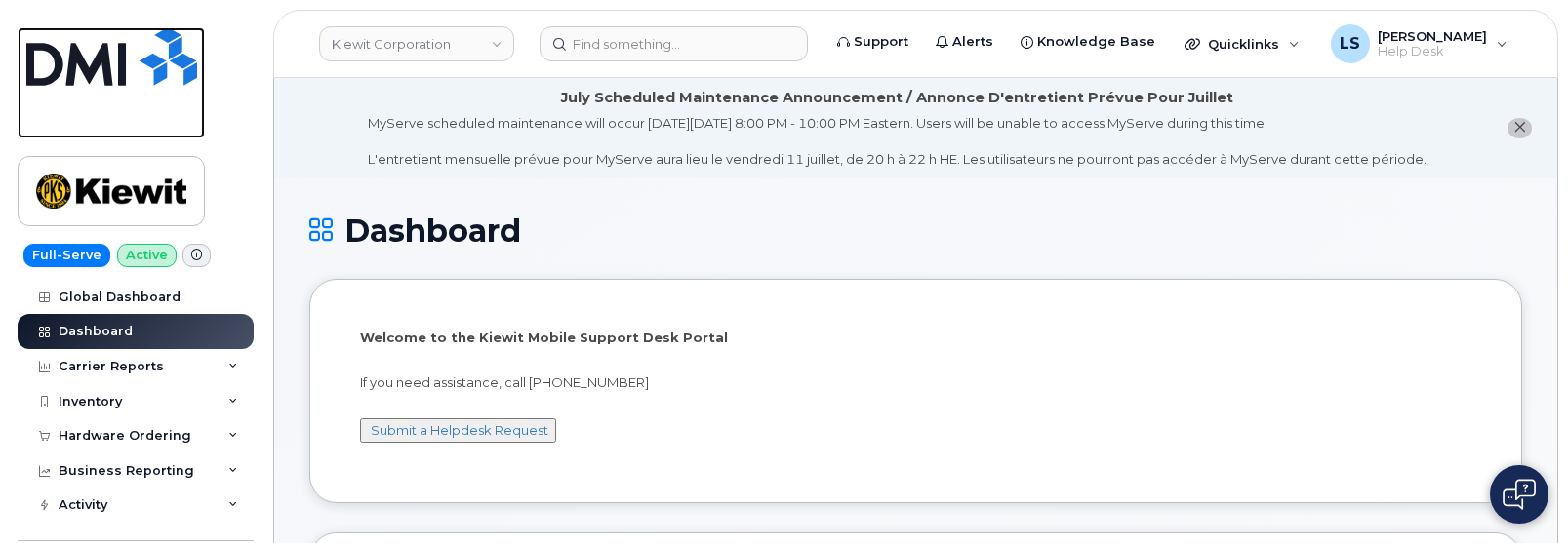 click at bounding box center [111, 57] 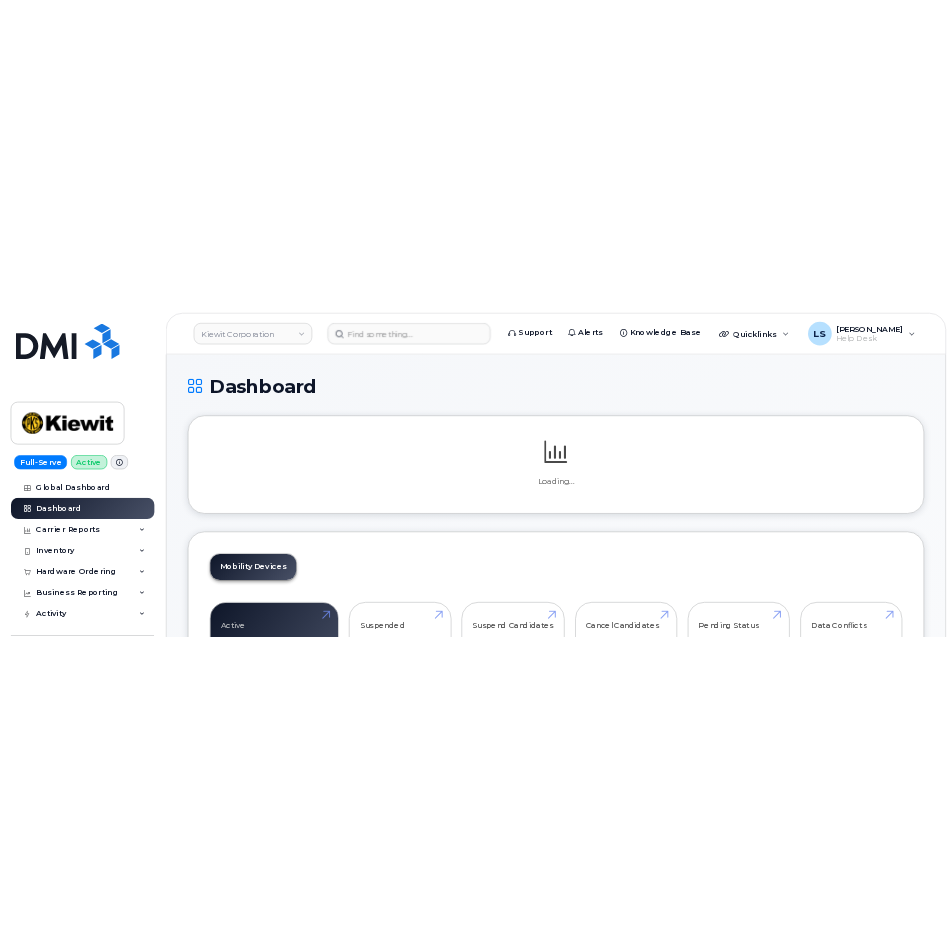 scroll, scrollTop: 0, scrollLeft: 0, axis: both 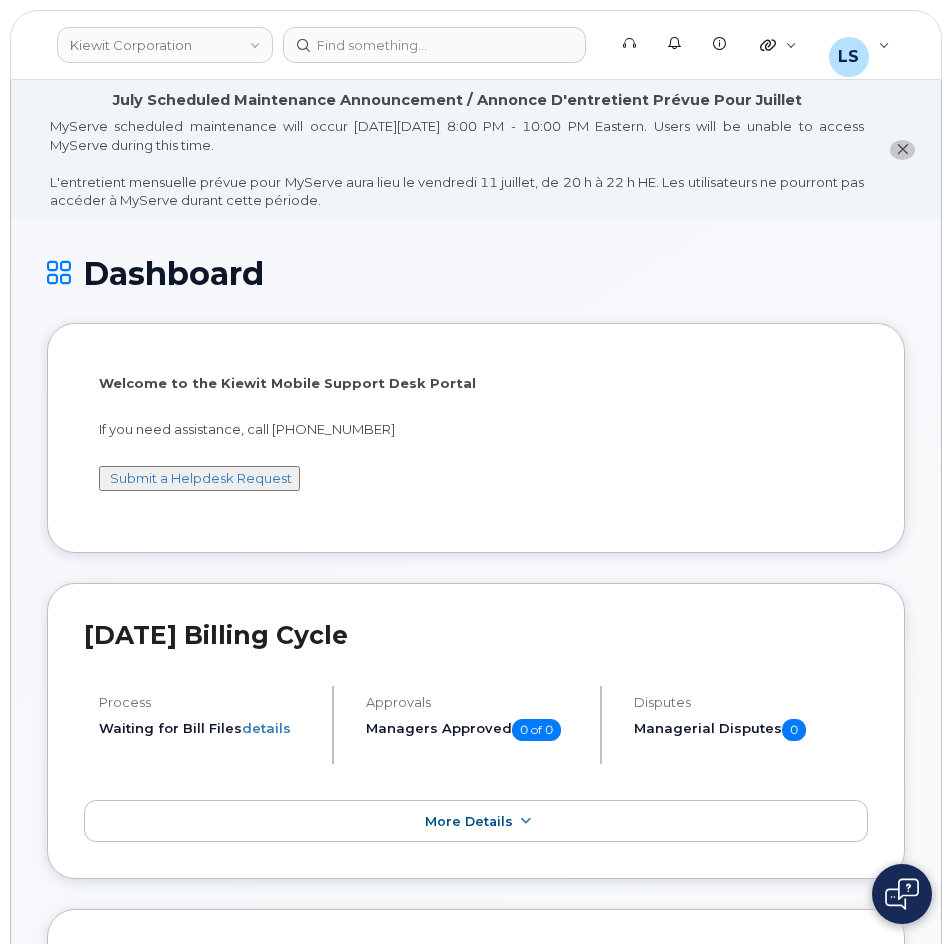 click on "Dashboard" at bounding box center (476, 273) 